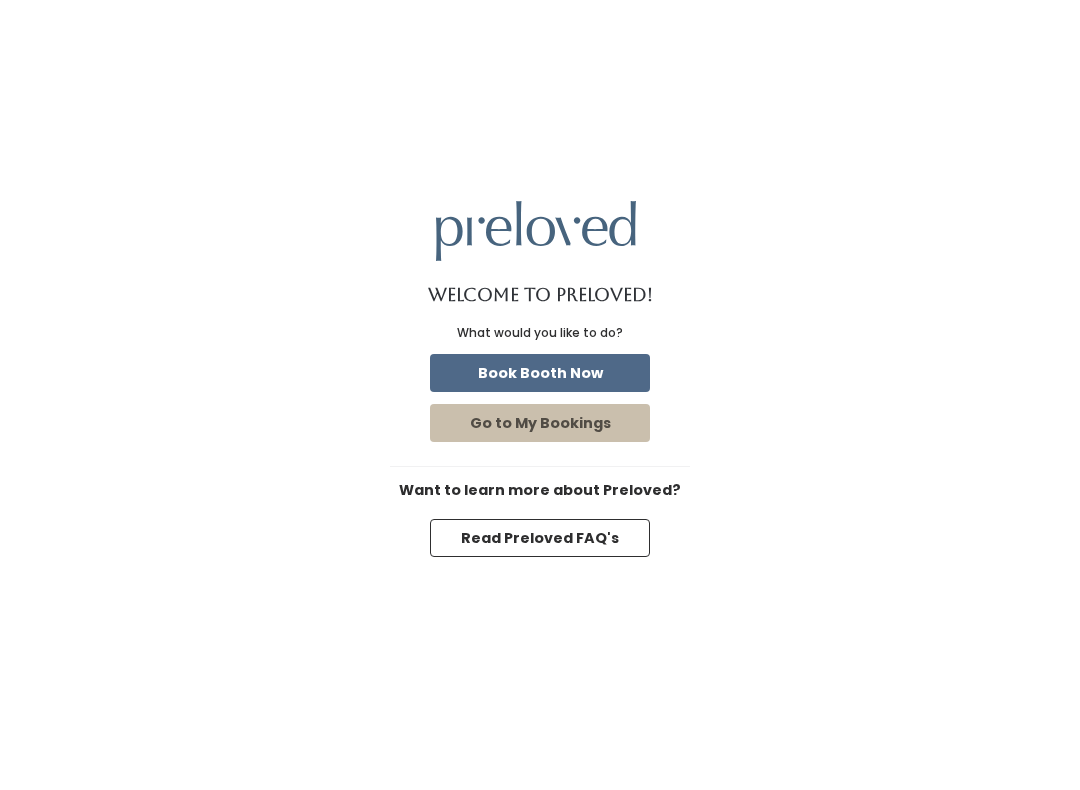 scroll, scrollTop: 0, scrollLeft: 0, axis: both 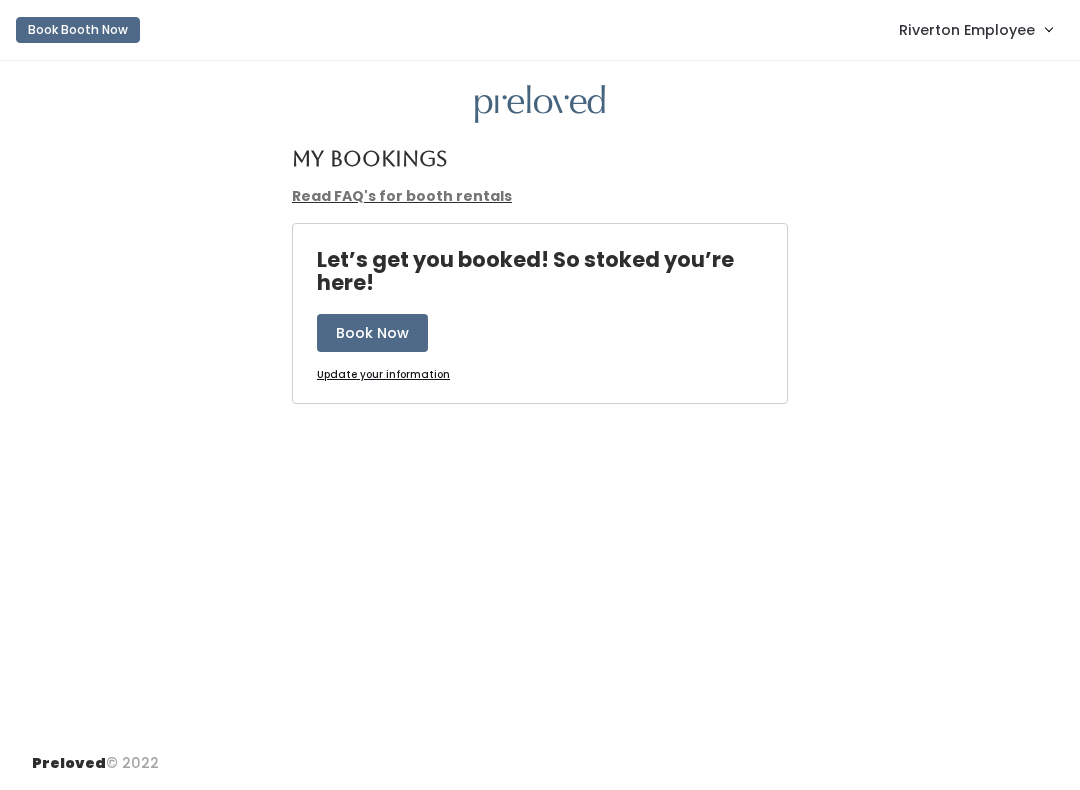 click on "Riverton Employee" at bounding box center (967, 30) 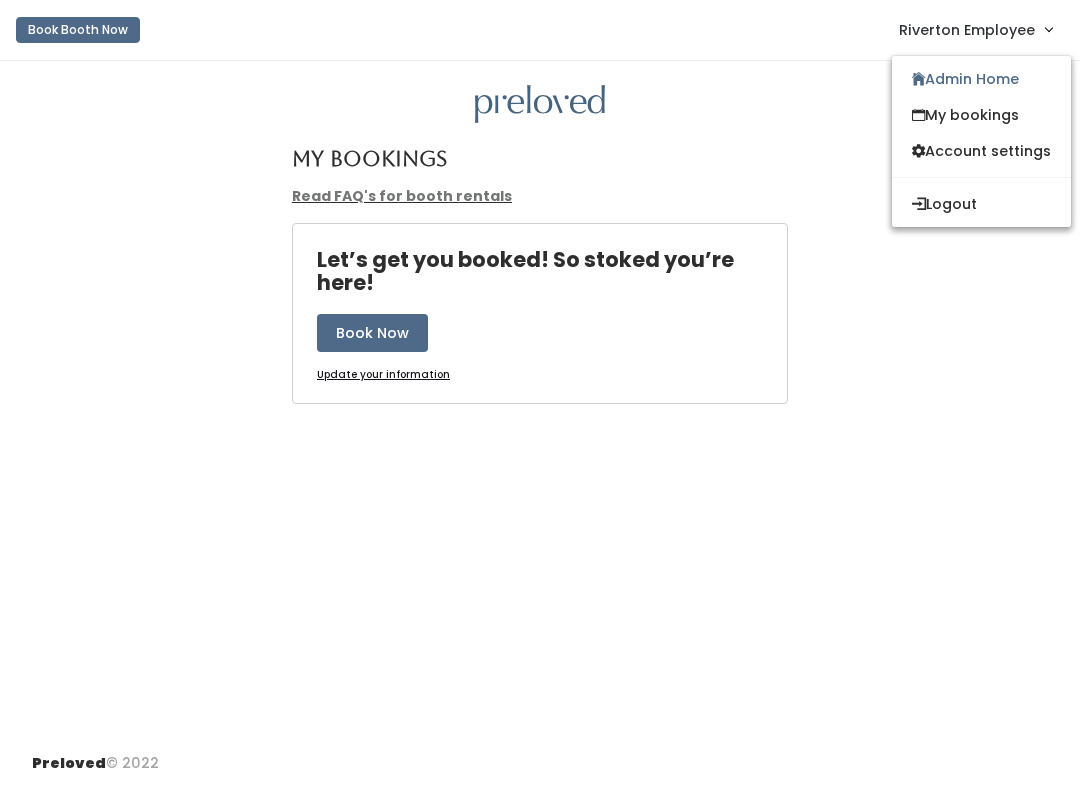 click on "Admin Home" at bounding box center (981, 79) 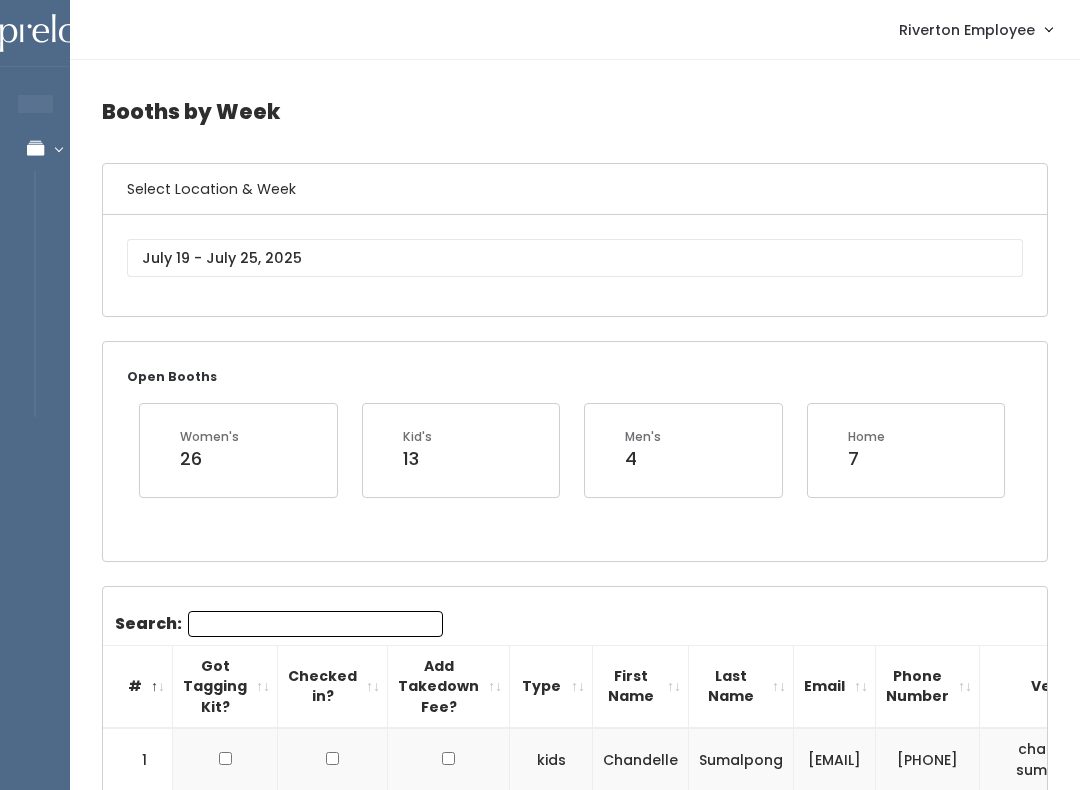 scroll, scrollTop: 0, scrollLeft: 0, axis: both 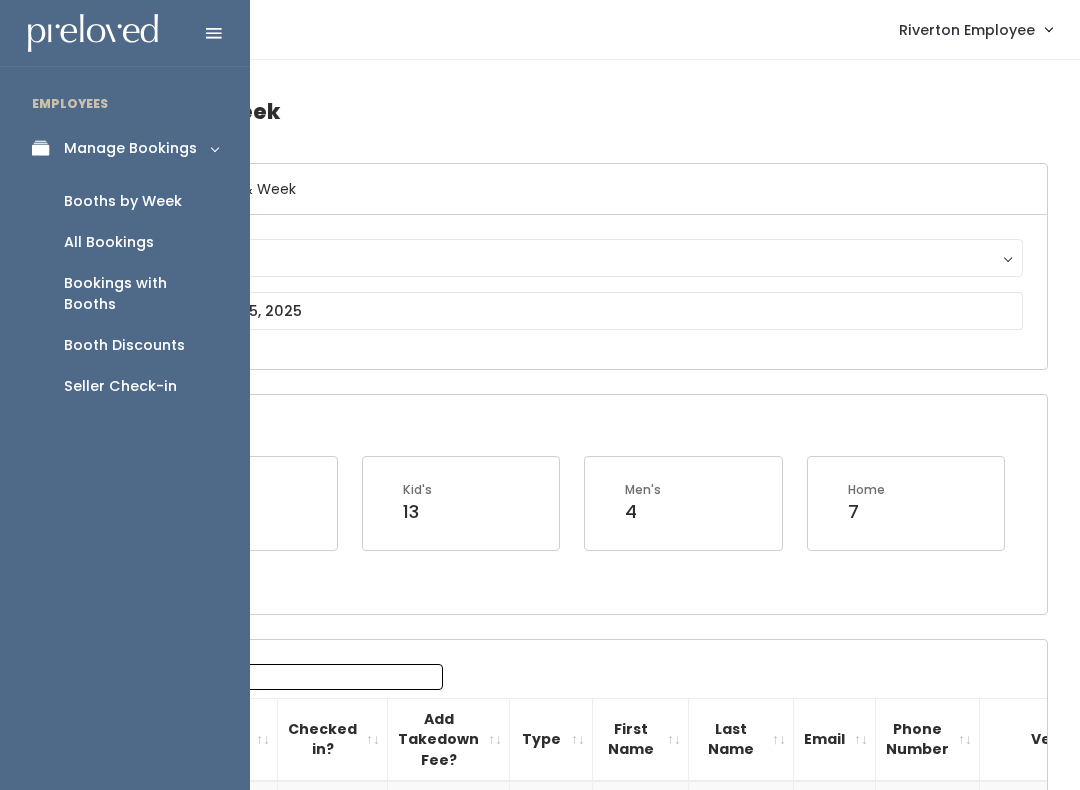click on "Seller Check-in" at bounding box center (120, 386) 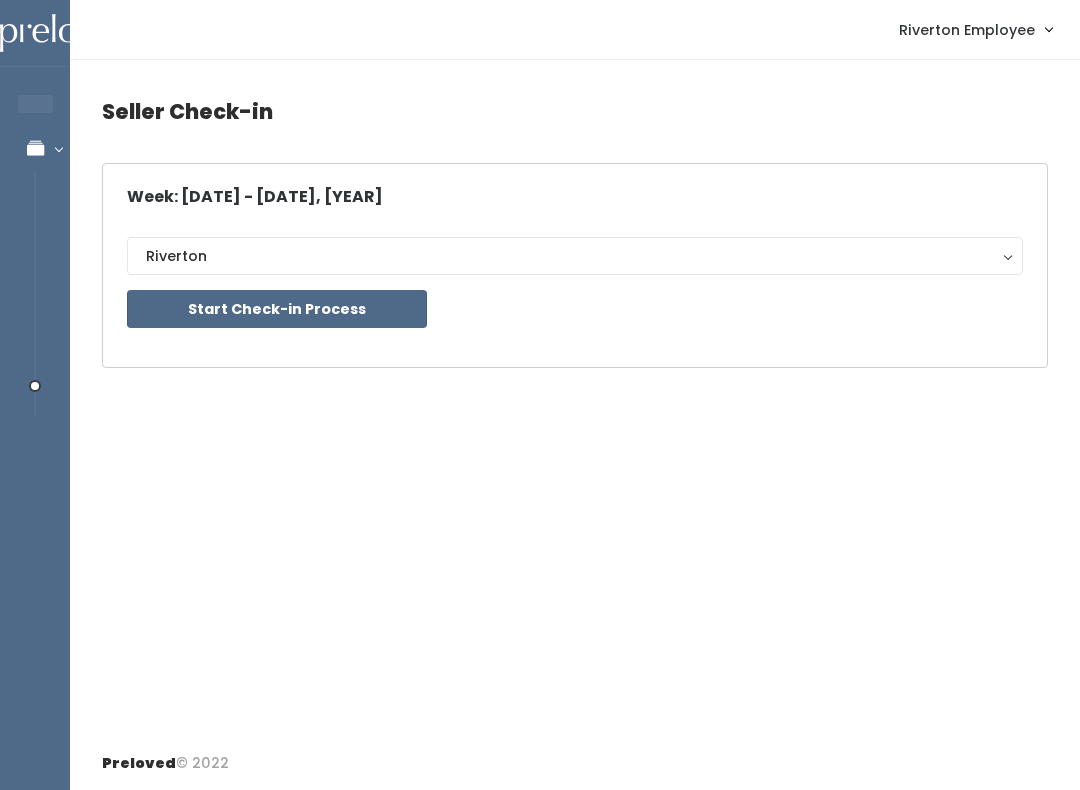 scroll, scrollTop: 0, scrollLeft: 0, axis: both 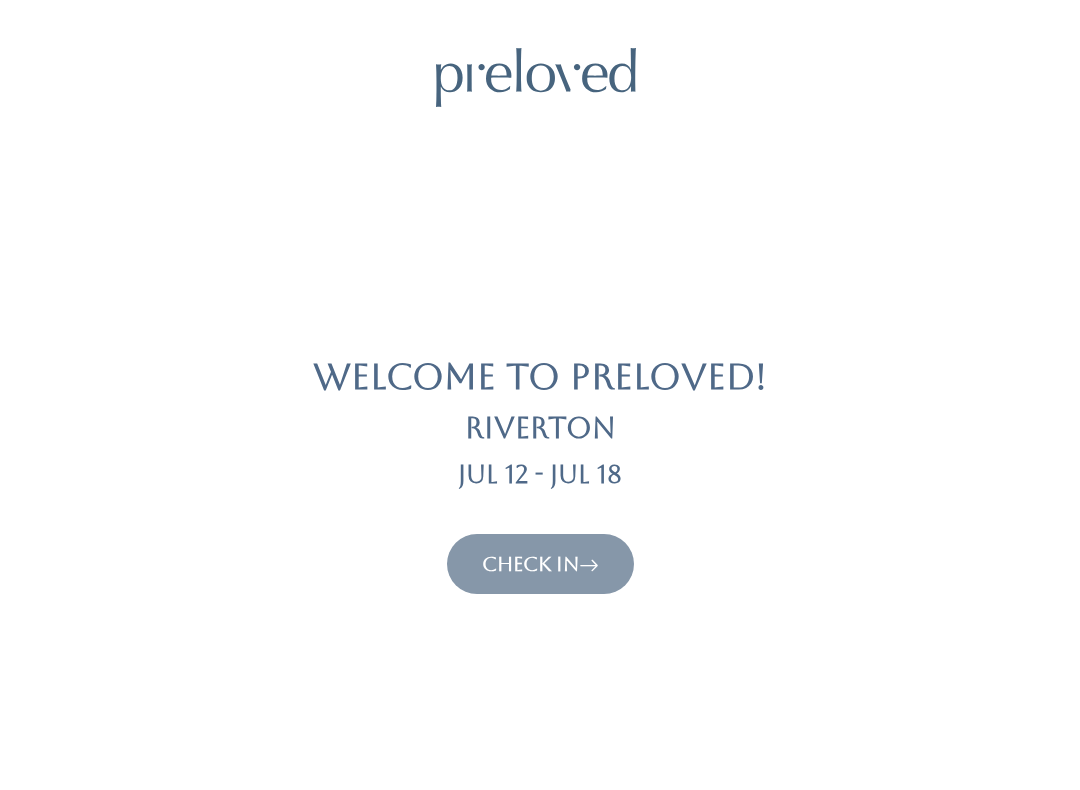 click on "Check In" at bounding box center (540, 564) 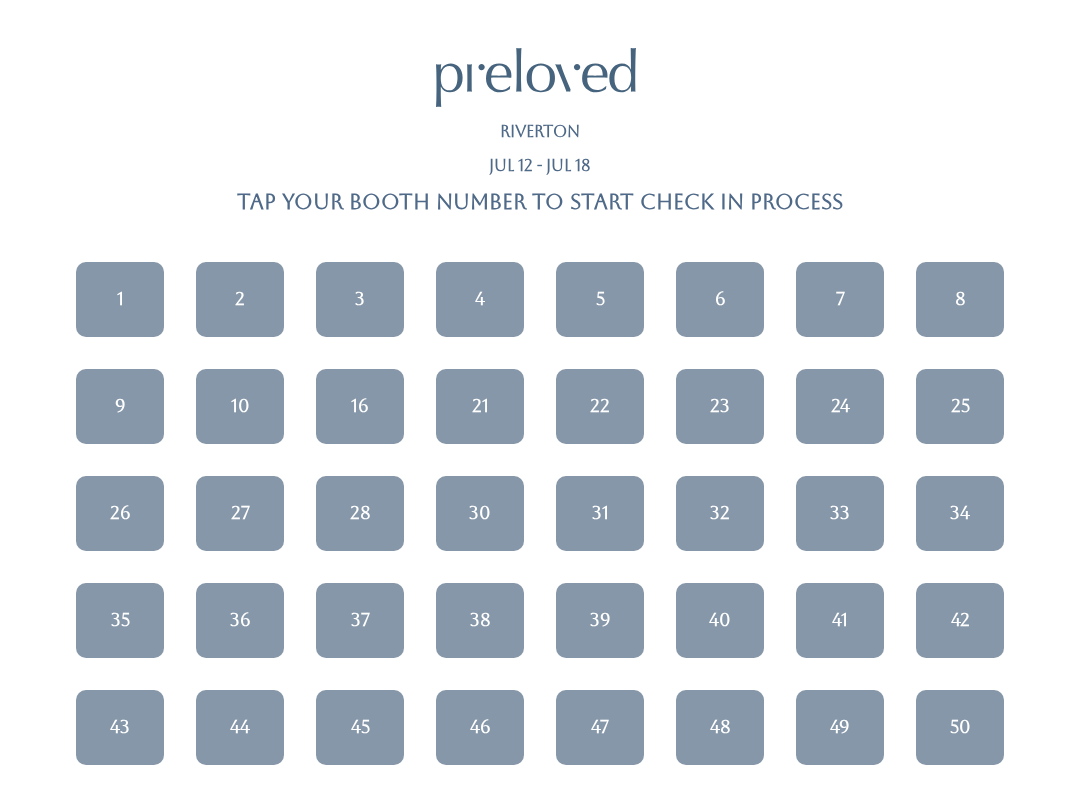 scroll, scrollTop: 0, scrollLeft: 0, axis: both 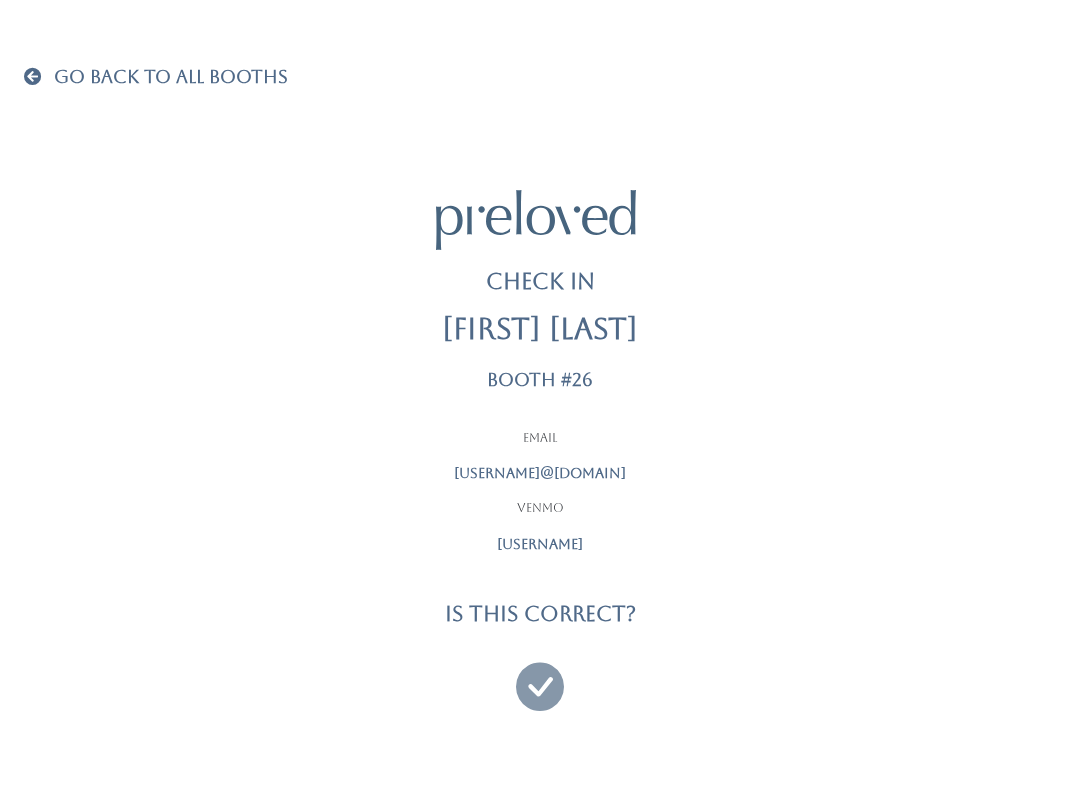 click at bounding box center (540, 677) 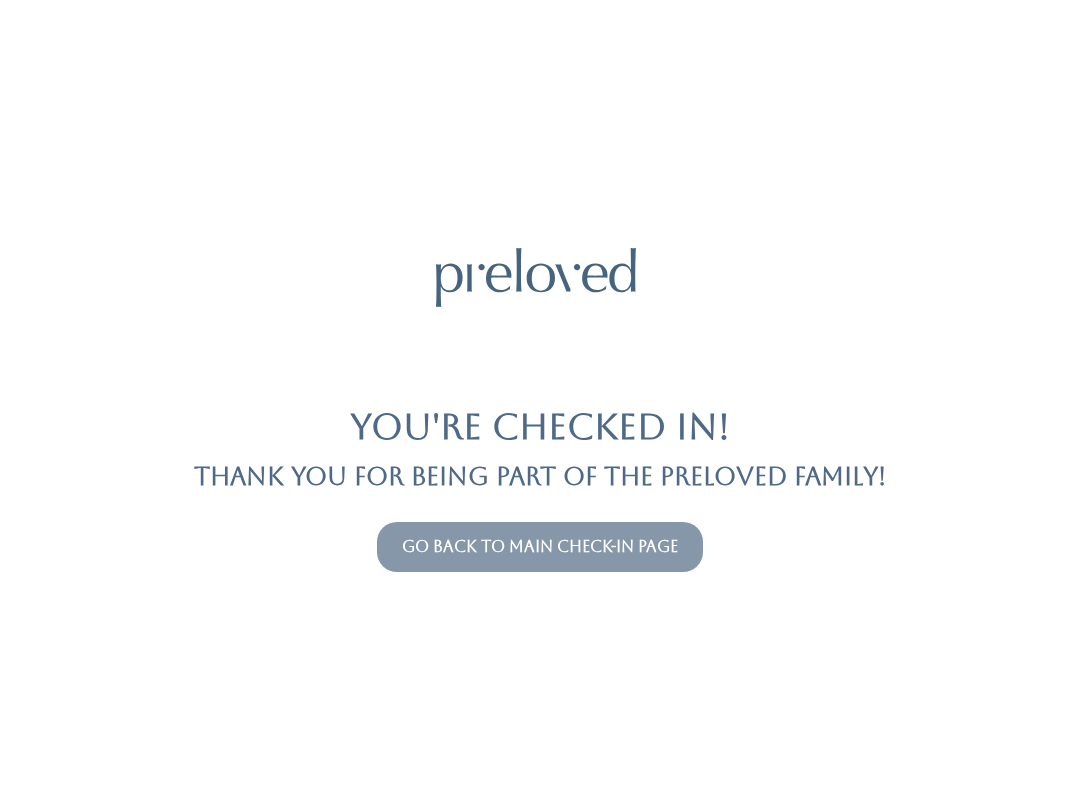 scroll, scrollTop: 0, scrollLeft: 0, axis: both 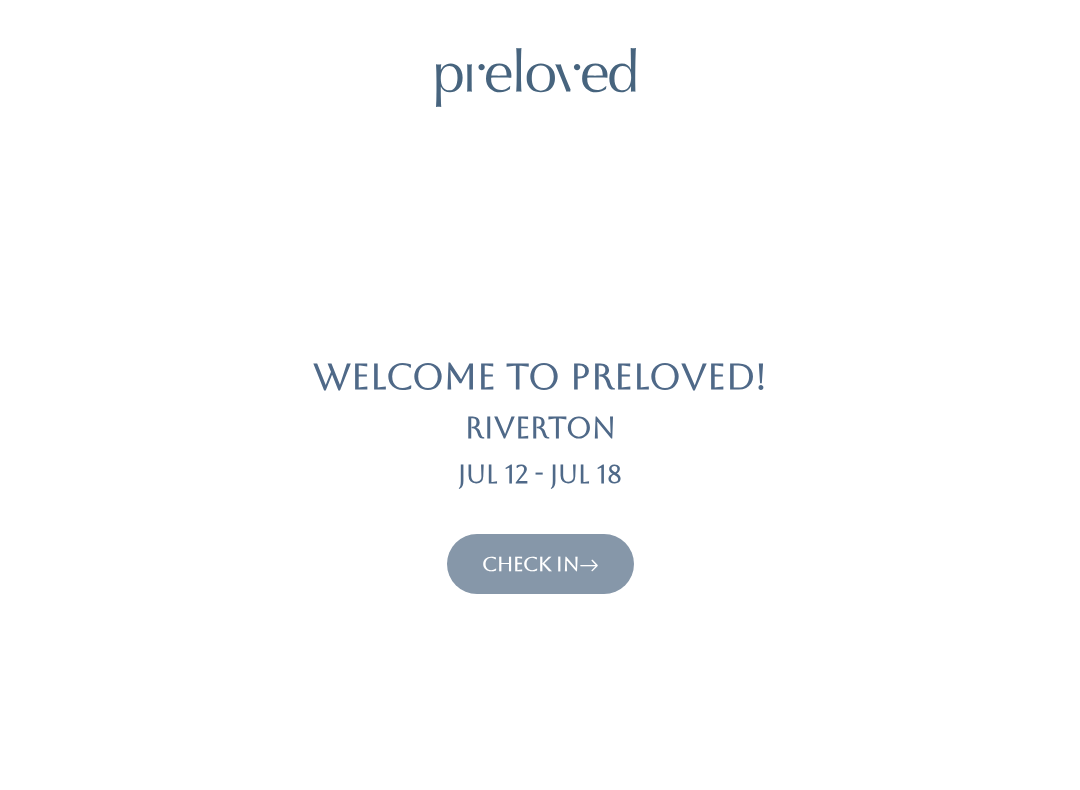 click on "Check In" at bounding box center (540, 564) 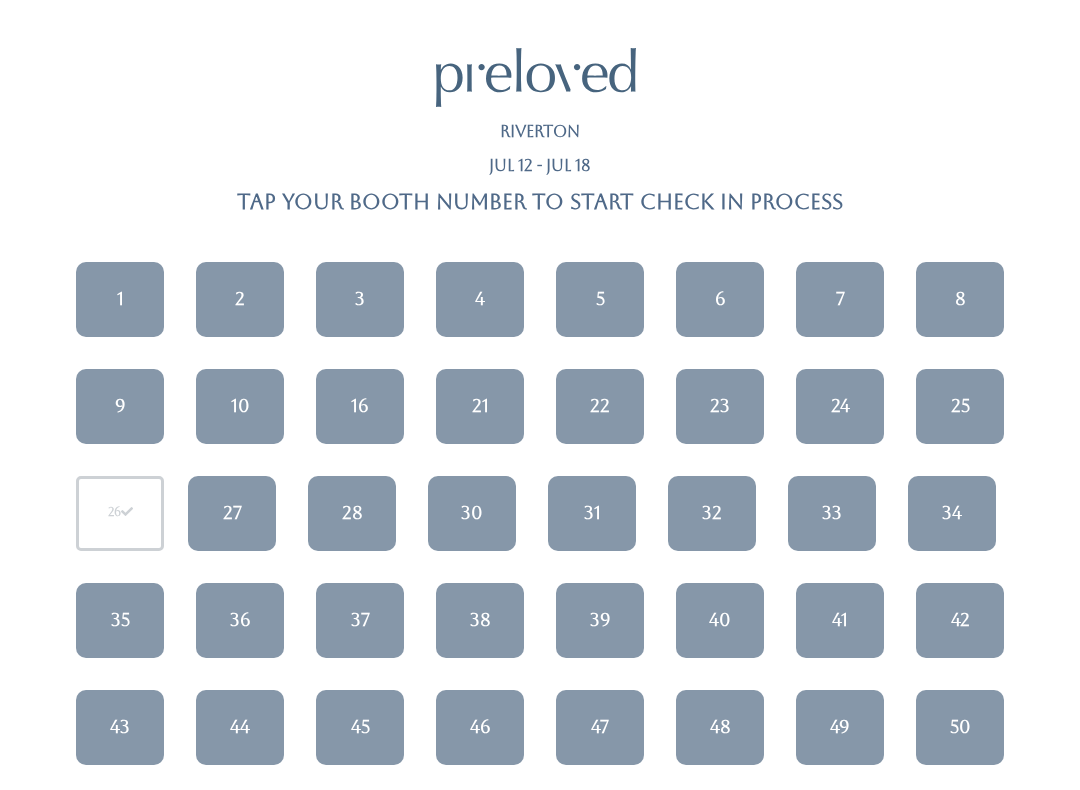 scroll, scrollTop: 0, scrollLeft: 0, axis: both 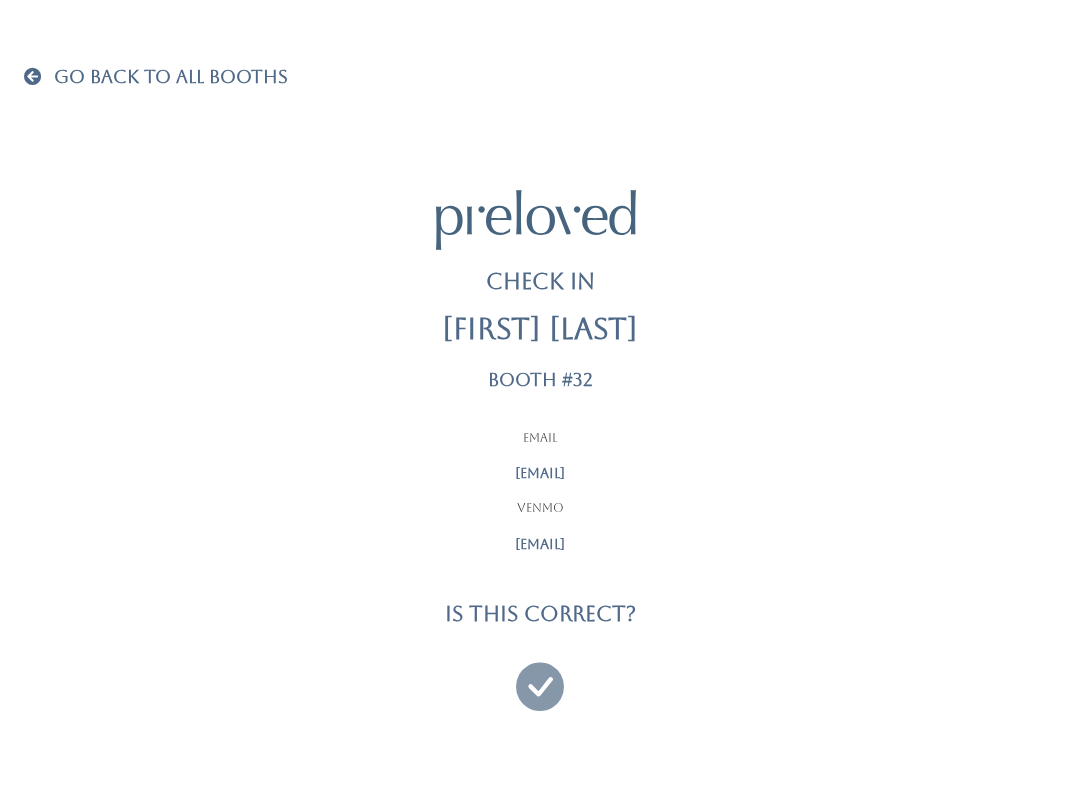 click at bounding box center [540, 677] 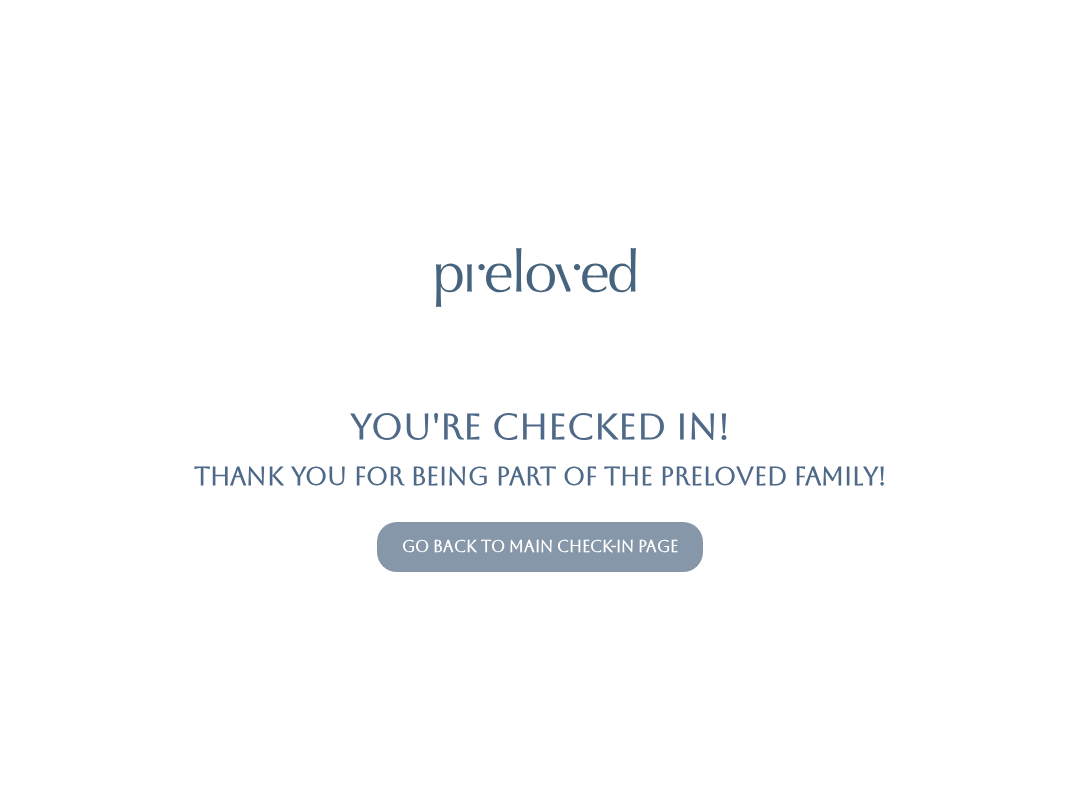 scroll, scrollTop: 0, scrollLeft: 0, axis: both 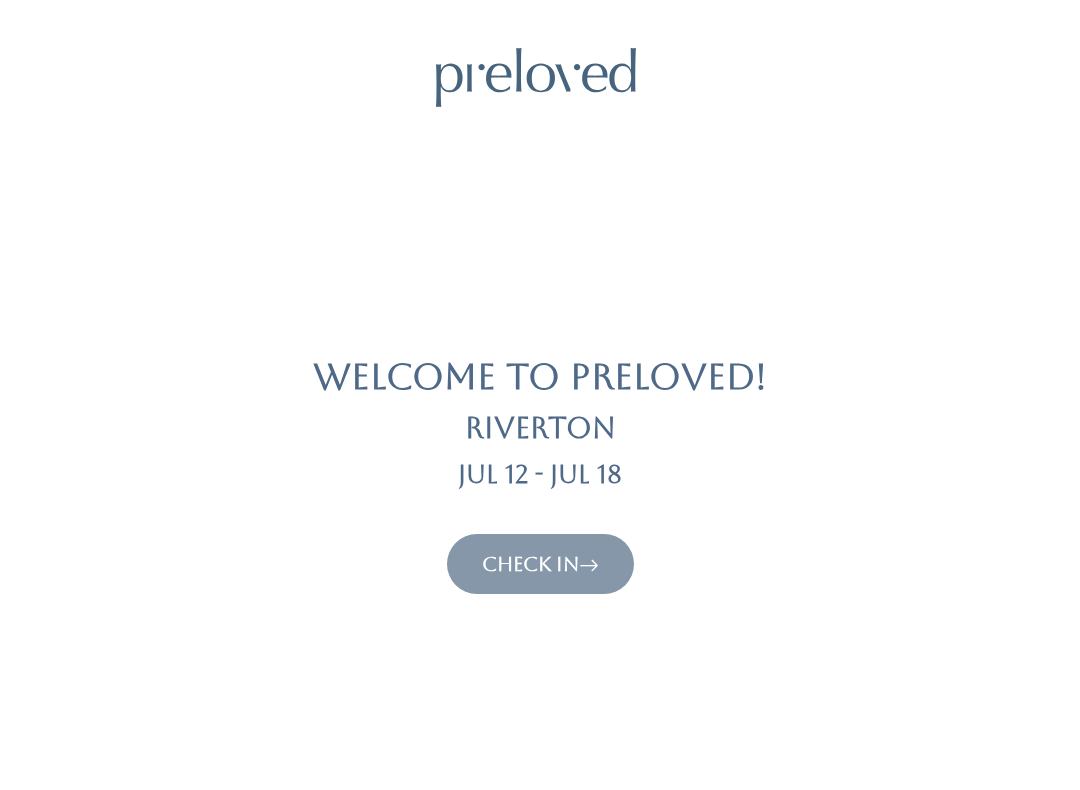 click on "Check In" at bounding box center [540, 564] 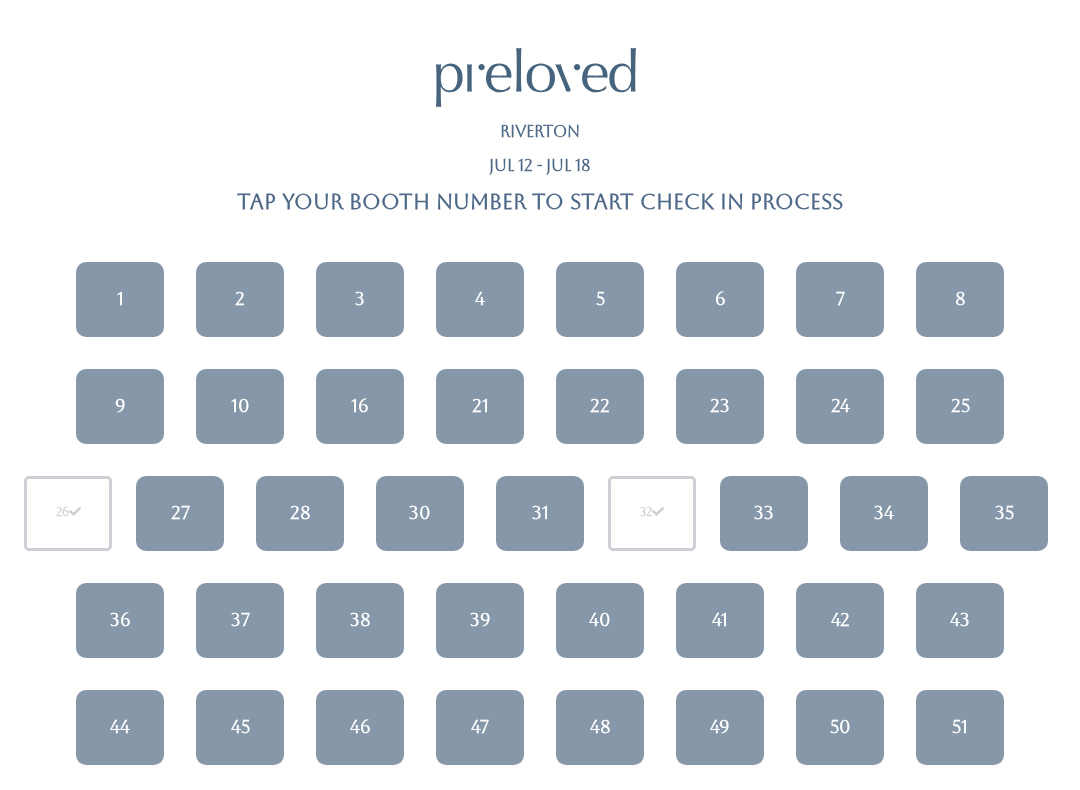 scroll, scrollTop: 0, scrollLeft: 0, axis: both 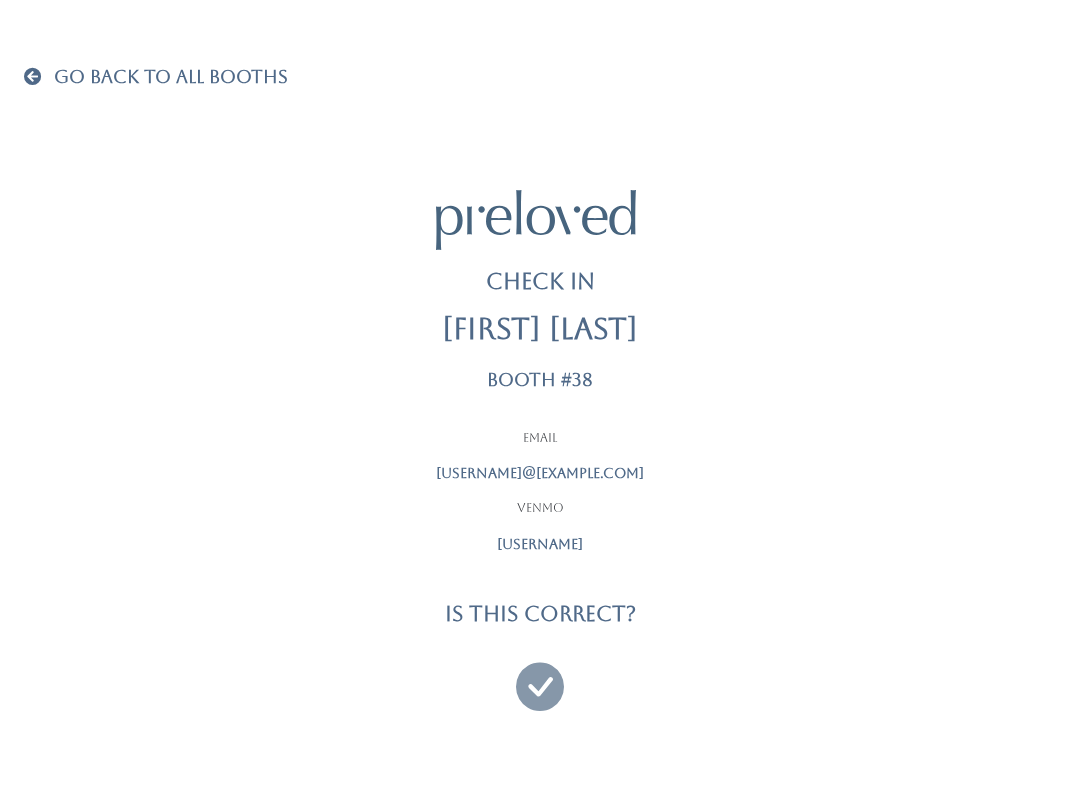 click at bounding box center (540, 677) 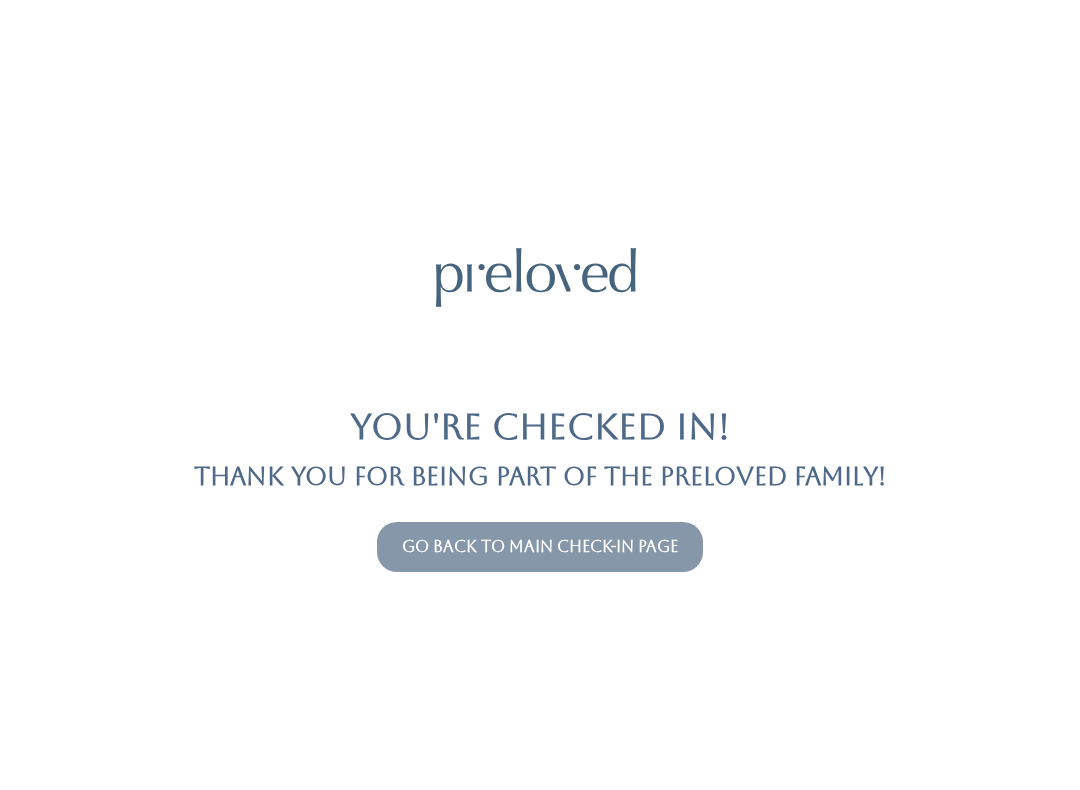 scroll, scrollTop: 0, scrollLeft: 0, axis: both 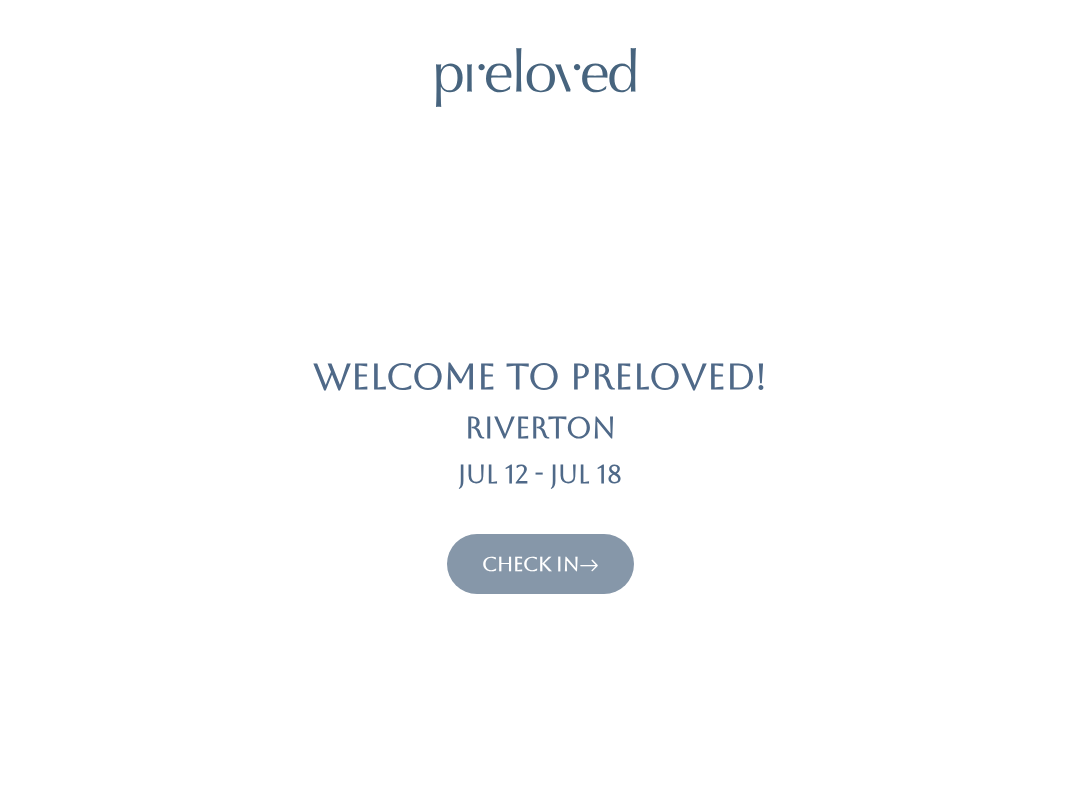 click on "Check In" at bounding box center [540, 564] 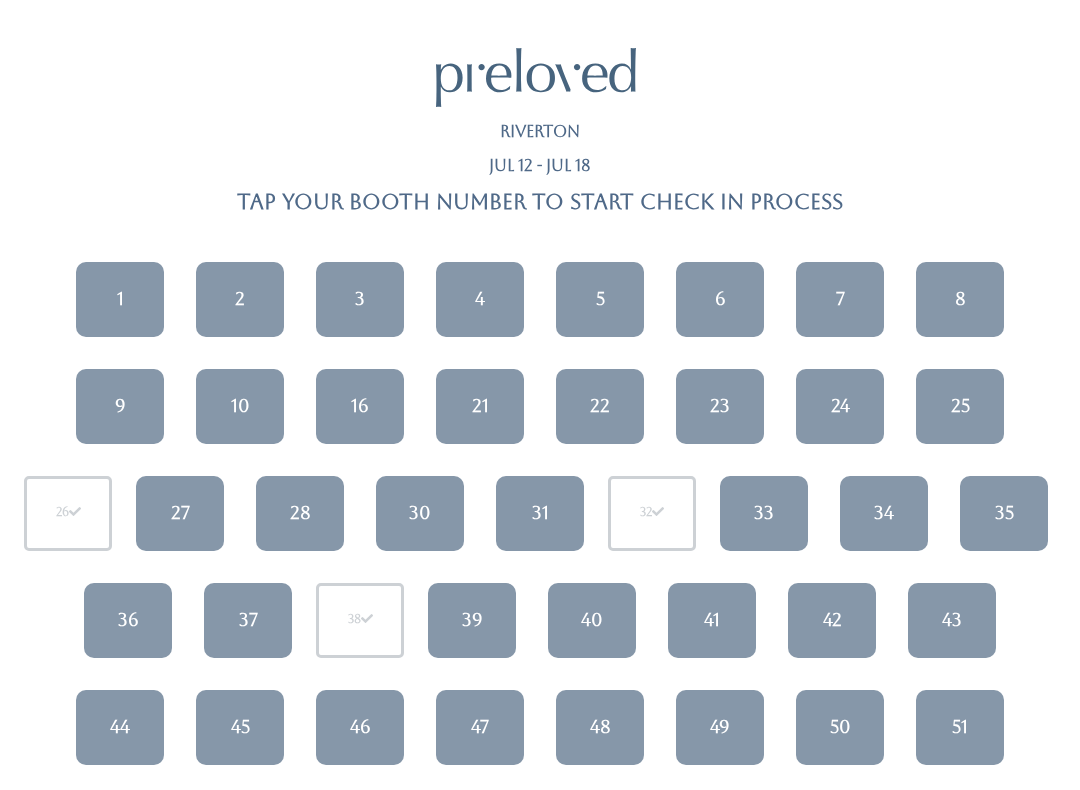 scroll, scrollTop: 0, scrollLeft: 0, axis: both 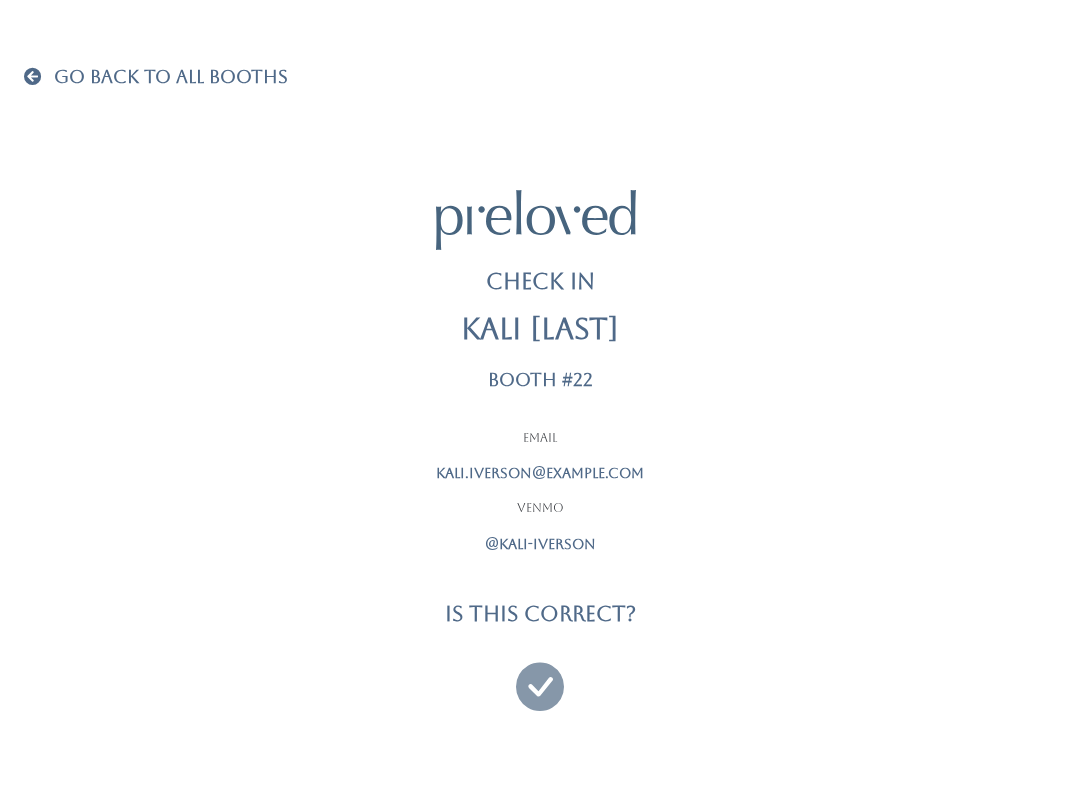 click at bounding box center (540, 677) 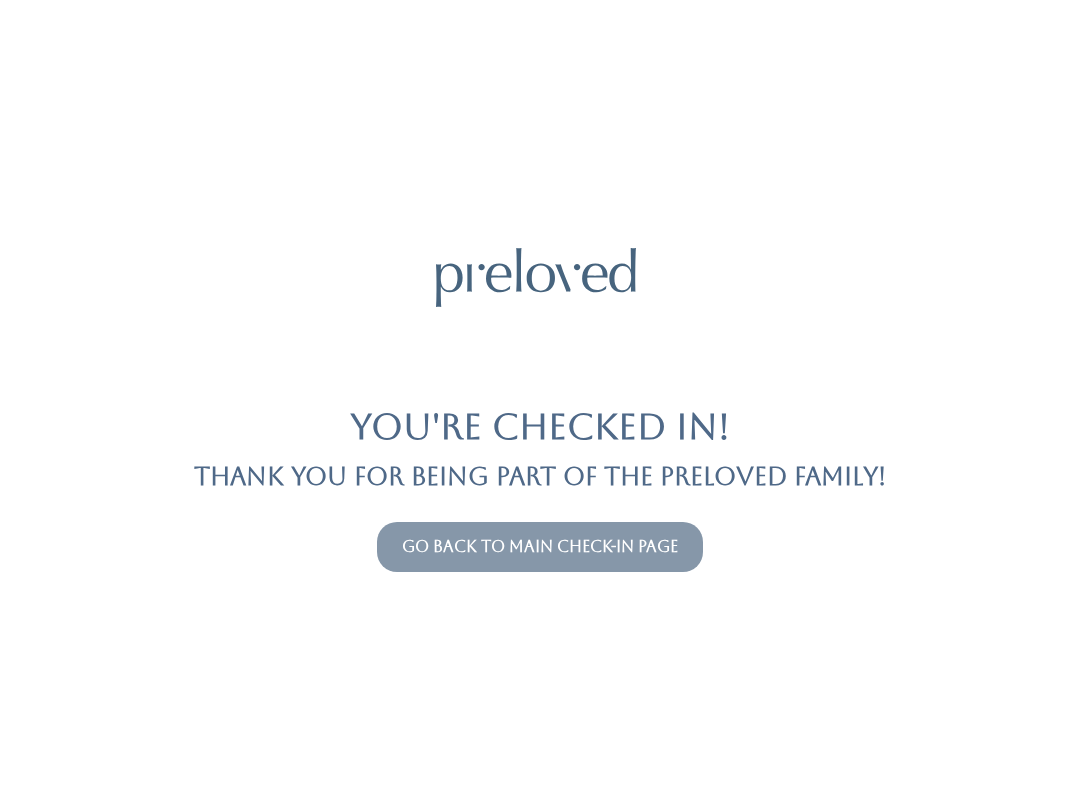 scroll, scrollTop: 0, scrollLeft: 0, axis: both 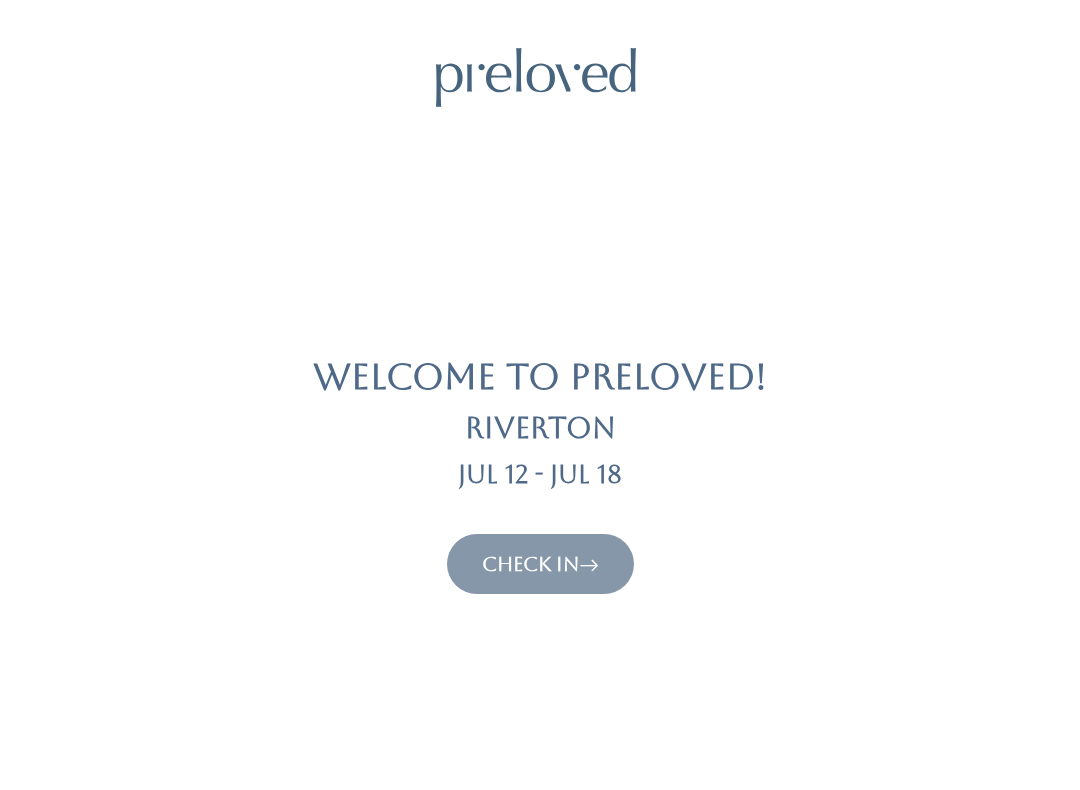 click on "Check In" at bounding box center (540, 564) 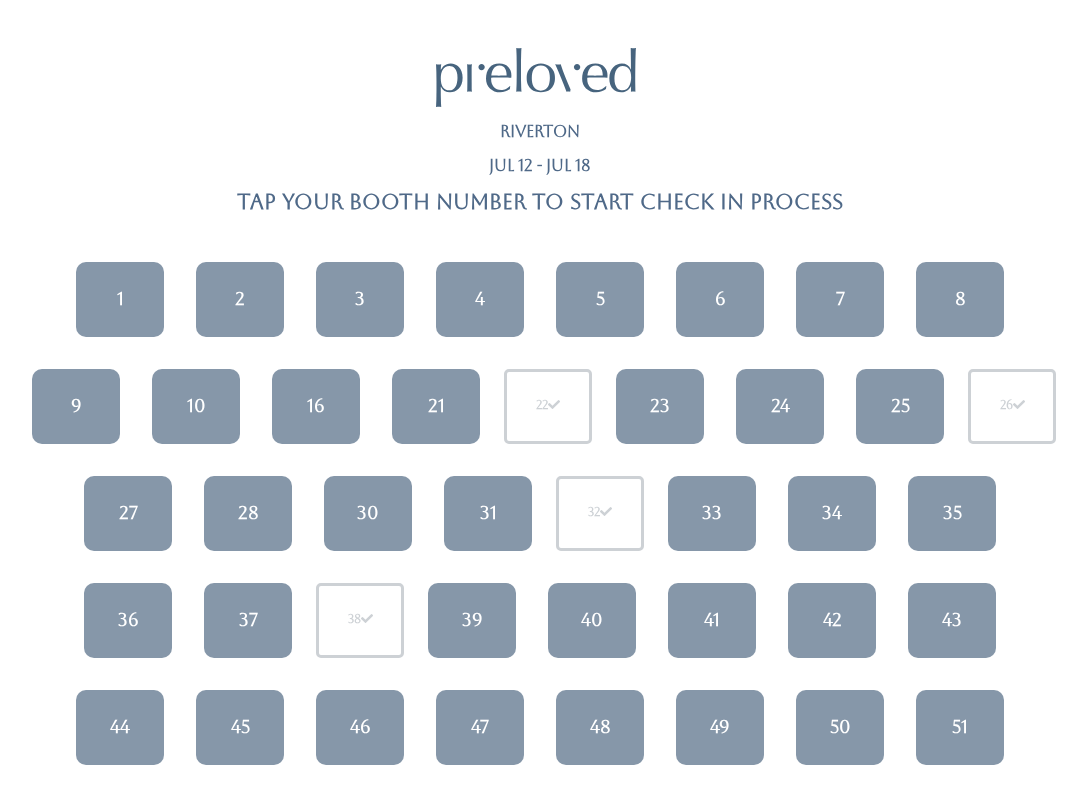 scroll, scrollTop: 0, scrollLeft: 0, axis: both 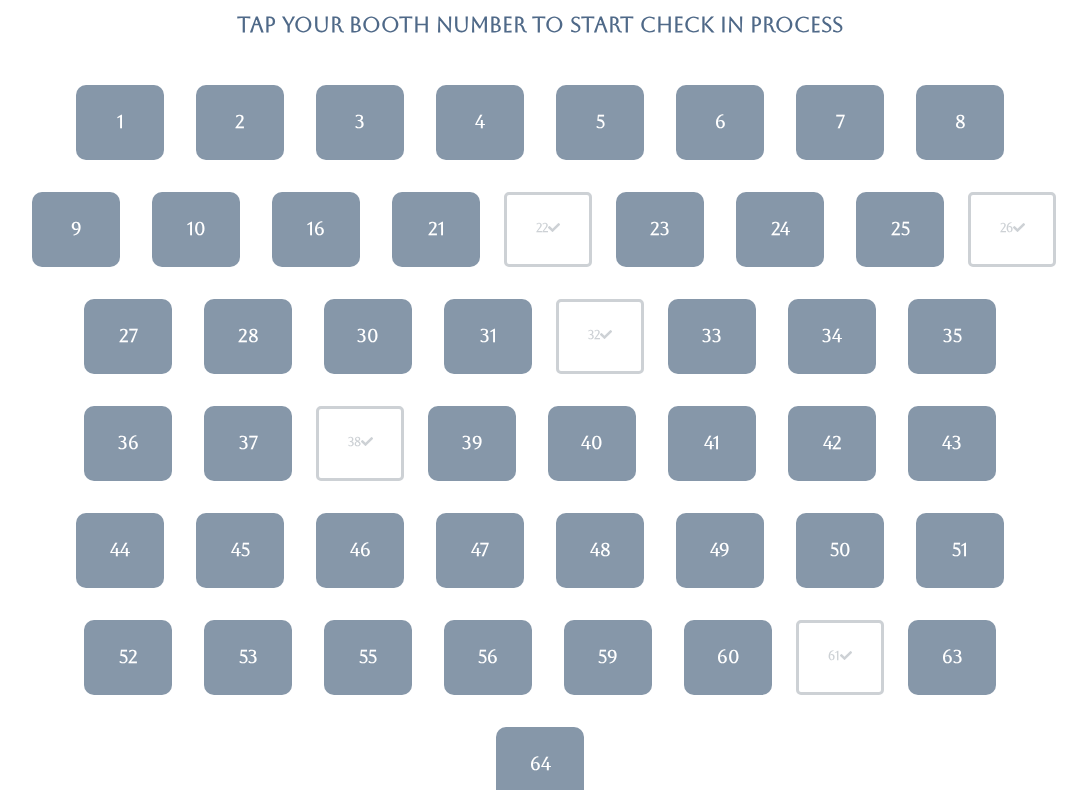 click on "48" at bounding box center [600, 550] 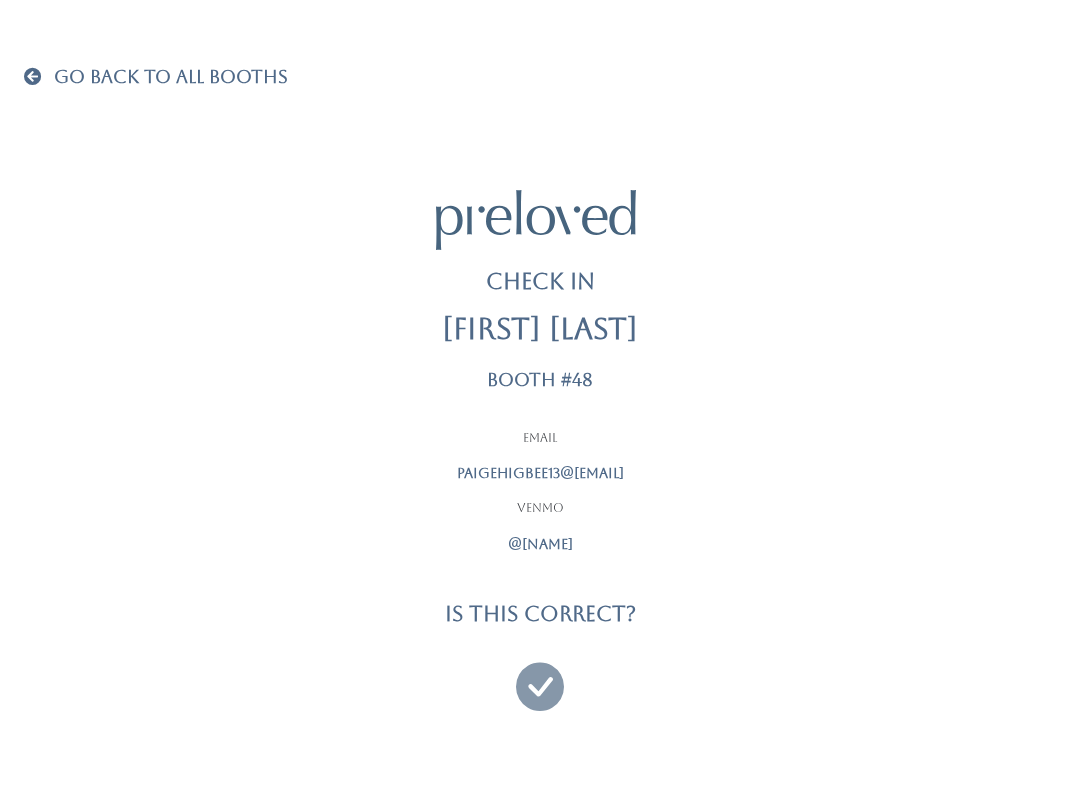 scroll, scrollTop: 0, scrollLeft: 0, axis: both 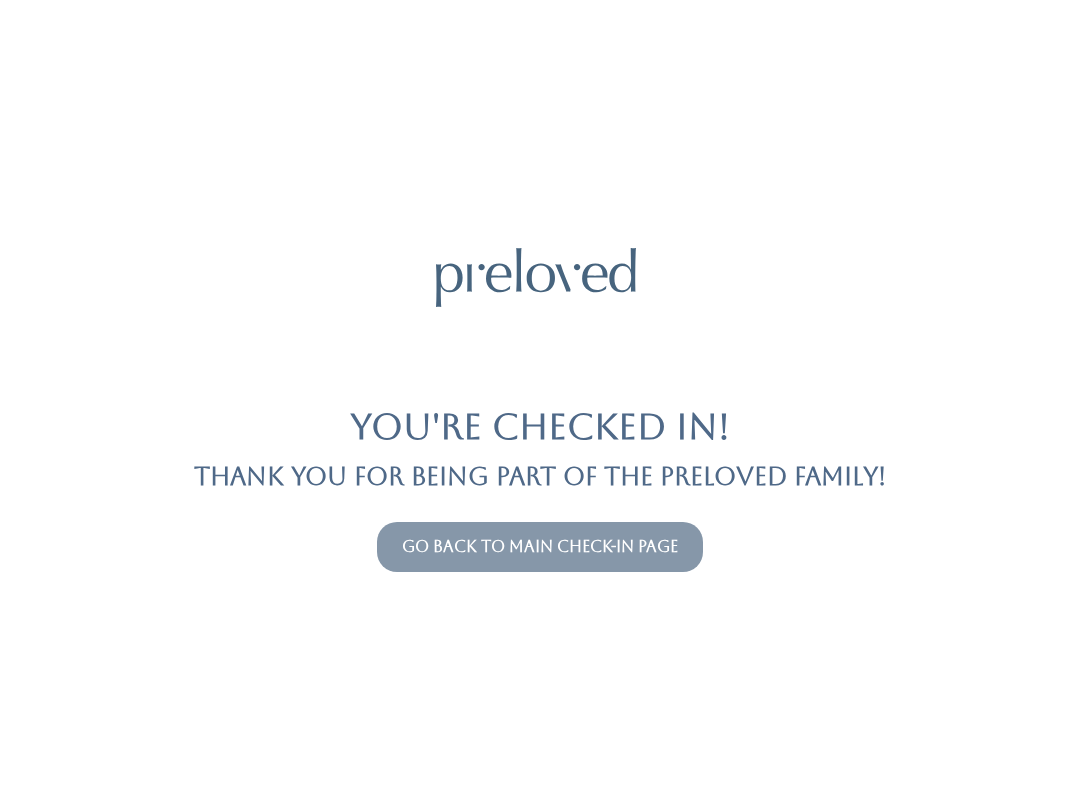click on "Go back to main check-in page" at bounding box center (540, 547) 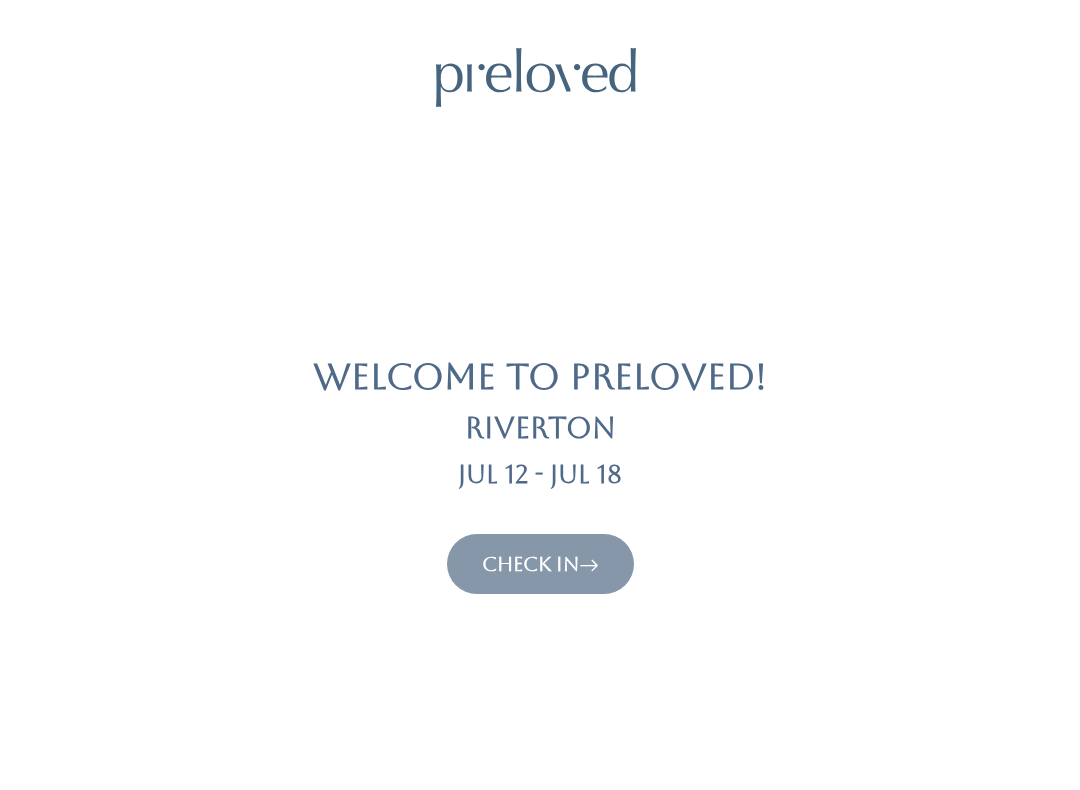 scroll, scrollTop: 133, scrollLeft: 0, axis: vertical 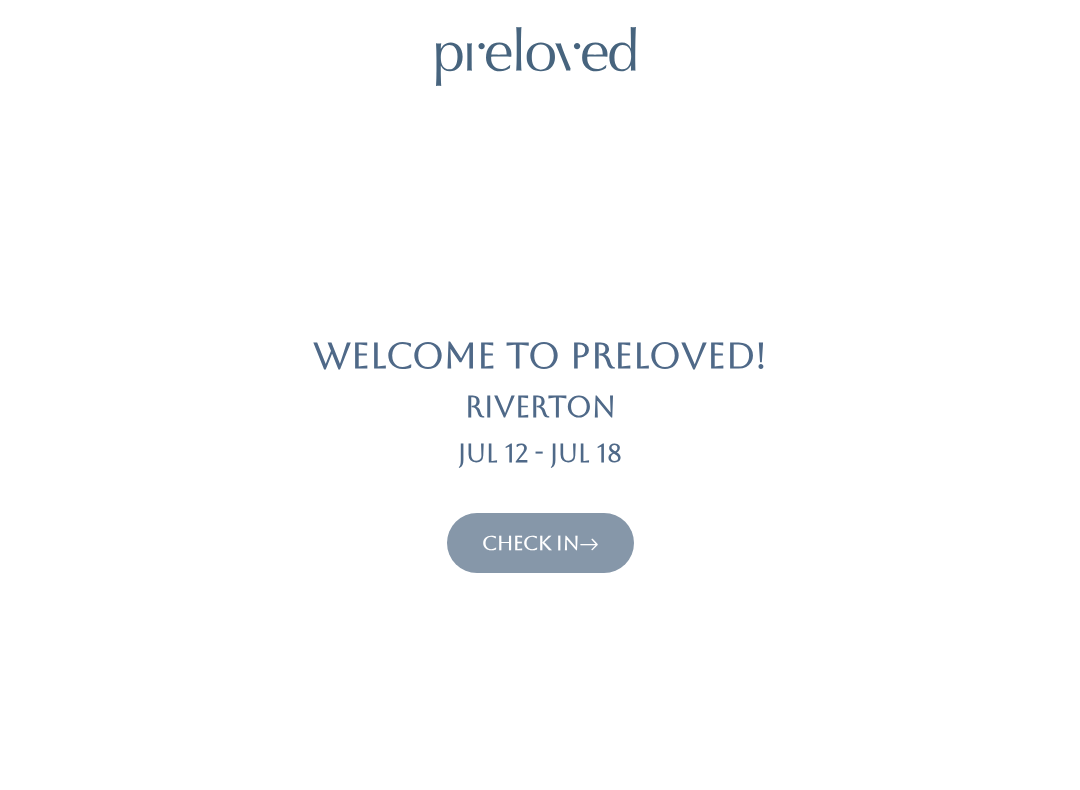 click on "Check In" at bounding box center [540, 543] 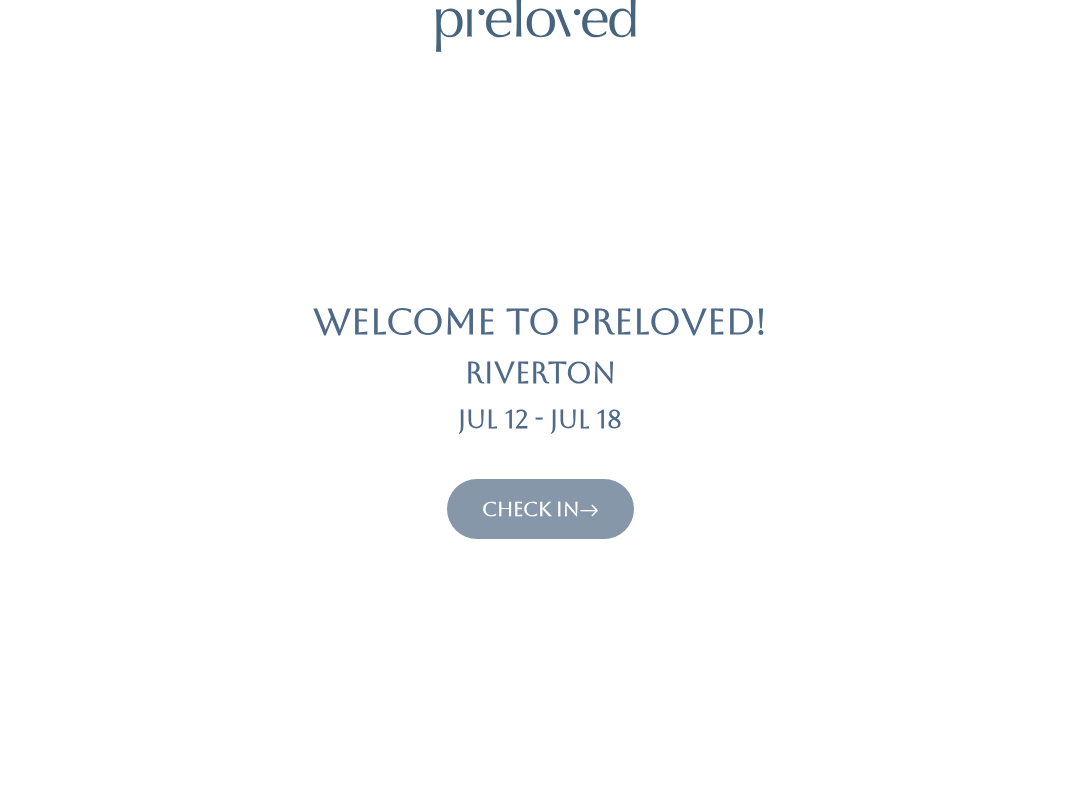 scroll, scrollTop: 0, scrollLeft: 0, axis: both 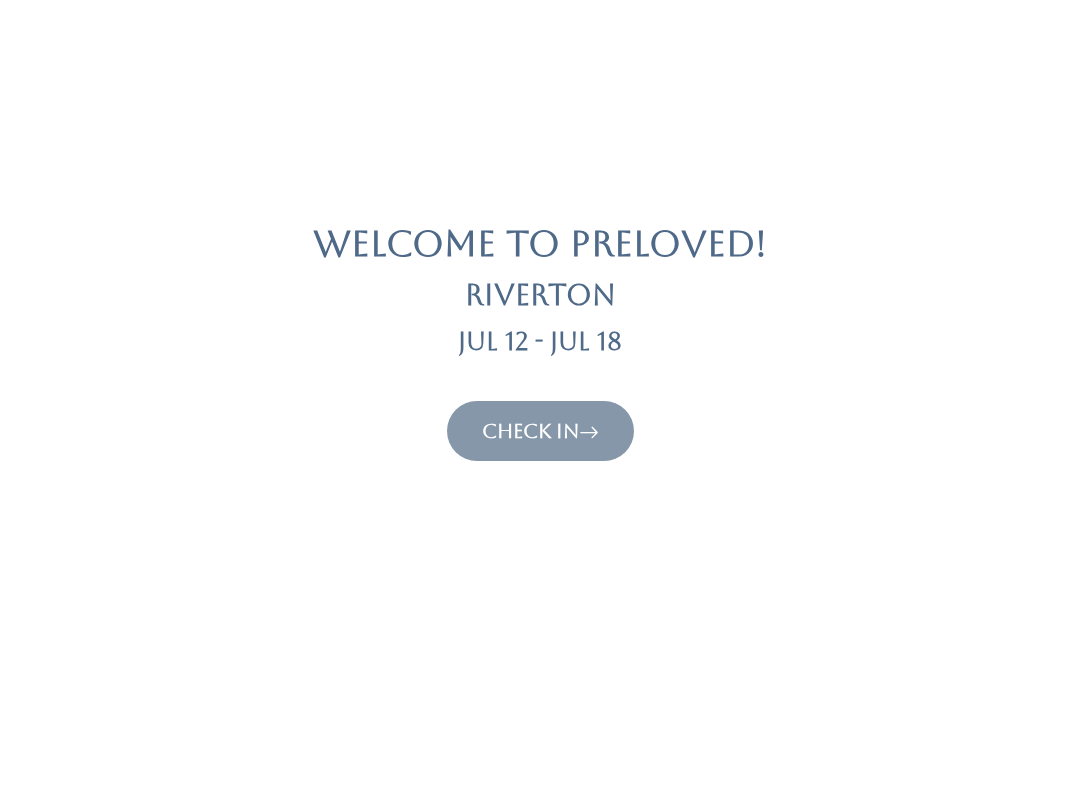 click on "Check In" at bounding box center [540, 431] 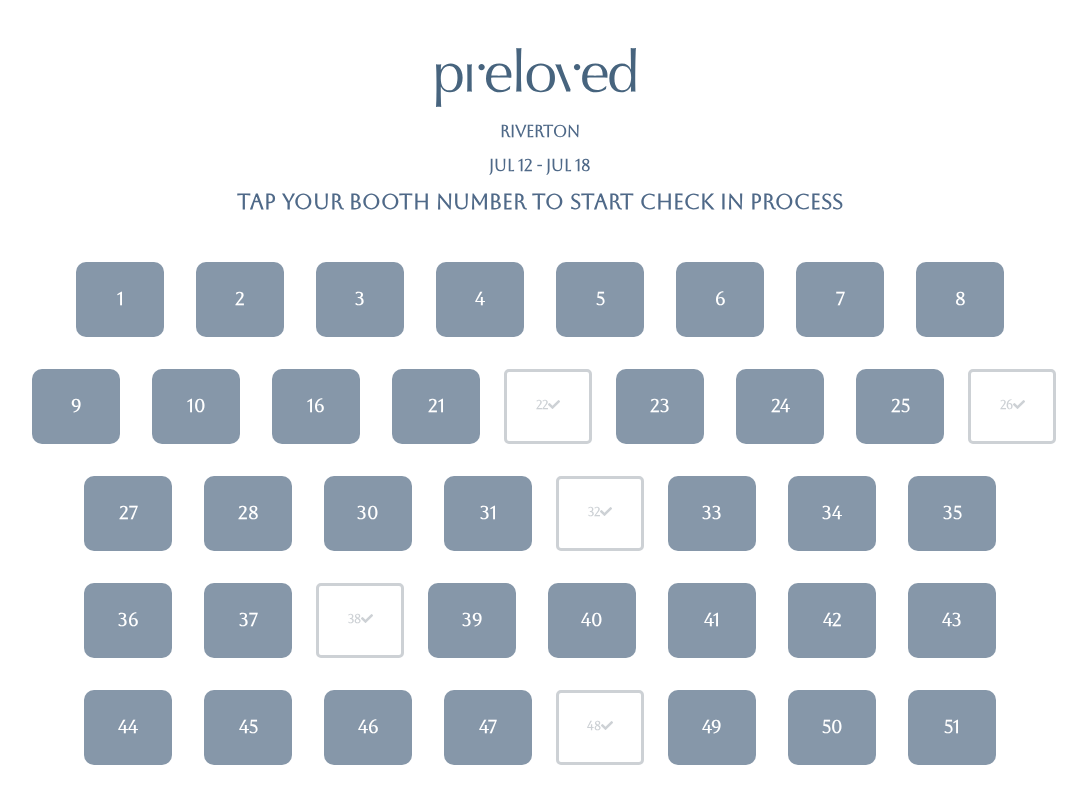 scroll, scrollTop: -4, scrollLeft: 0, axis: vertical 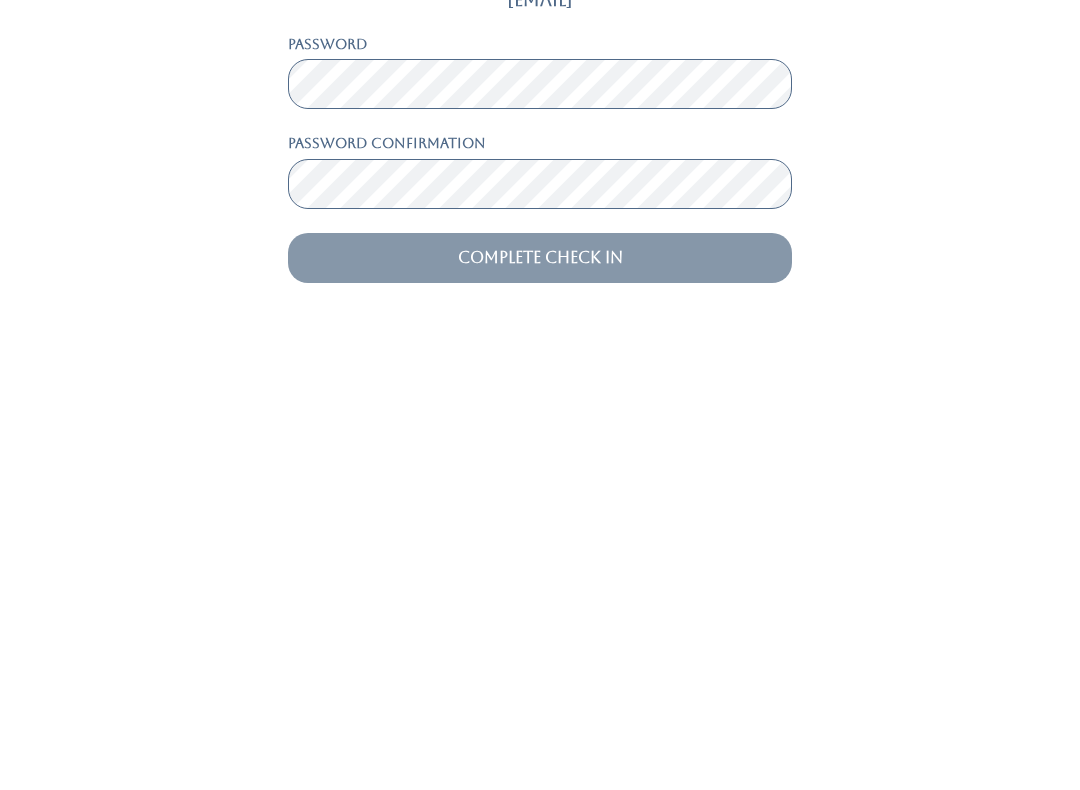 click on "Complete Check In" at bounding box center [540, 666] 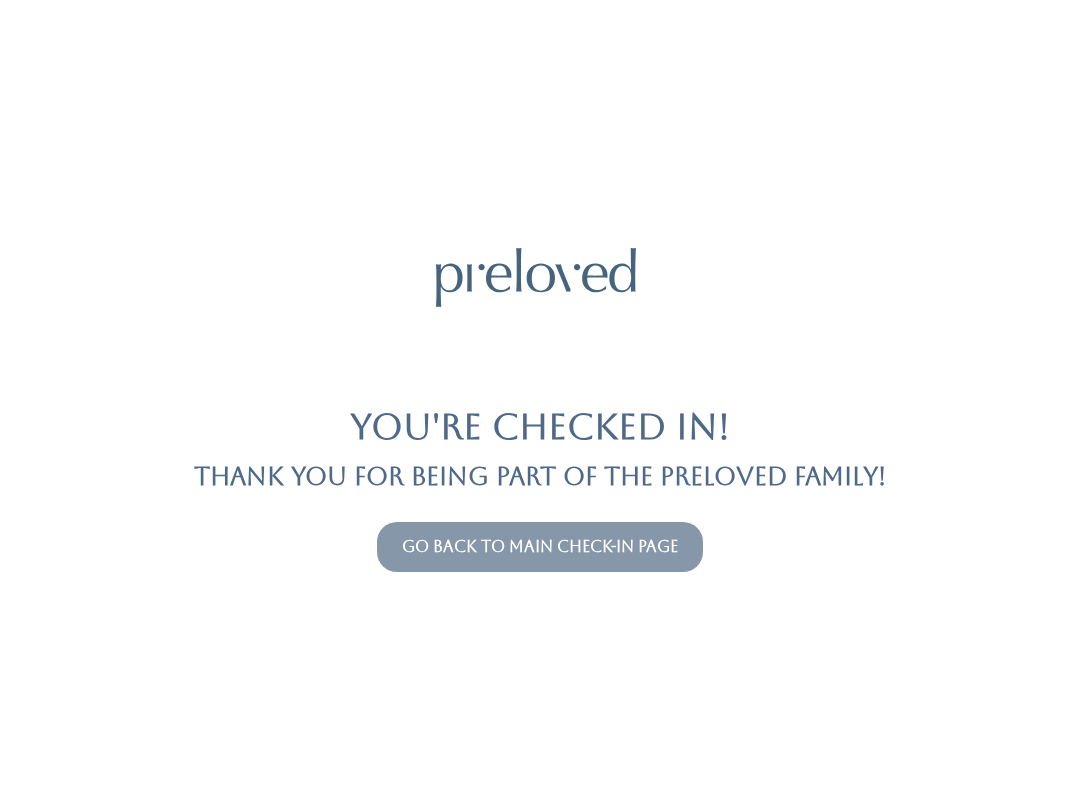 scroll, scrollTop: 0, scrollLeft: 0, axis: both 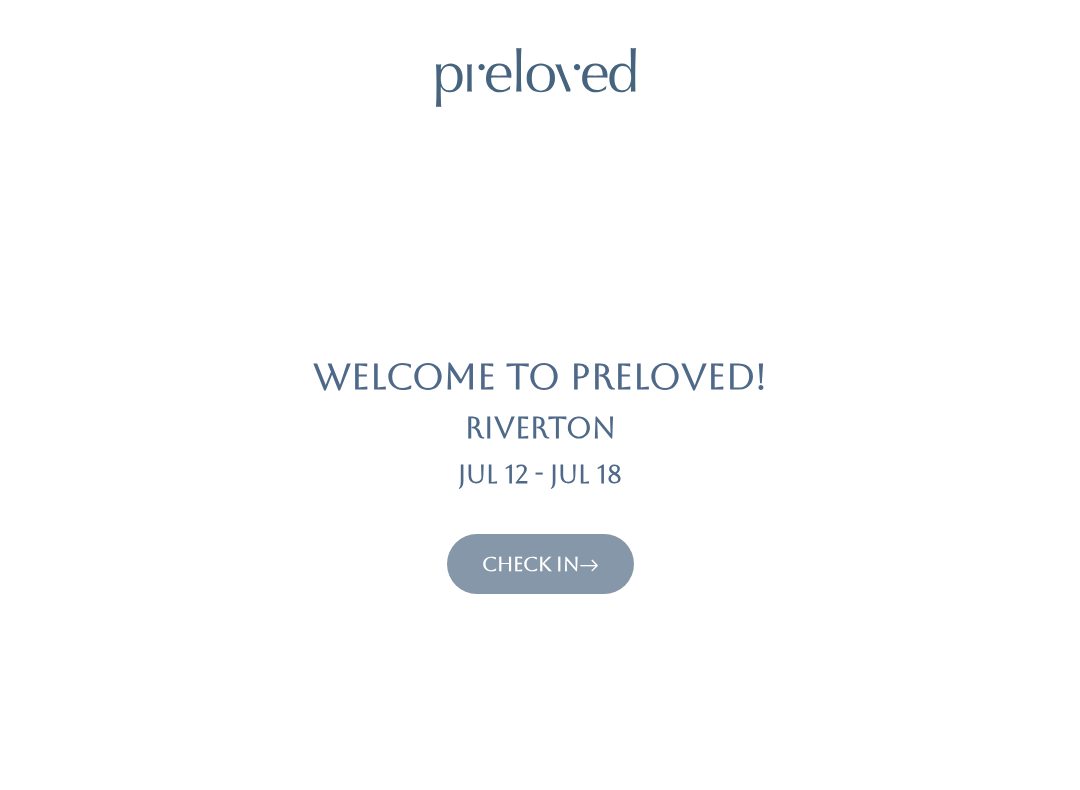 click on "Check In" at bounding box center (540, 564) 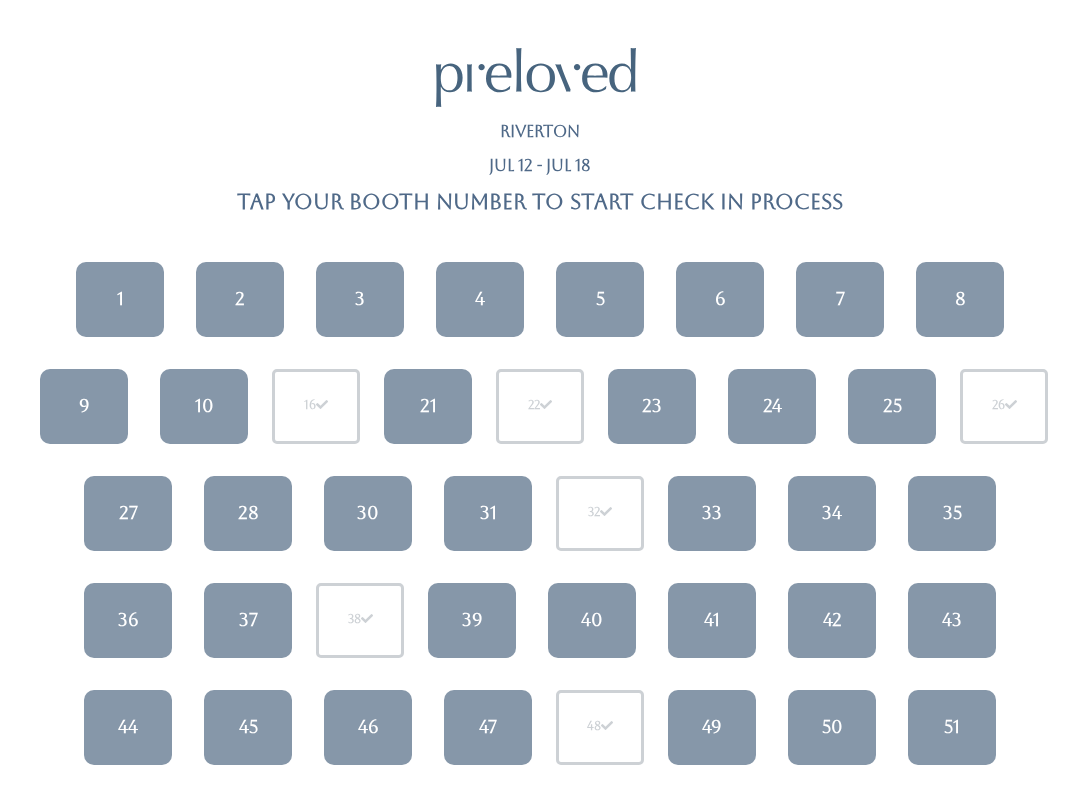 scroll, scrollTop: 0, scrollLeft: 0, axis: both 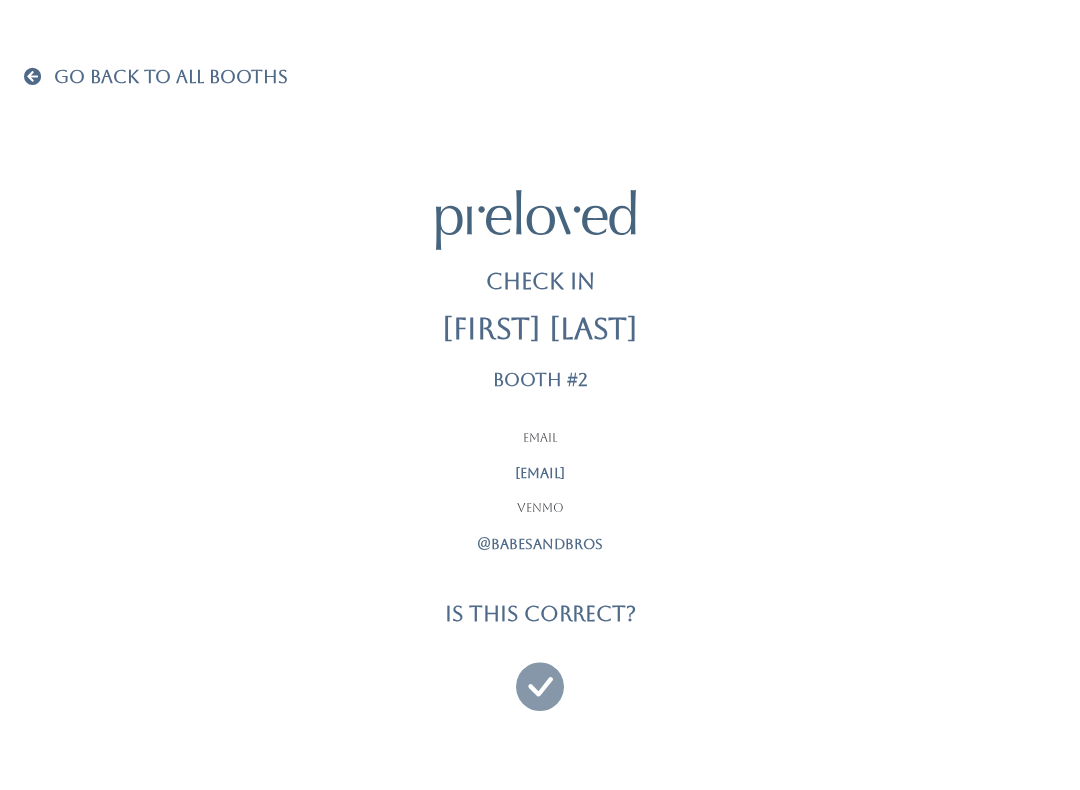 click at bounding box center [540, 677] 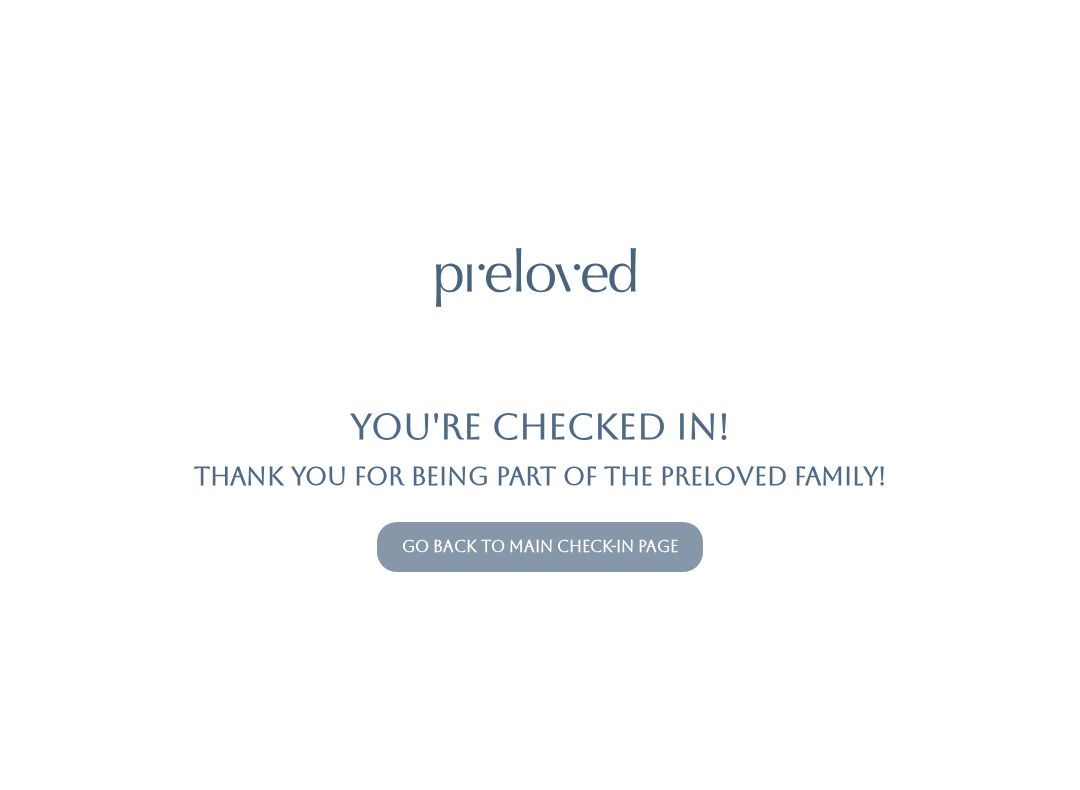 scroll, scrollTop: 0, scrollLeft: 0, axis: both 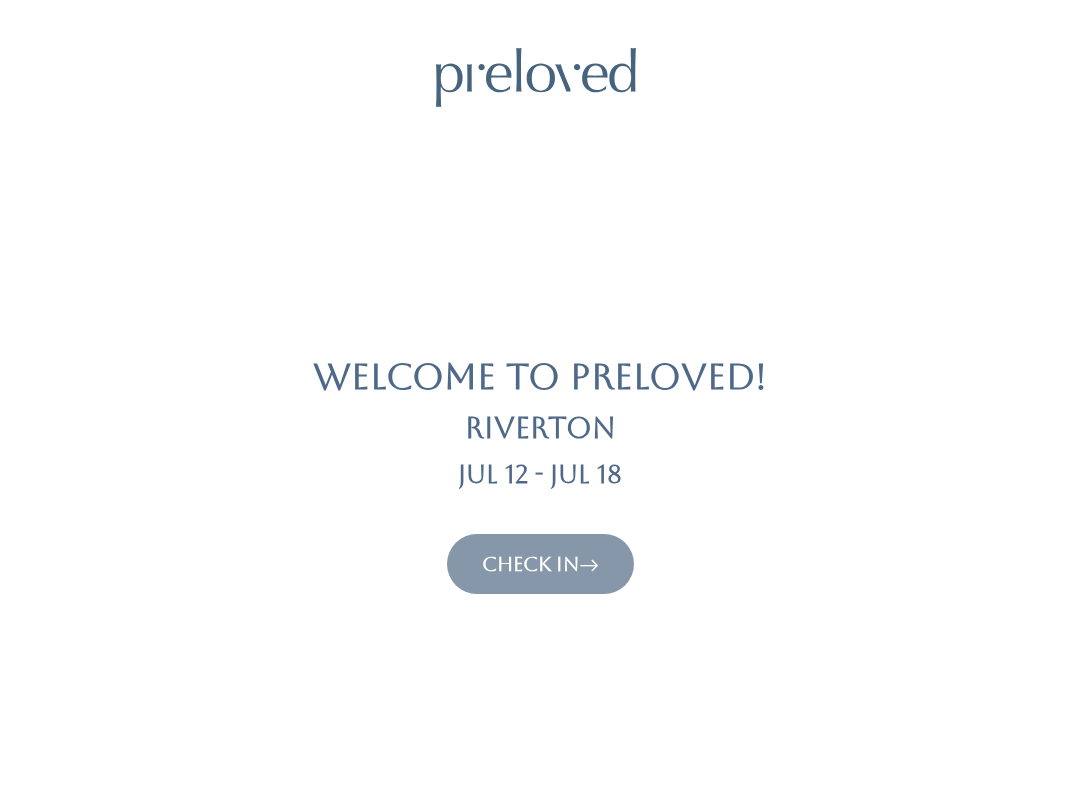click on "Check In" at bounding box center (540, 564) 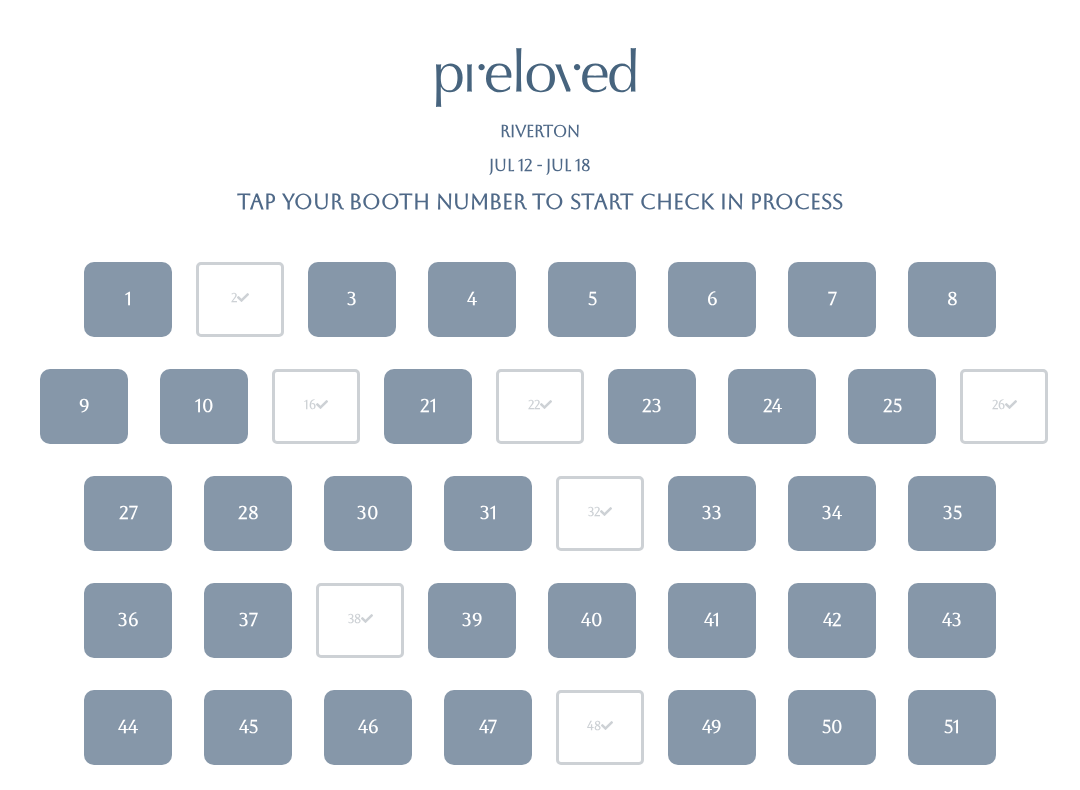 scroll, scrollTop: 0, scrollLeft: 0, axis: both 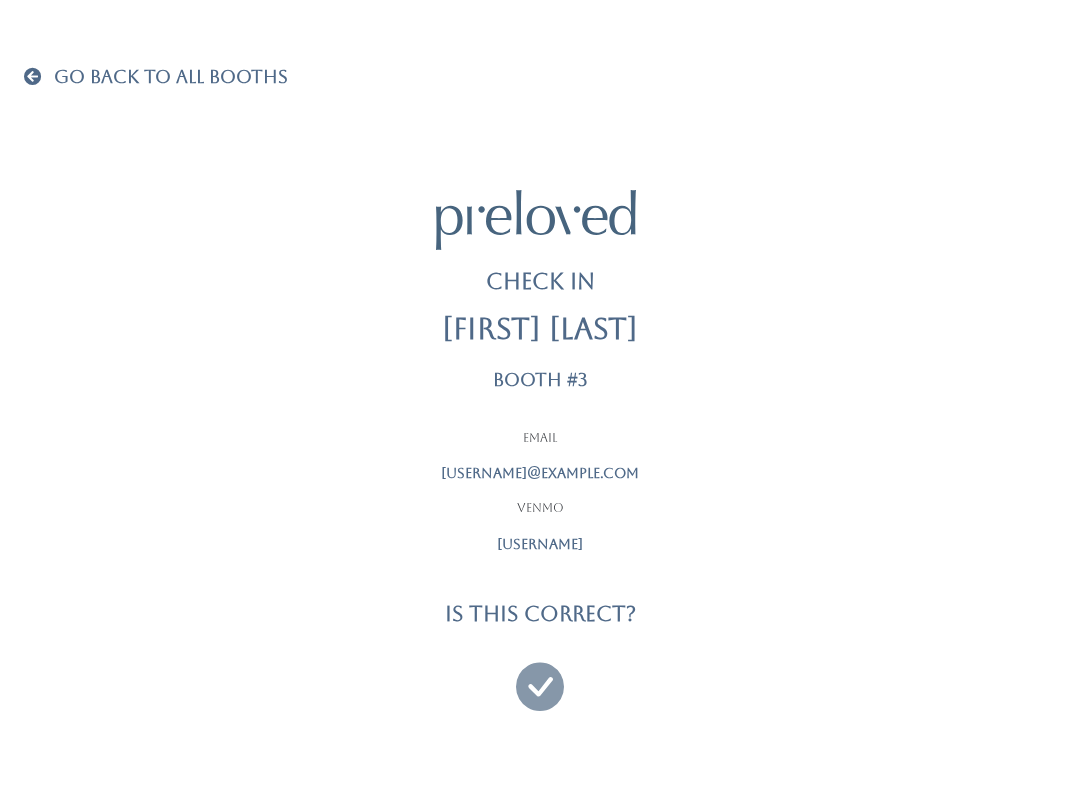 click at bounding box center (540, 677) 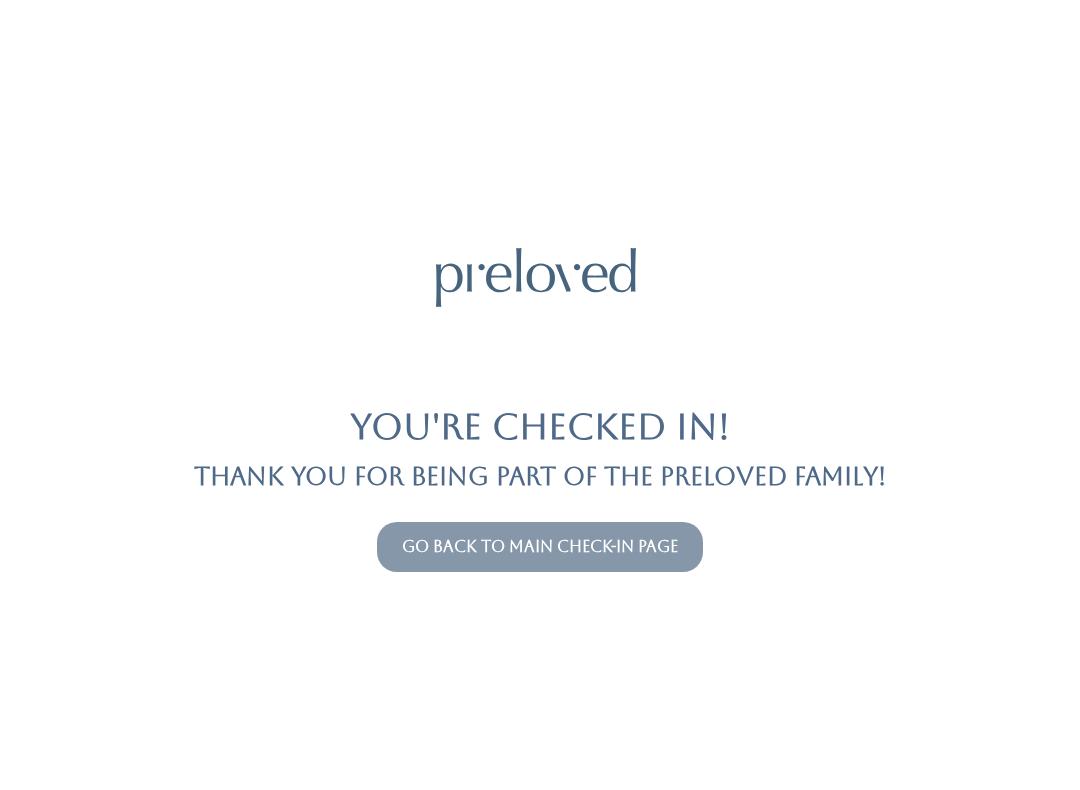 scroll, scrollTop: 0, scrollLeft: 0, axis: both 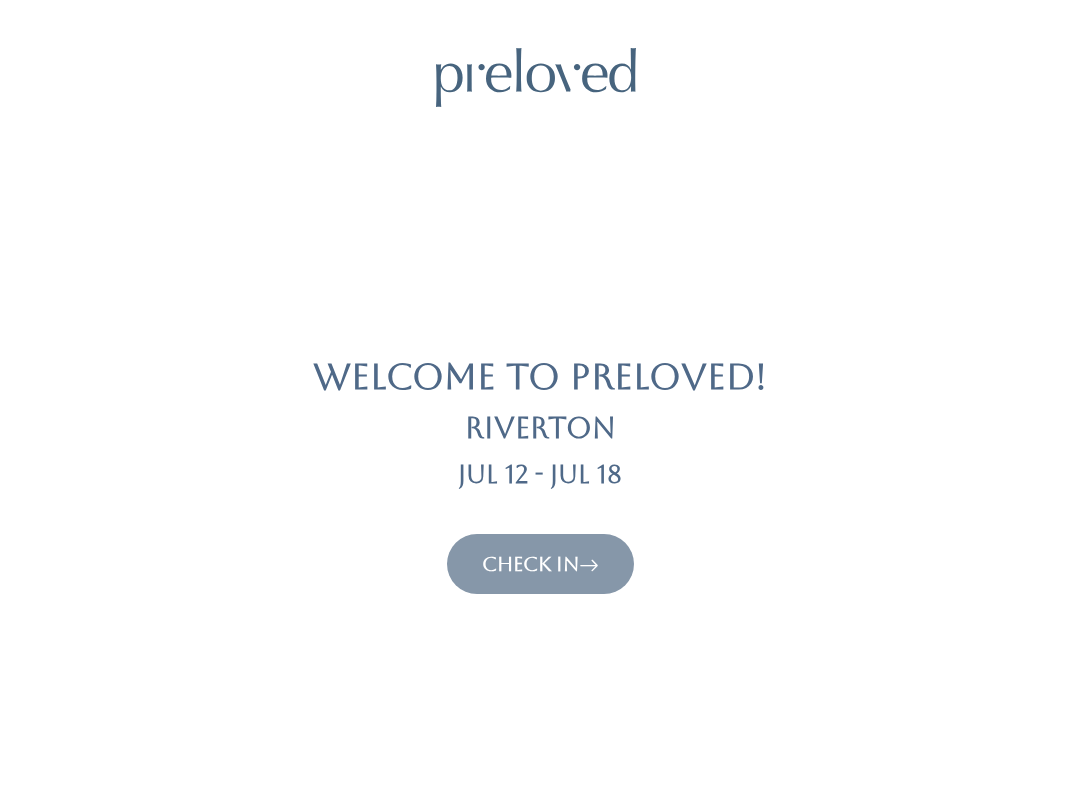 click on "Check In" at bounding box center [540, 564] 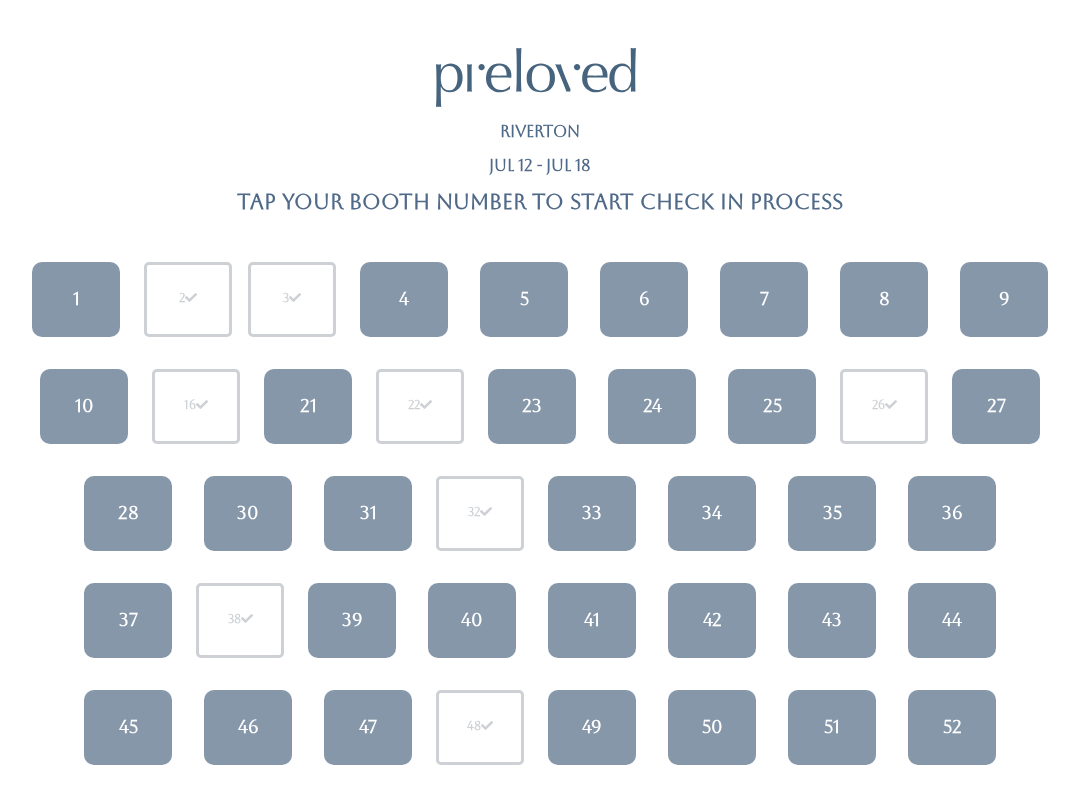 scroll, scrollTop: 0, scrollLeft: 0, axis: both 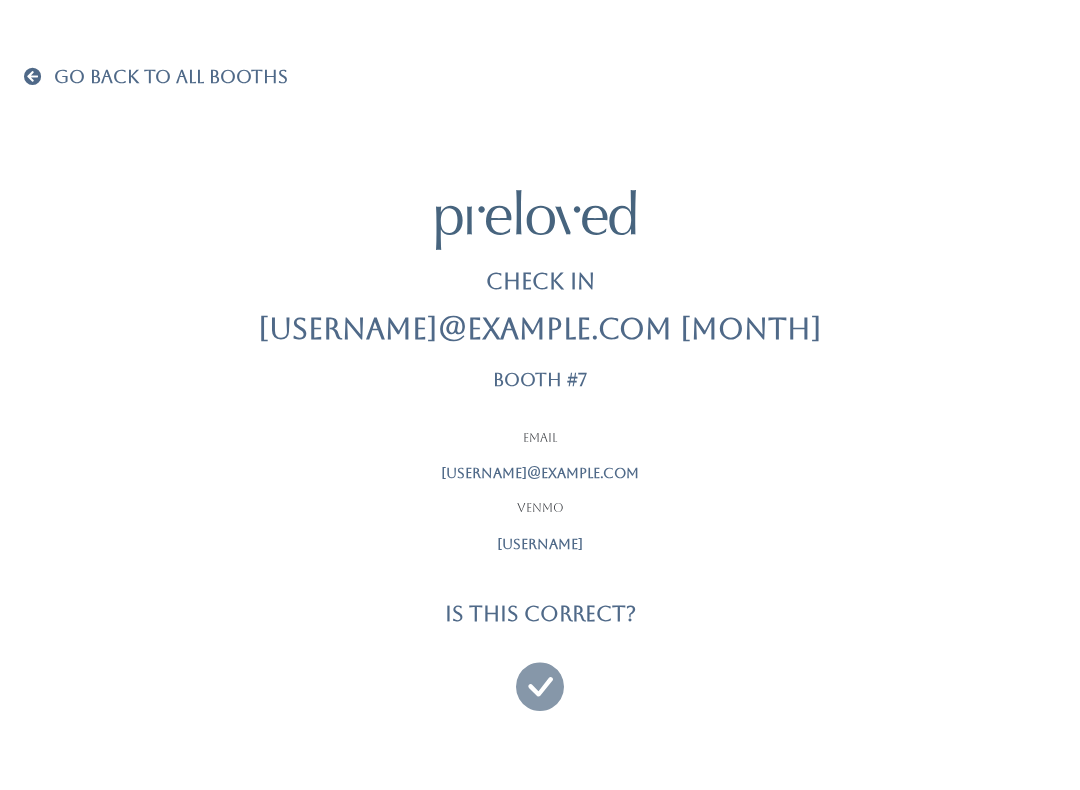 click at bounding box center [540, 677] 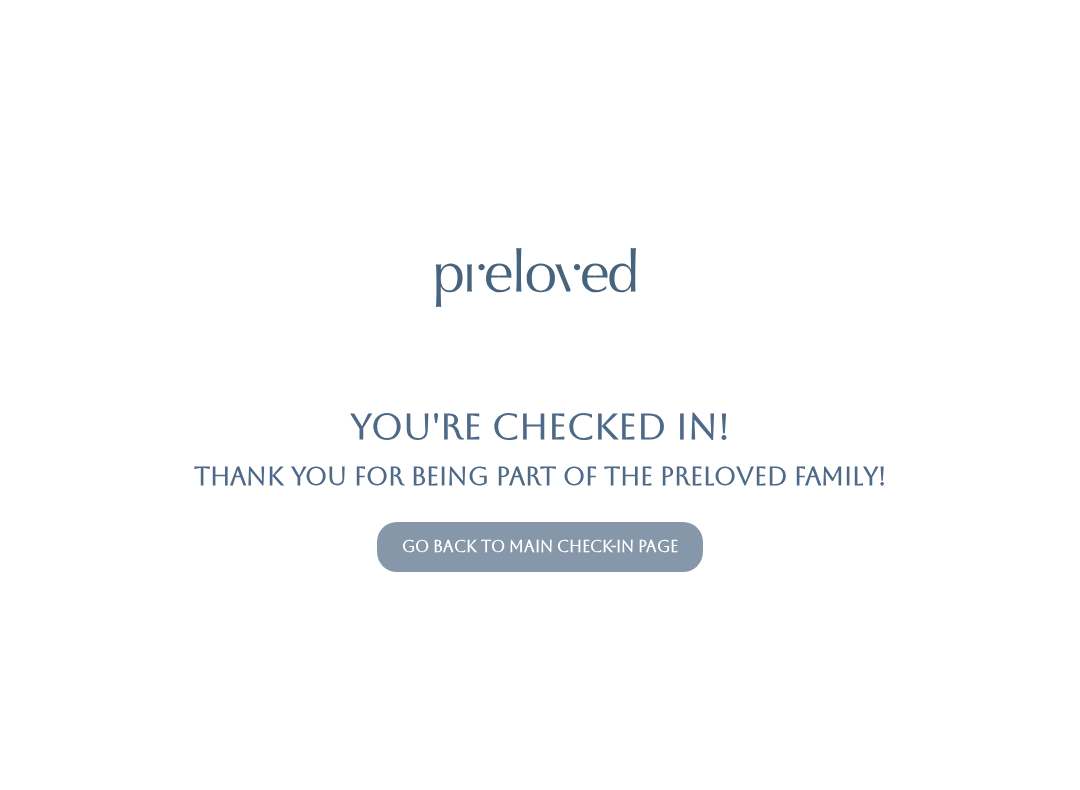 scroll, scrollTop: 0, scrollLeft: 0, axis: both 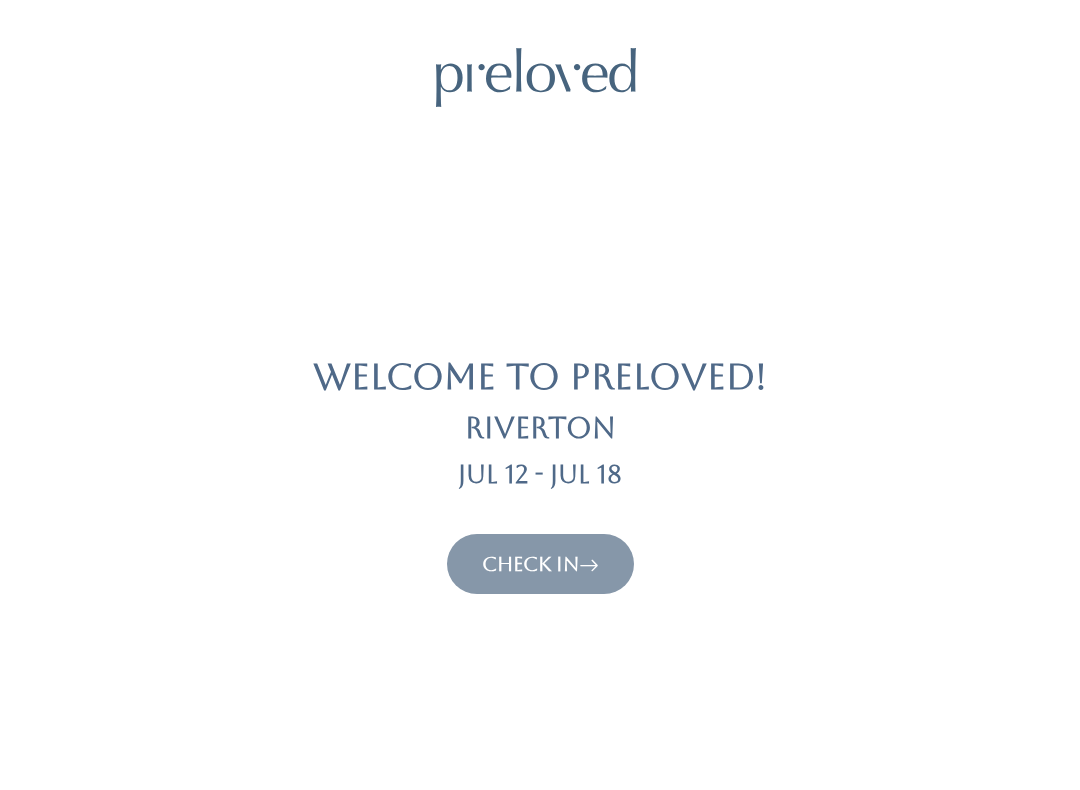 click on "Check In" at bounding box center (540, 564) 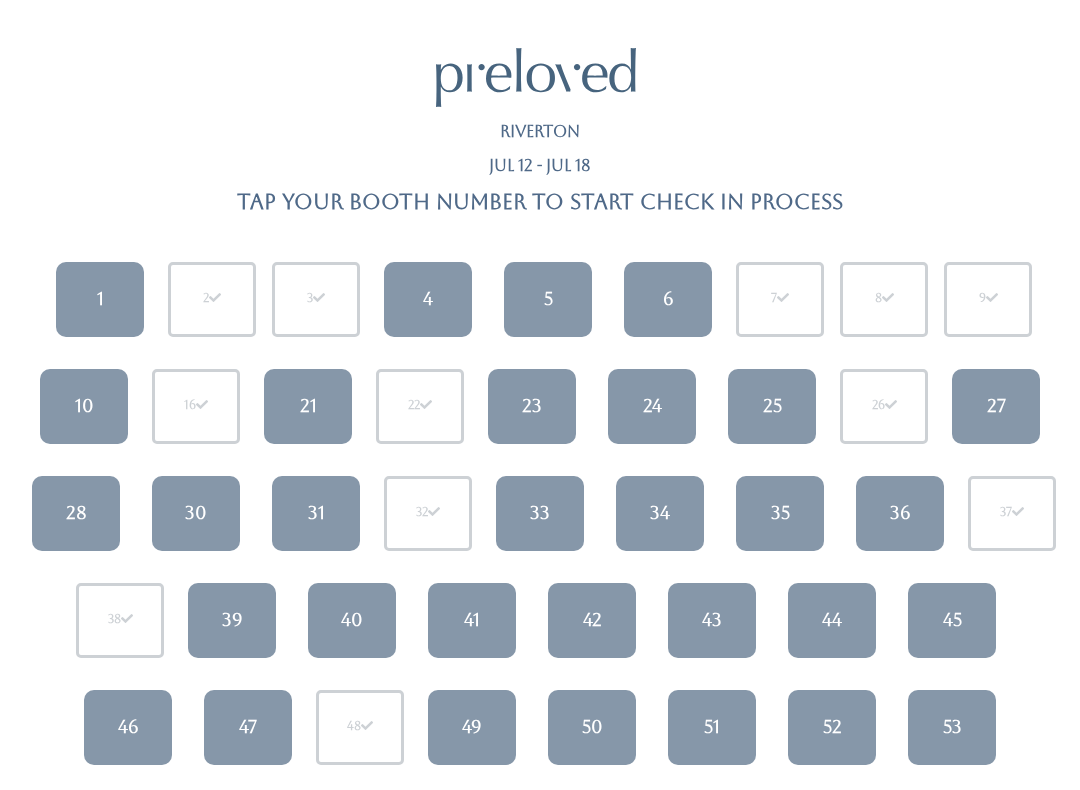 scroll, scrollTop: 0, scrollLeft: 0, axis: both 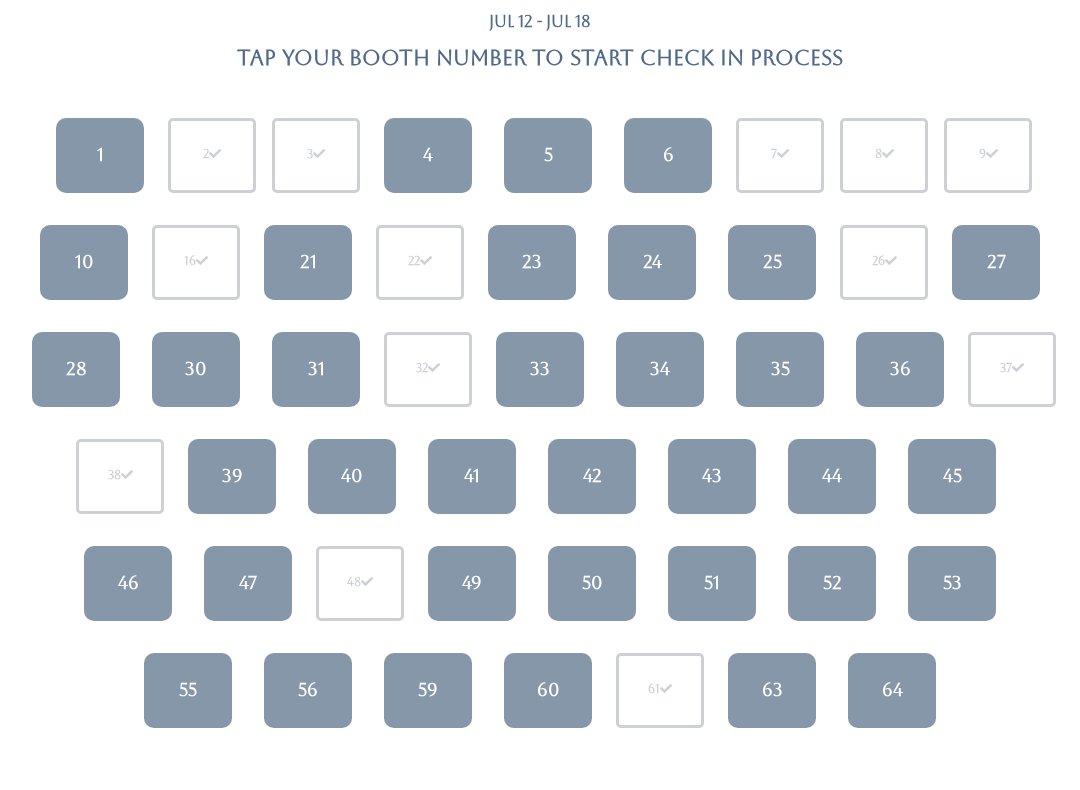 click on "64" at bounding box center (892, 690) 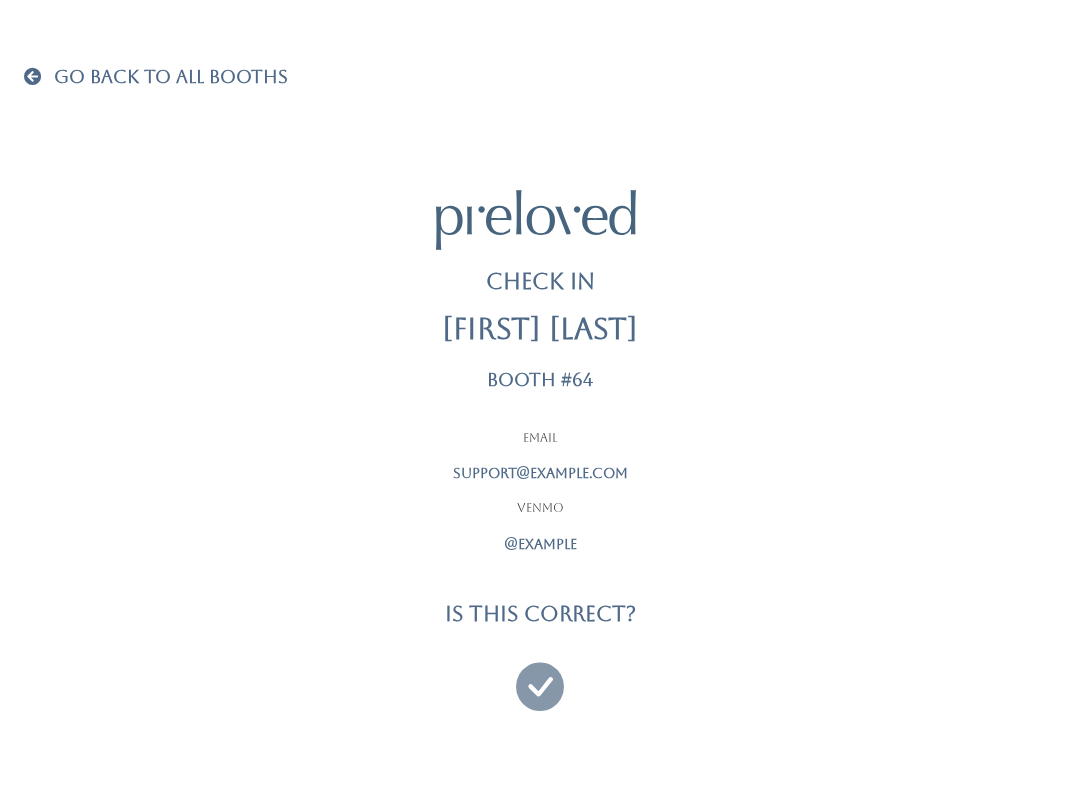scroll, scrollTop: 0, scrollLeft: 0, axis: both 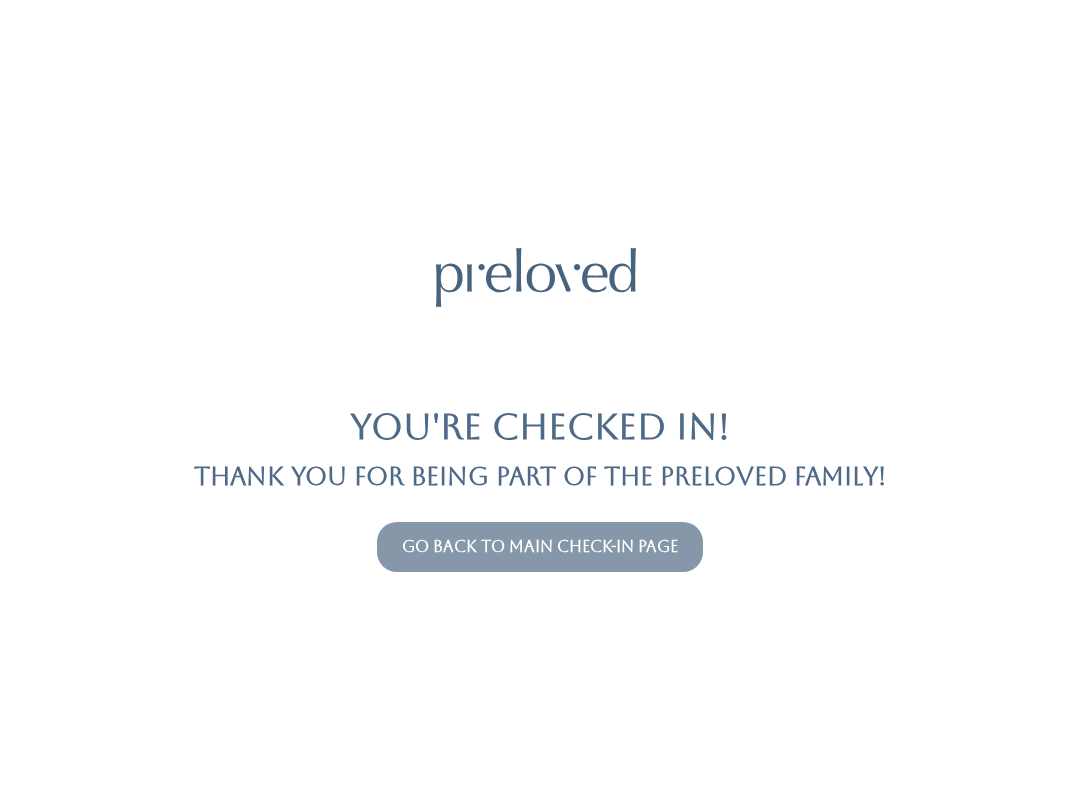 click on "Go back to main check-in page" at bounding box center [540, 547] 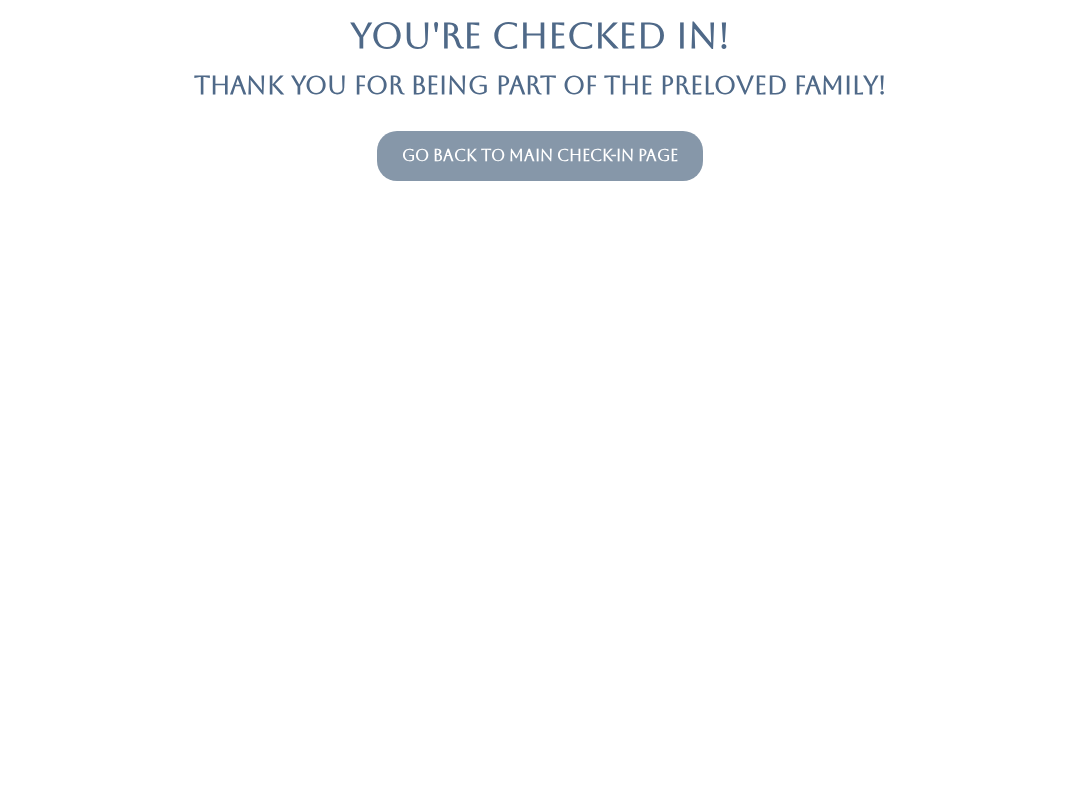 click on "Go back to main check-in page" at bounding box center (540, 546) 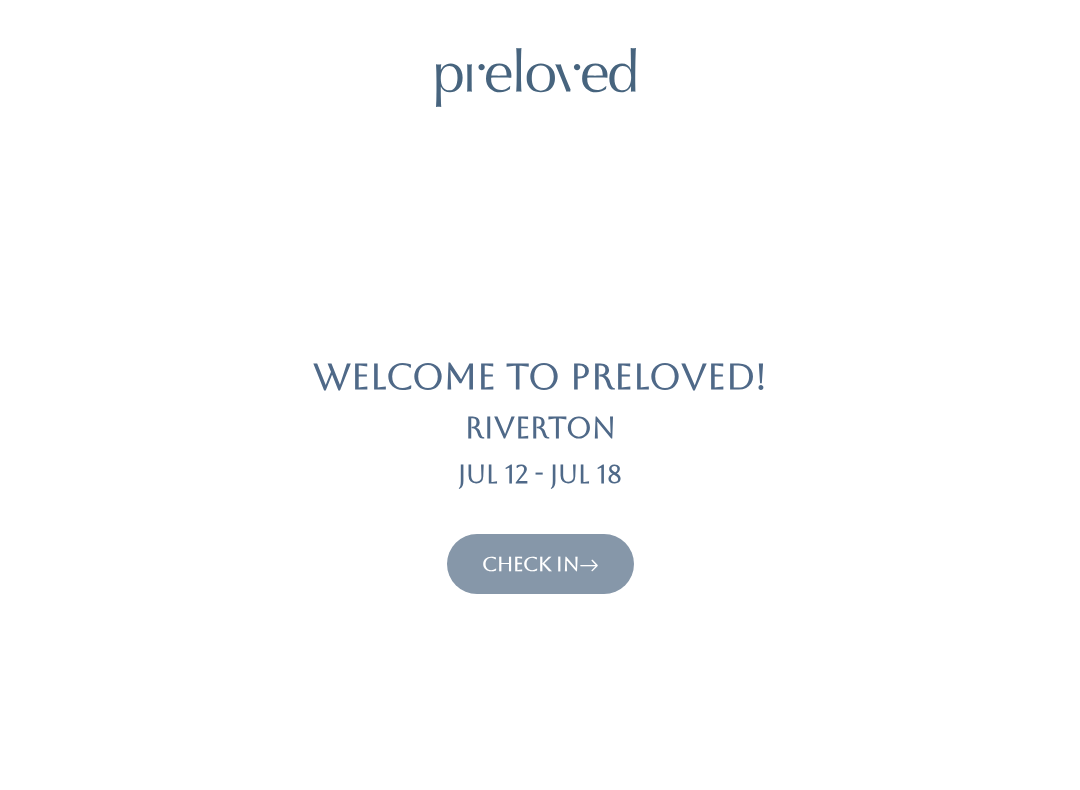 scroll, scrollTop: 0, scrollLeft: 0, axis: both 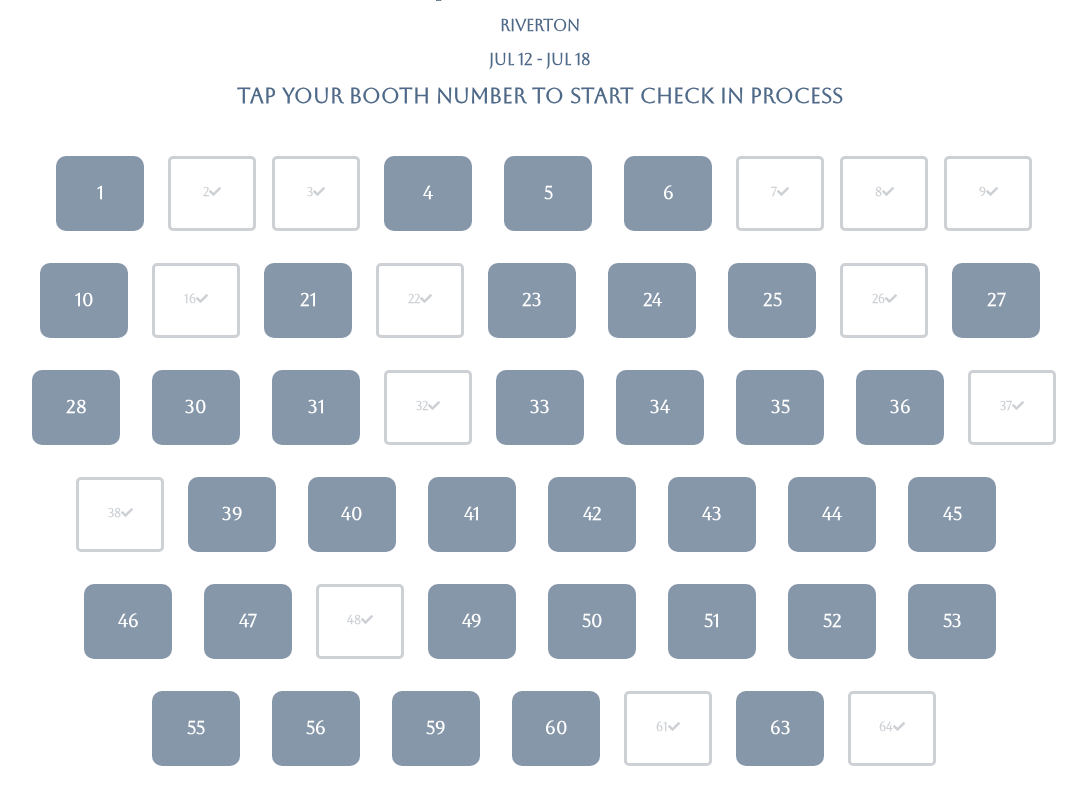click on "39" at bounding box center [232, 514] 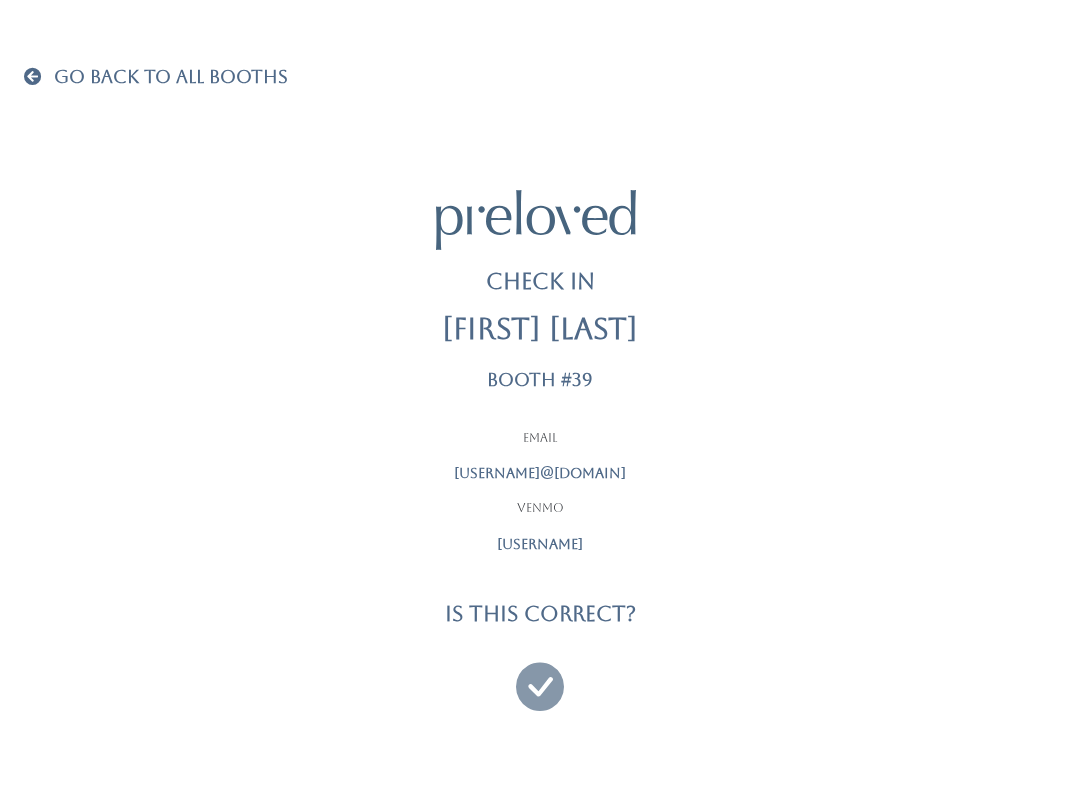 scroll, scrollTop: 0, scrollLeft: 0, axis: both 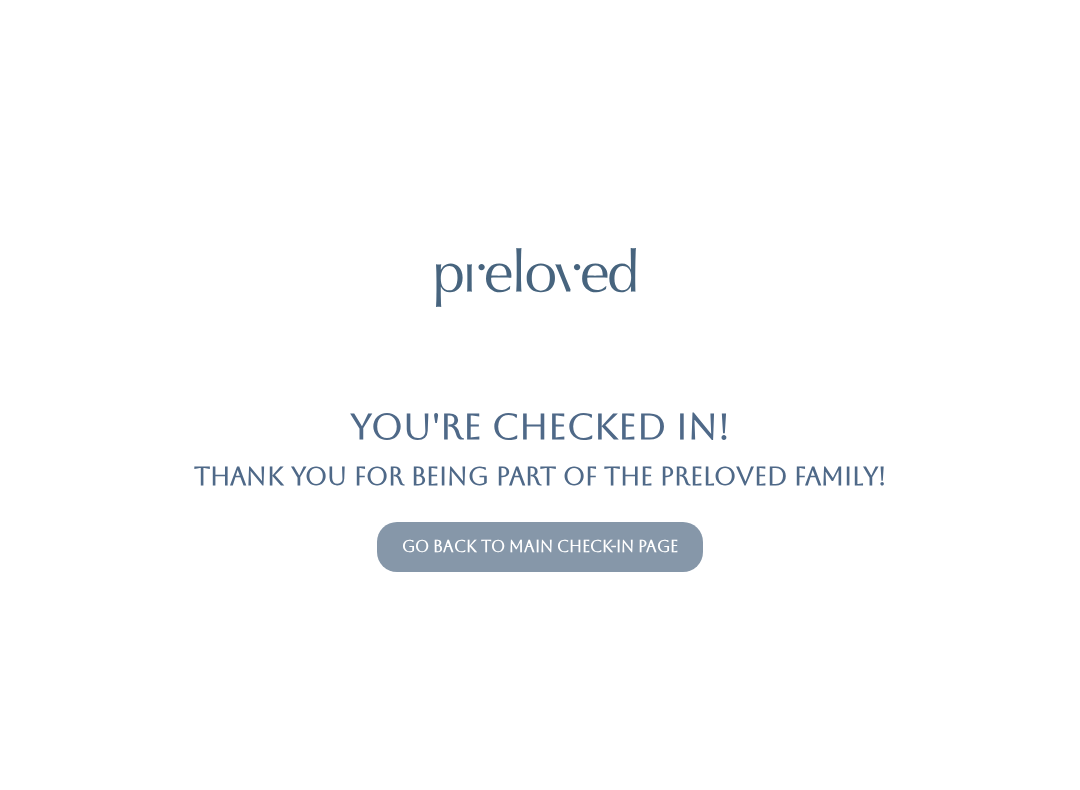 click on "Go back to main check-in page" at bounding box center [540, 546] 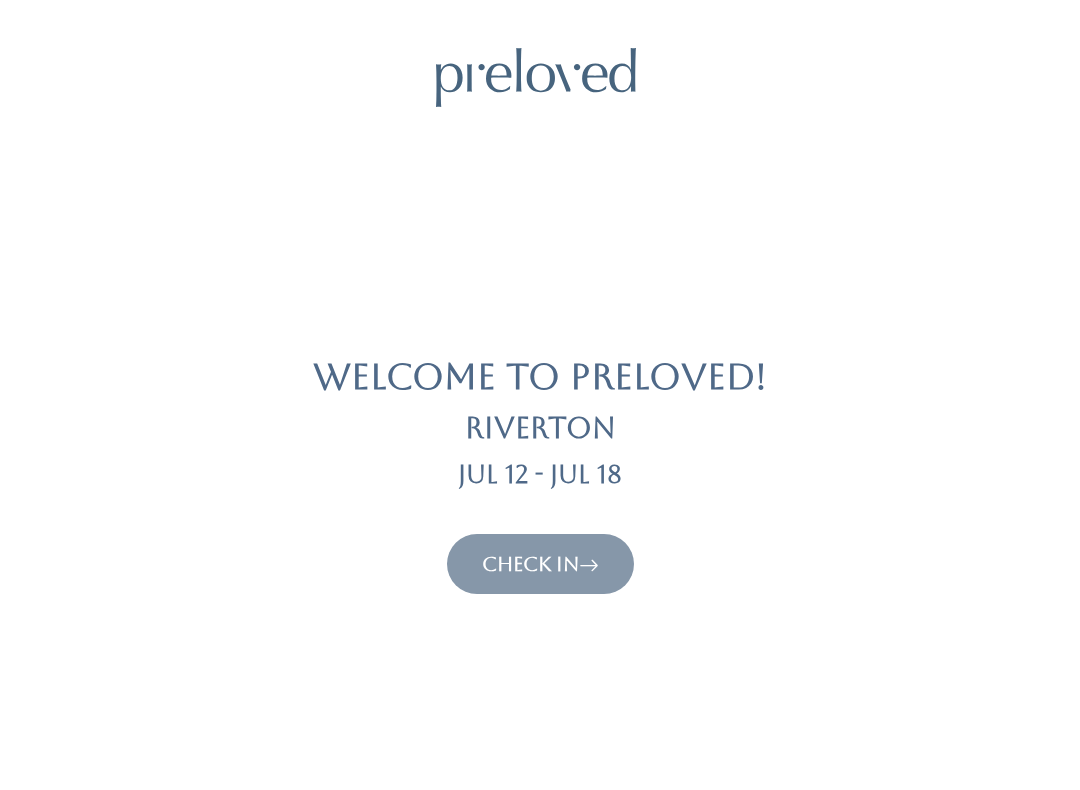 scroll, scrollTop: 0, scrollLeft: 0, axis: both 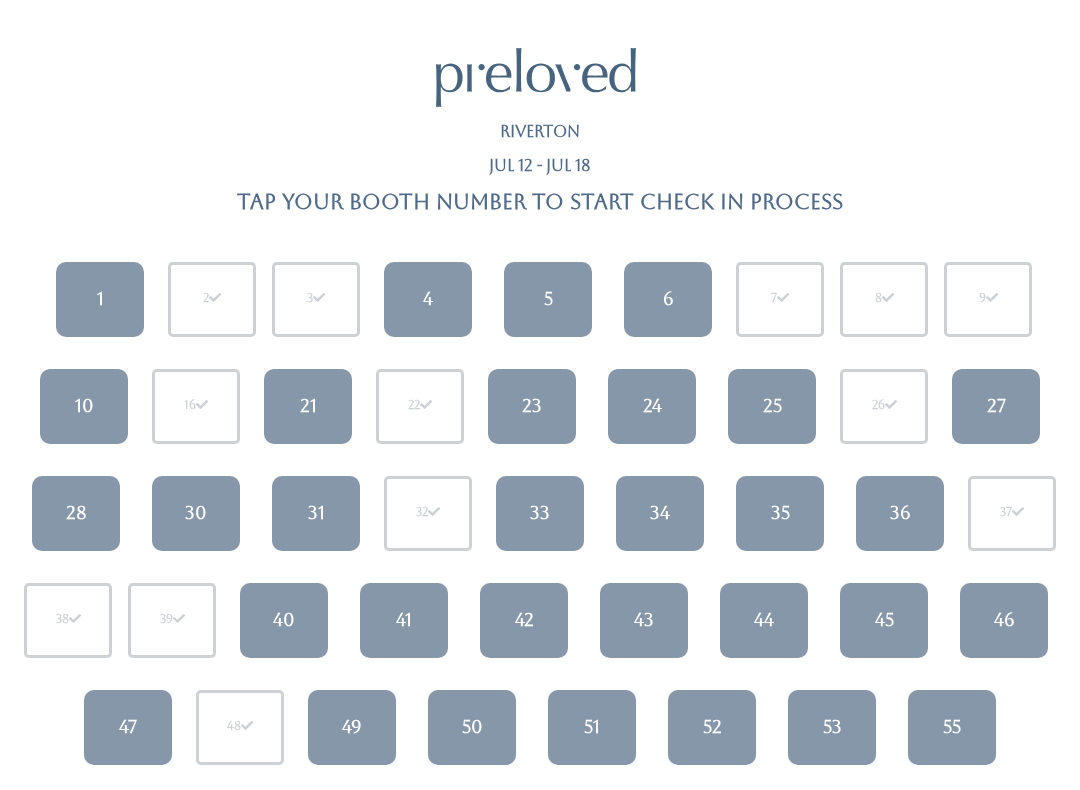 click on "43" at bounding box center (644, 620) 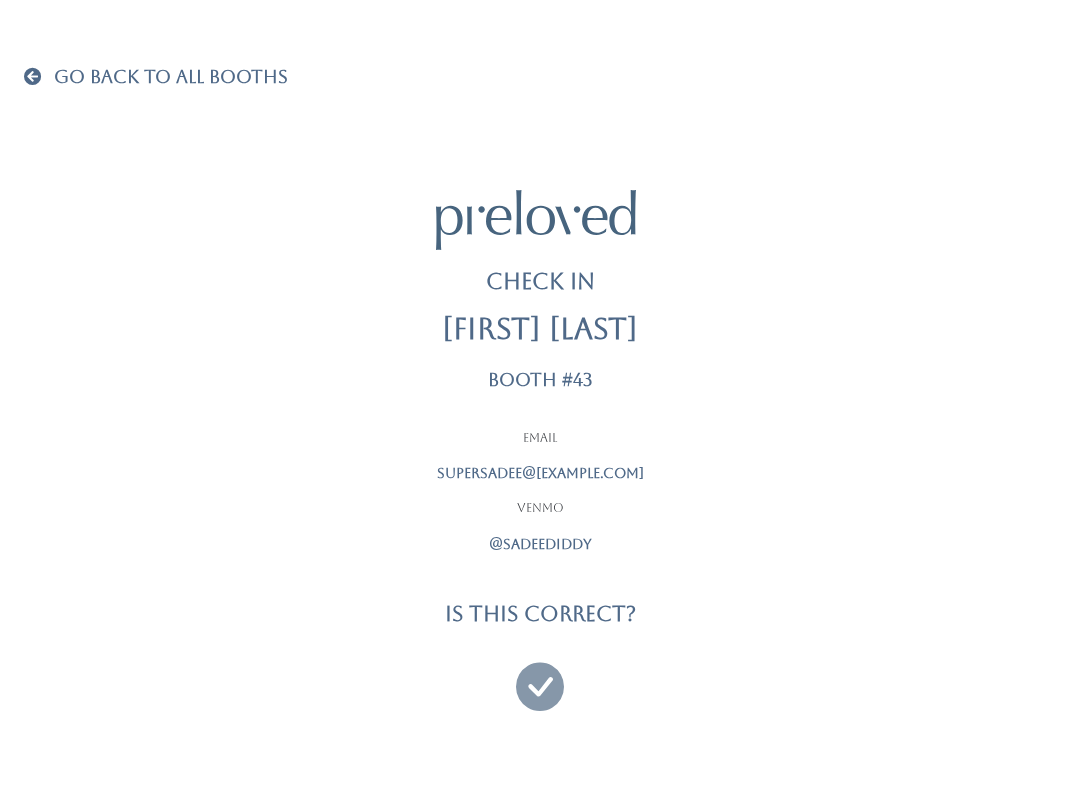 scroll, scrollTop: 0, scrollLeft: 0, axis: both 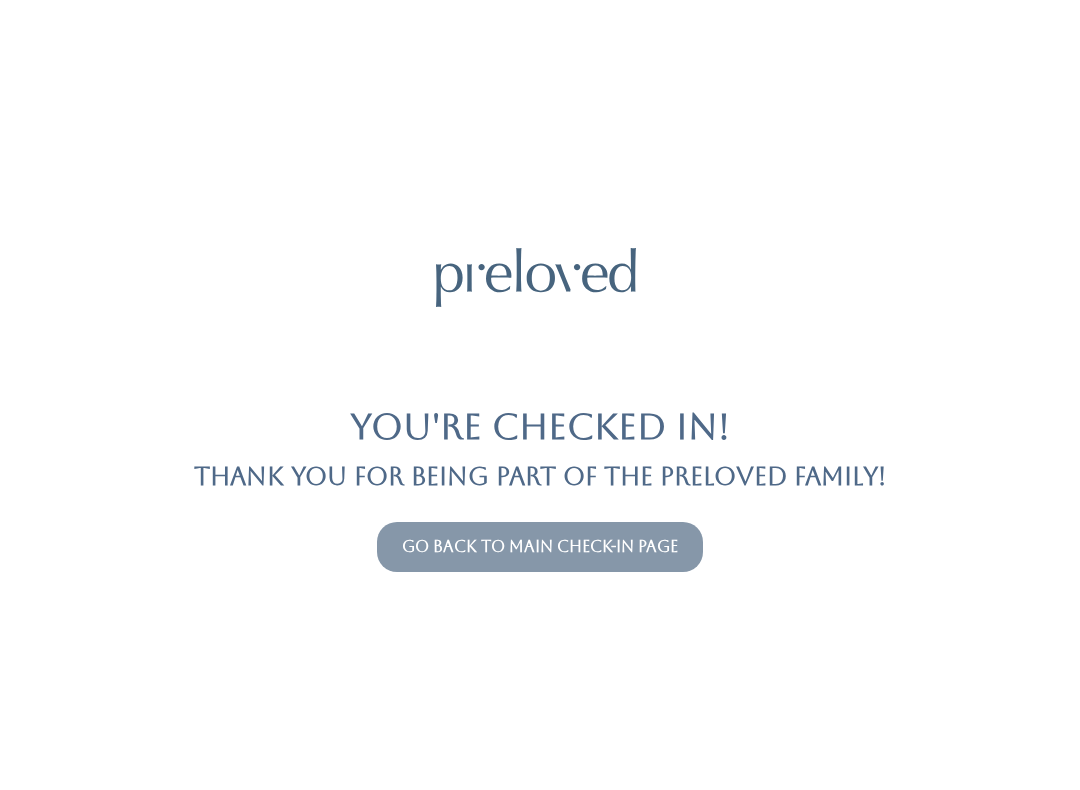 click on "Go back to main check-in page" at bounding box center [540, 546] 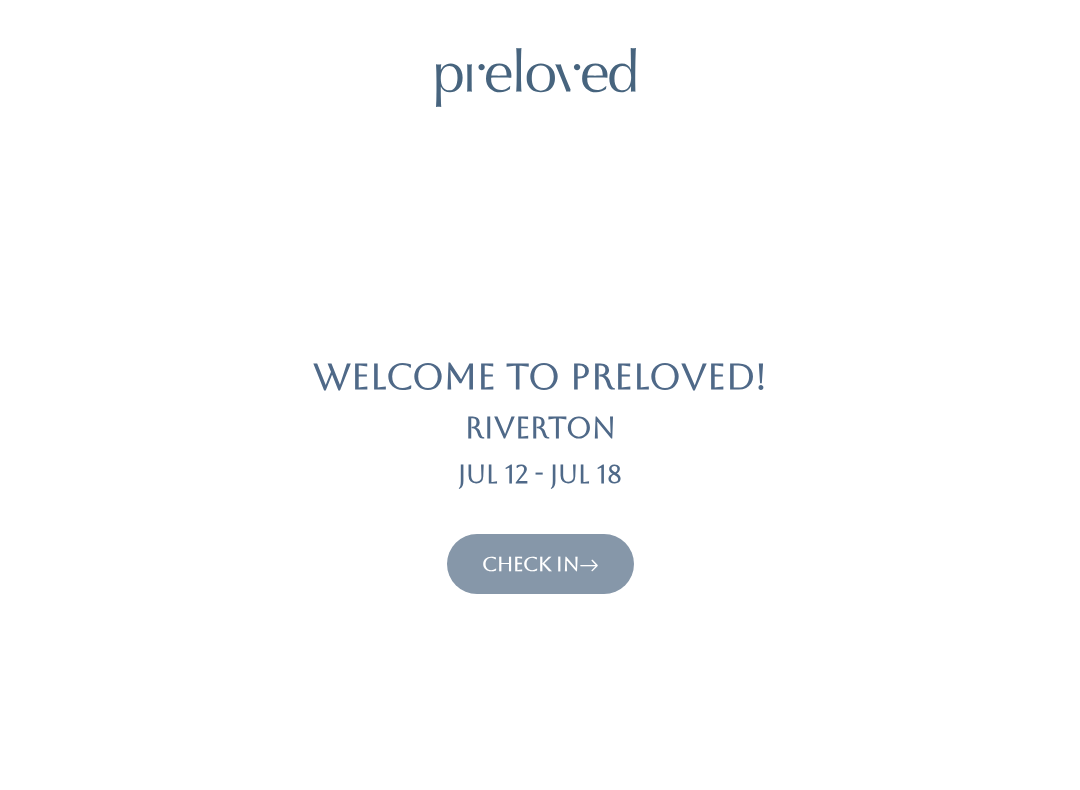 scroll, scrollTop: 0, scrollLeft: 0, axis: both 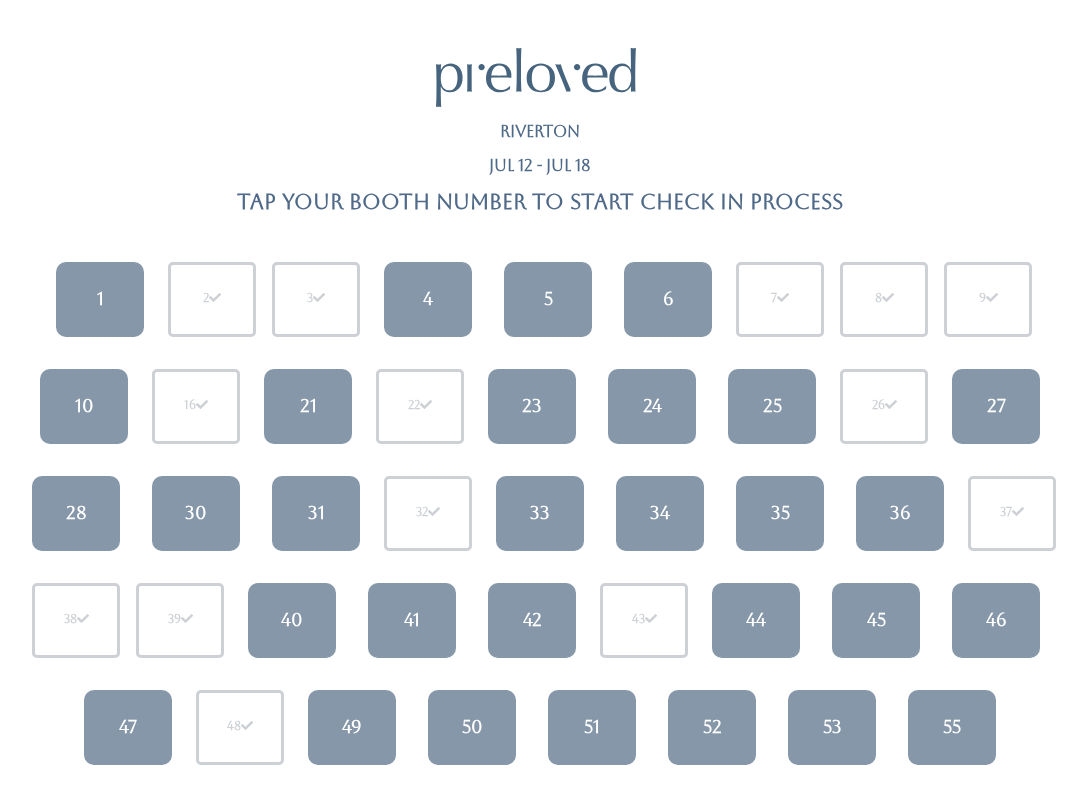 click on "6" at bounding box center (668, 299) 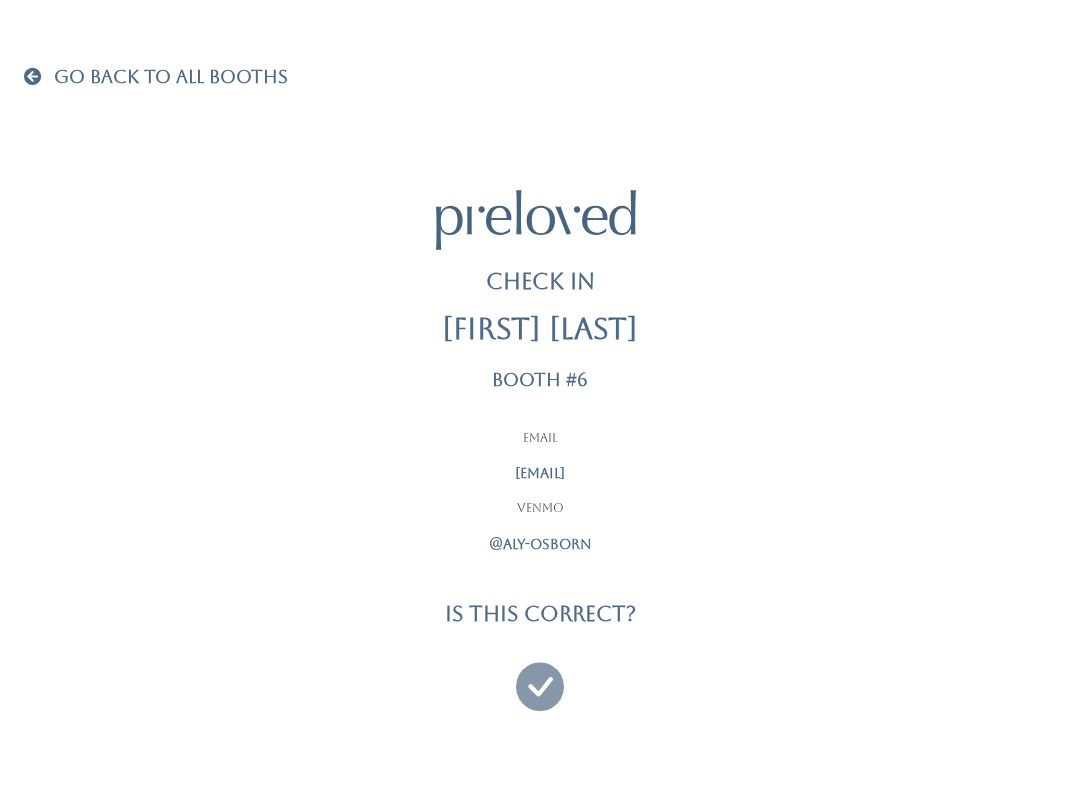 scroll, scrollTop: 0, scrollLeft: 0, axis: both 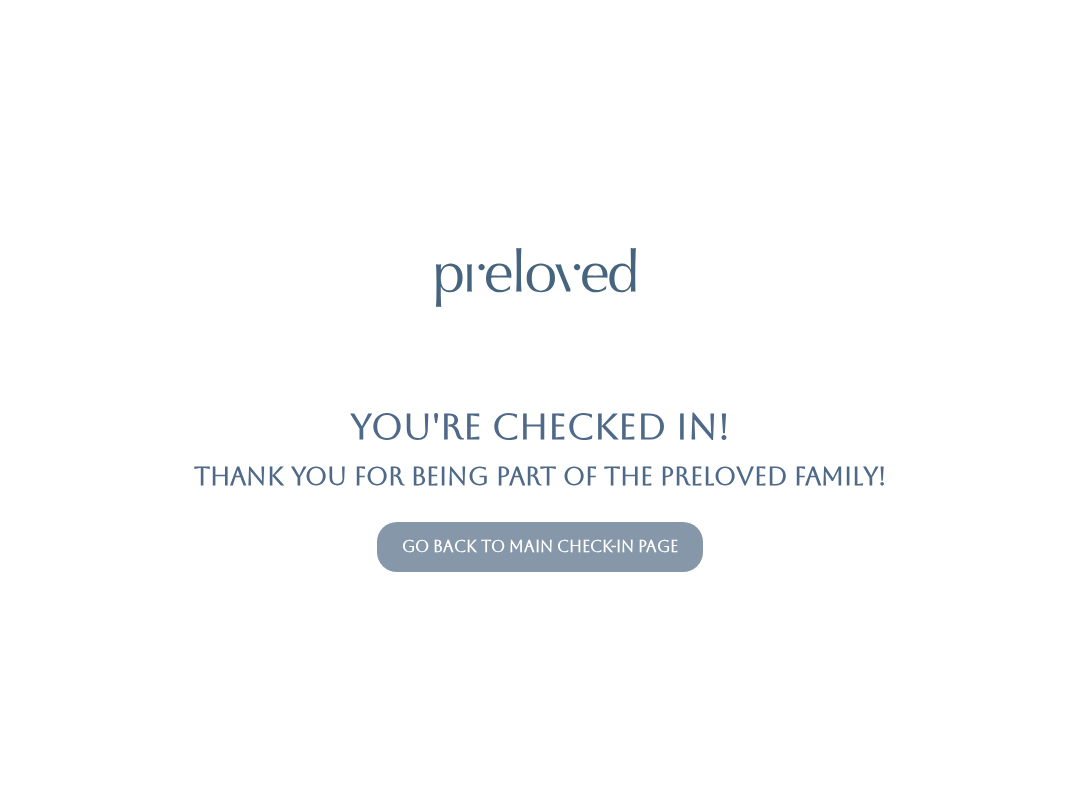 click on "Go back to main check-in page" at bounding box center (540, 546) 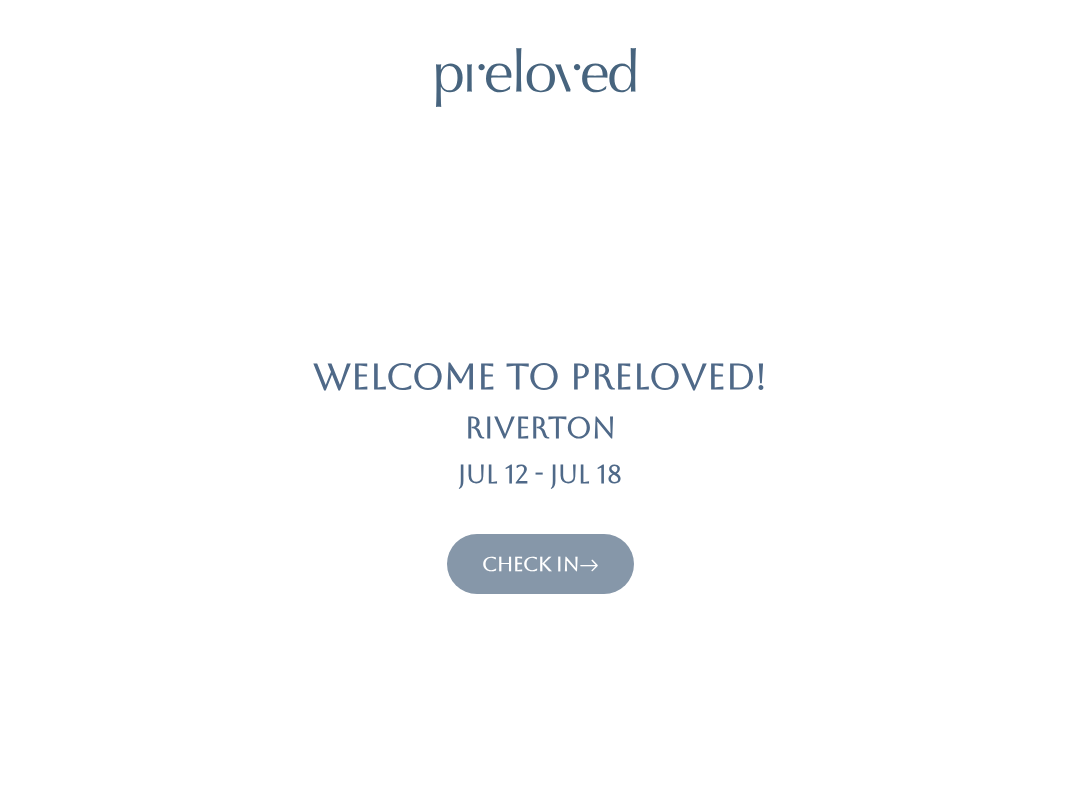 scroll, scrollTop: 0, scrollLeft: 0, axis: both 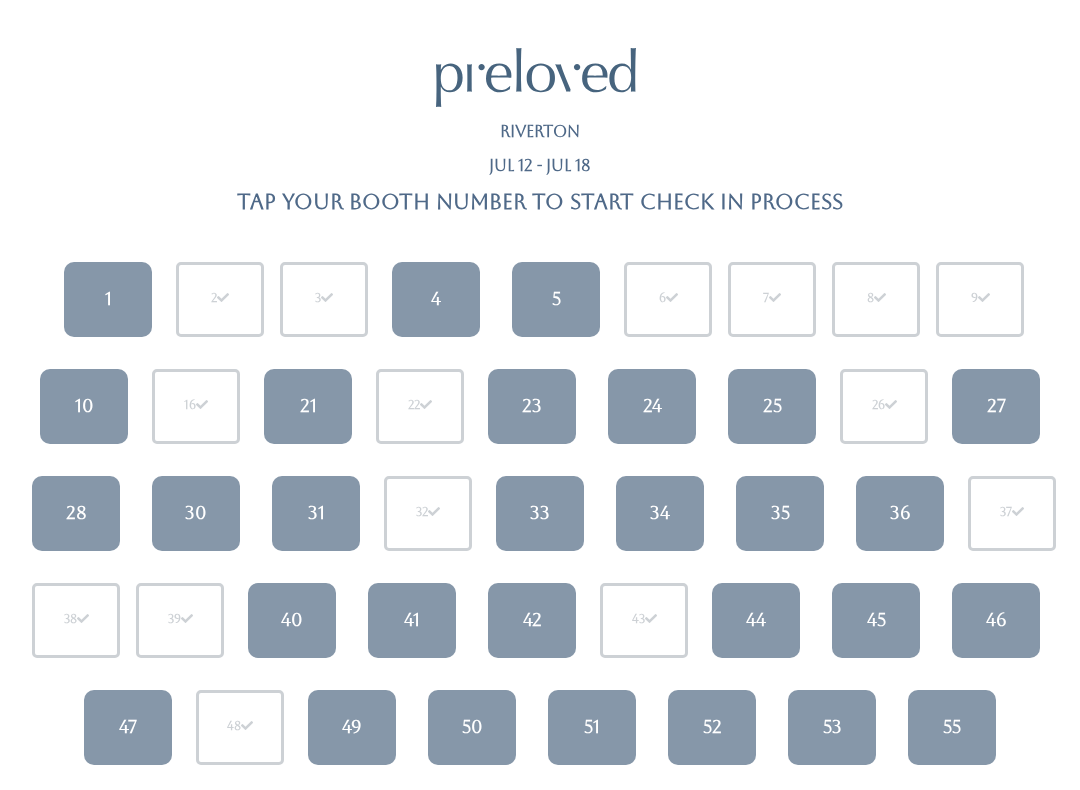 click on "42" at bounding box center [532, 620] 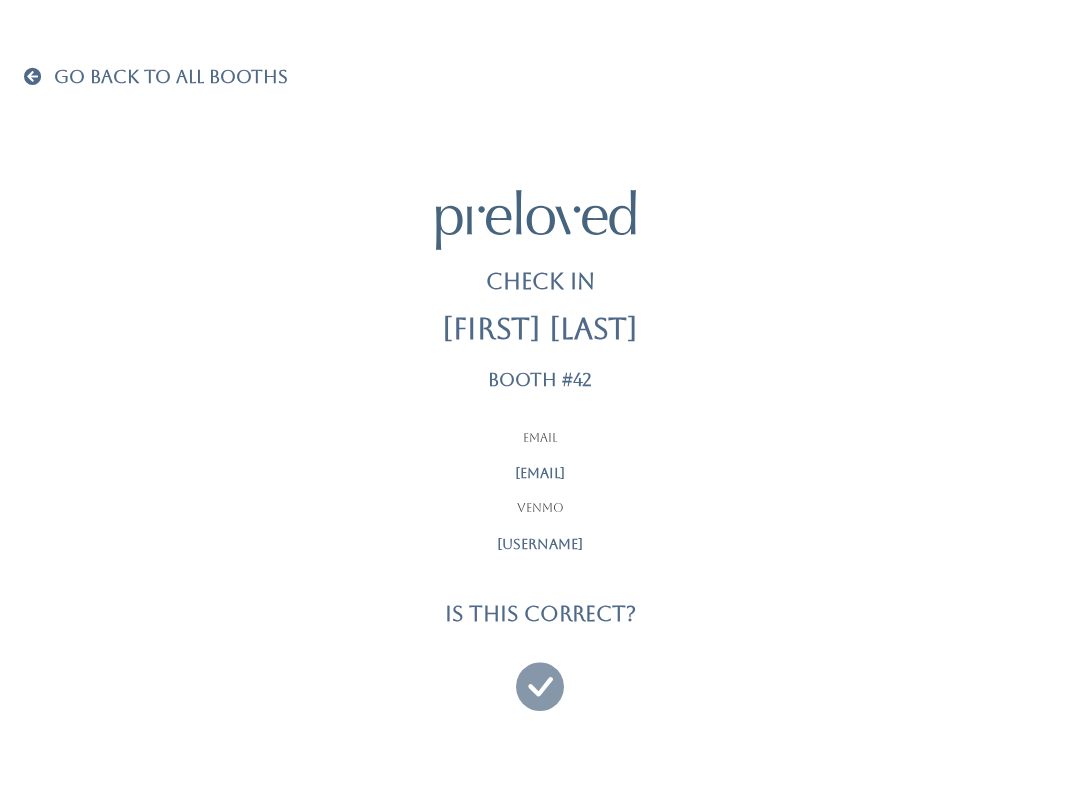 scroll, scrollTop: 0, scrollLeft: 0, axis: both 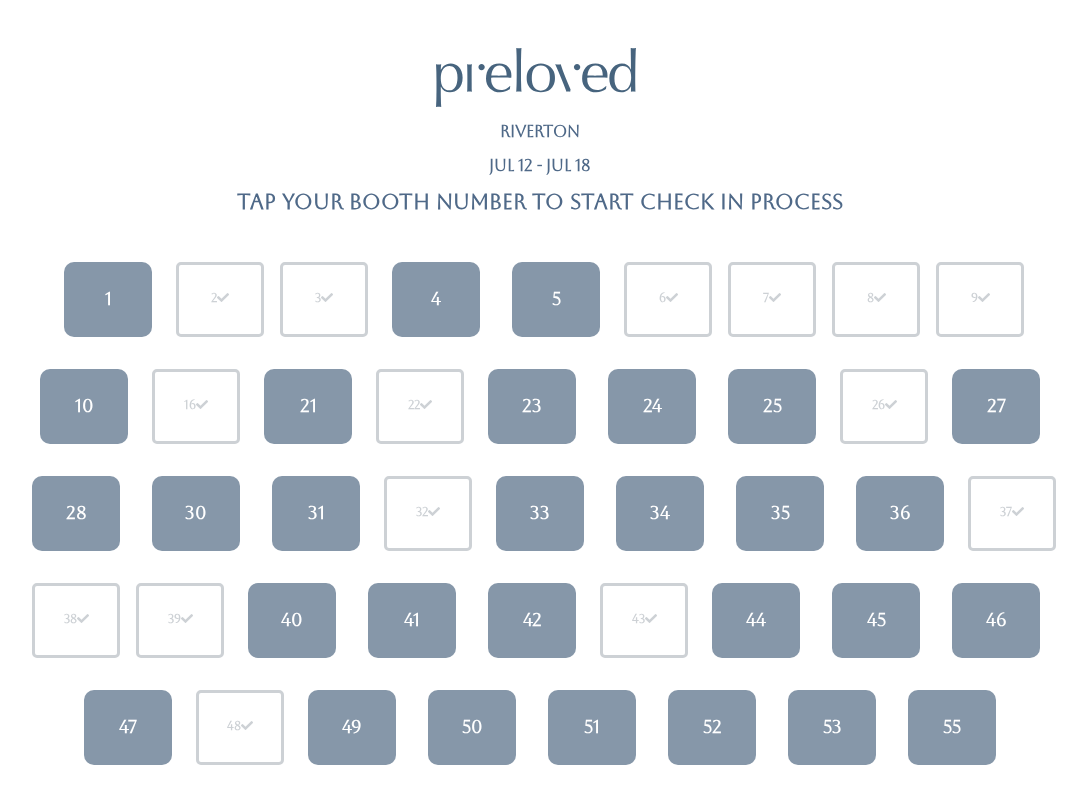 click on "44" at bounding box center [756, 620] 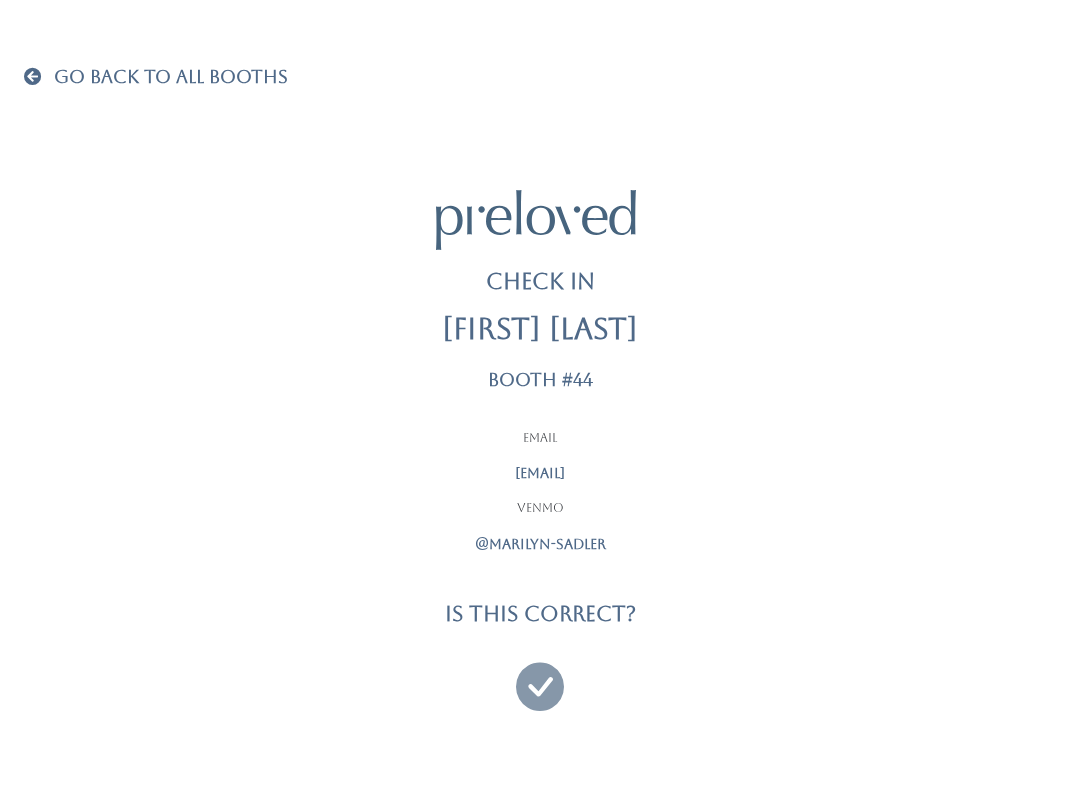 scroll, scrollTop: 0, scrollLeft: 0, axis: both 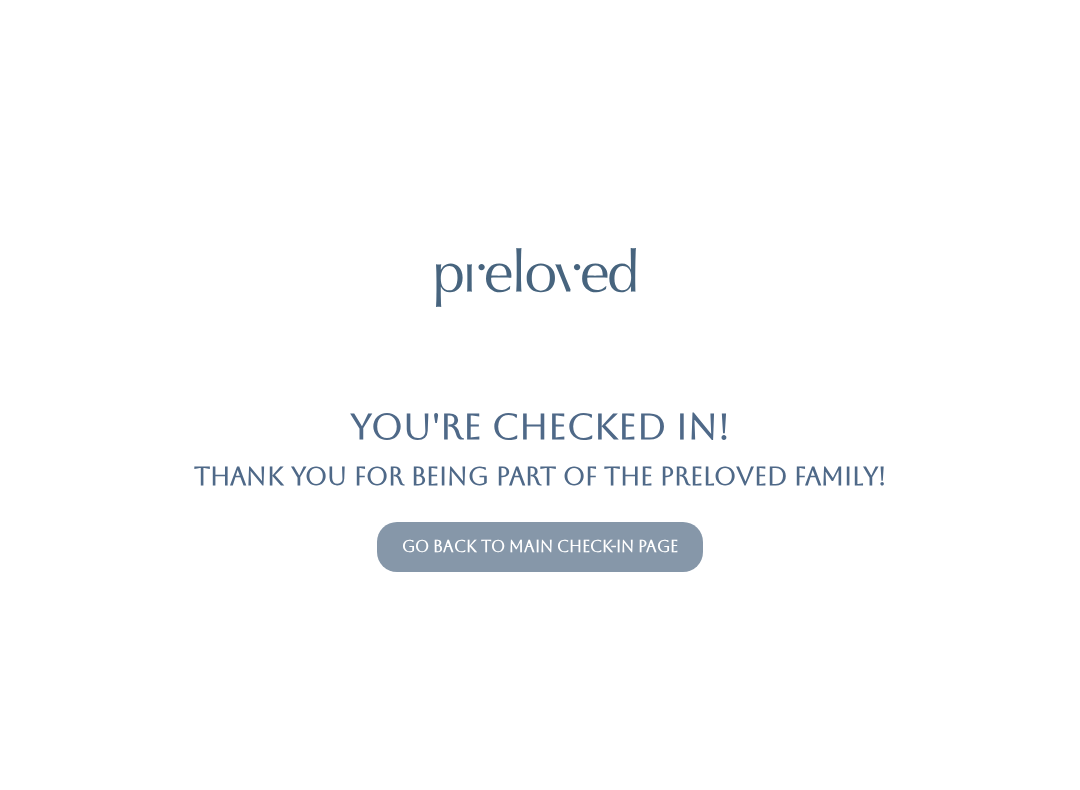 click on "Go back to main check-in page" at bounding box center (540, 546) 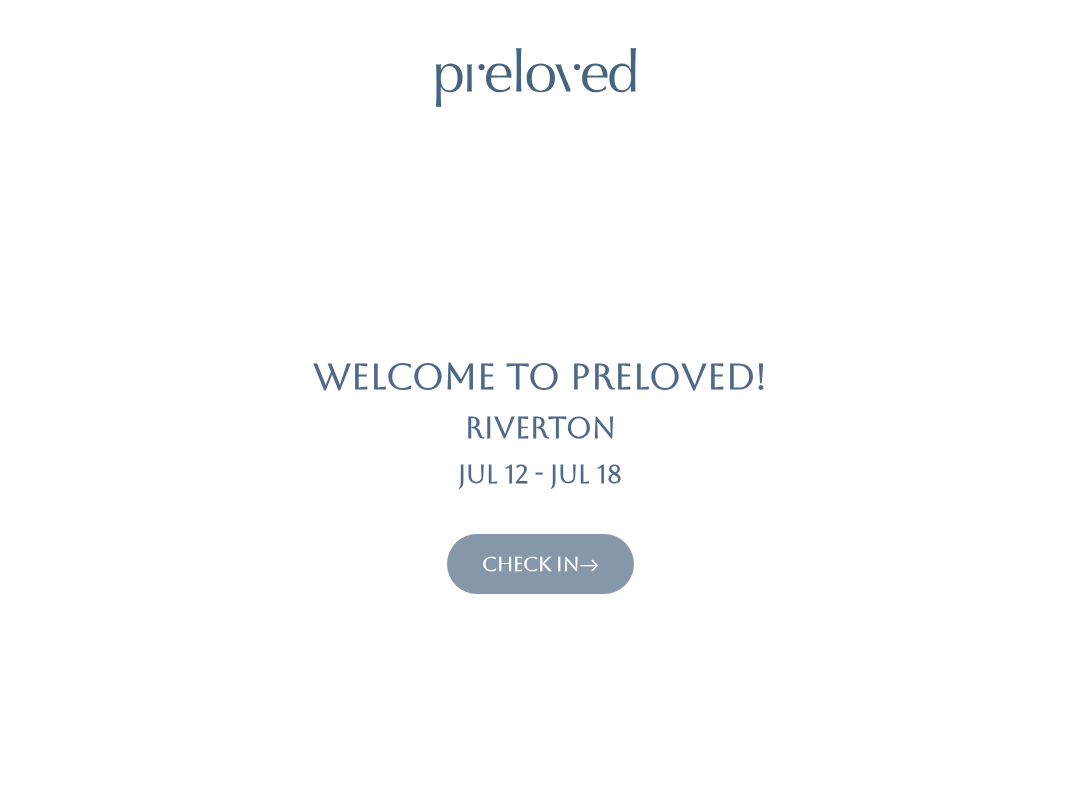 scroll, scrollTop: 0, scrollLeft: 0, axis: both 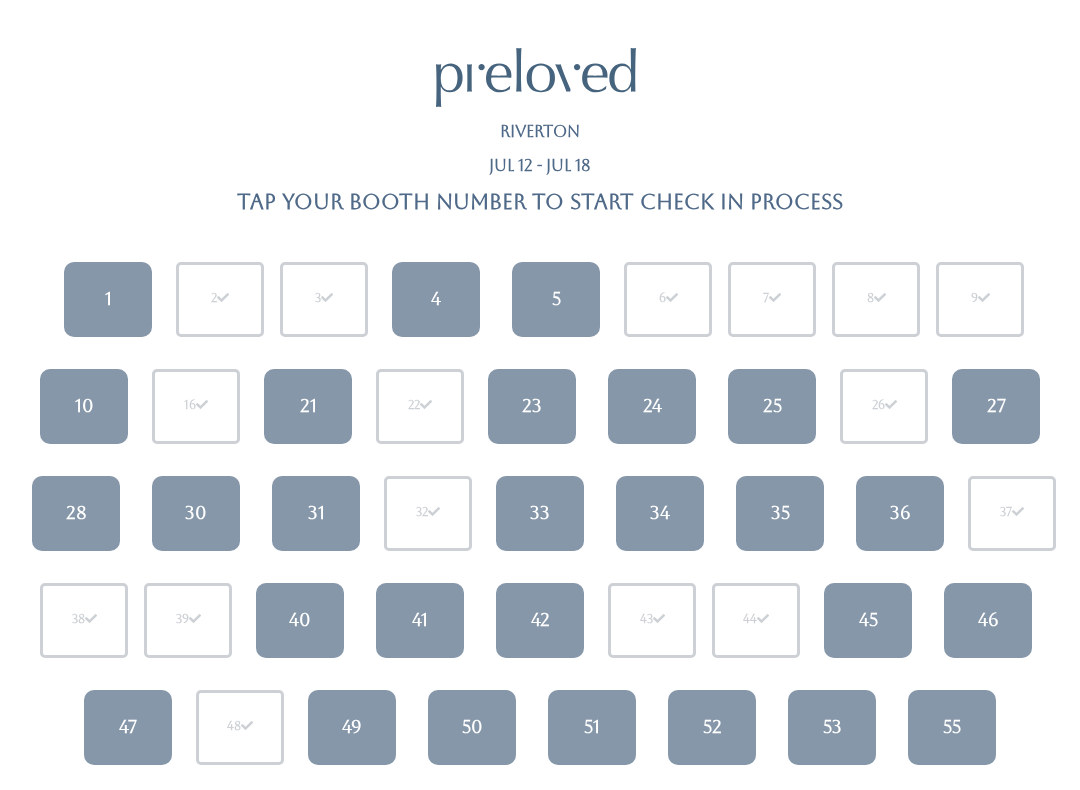 click on "41" at bounding box center [420, 620] 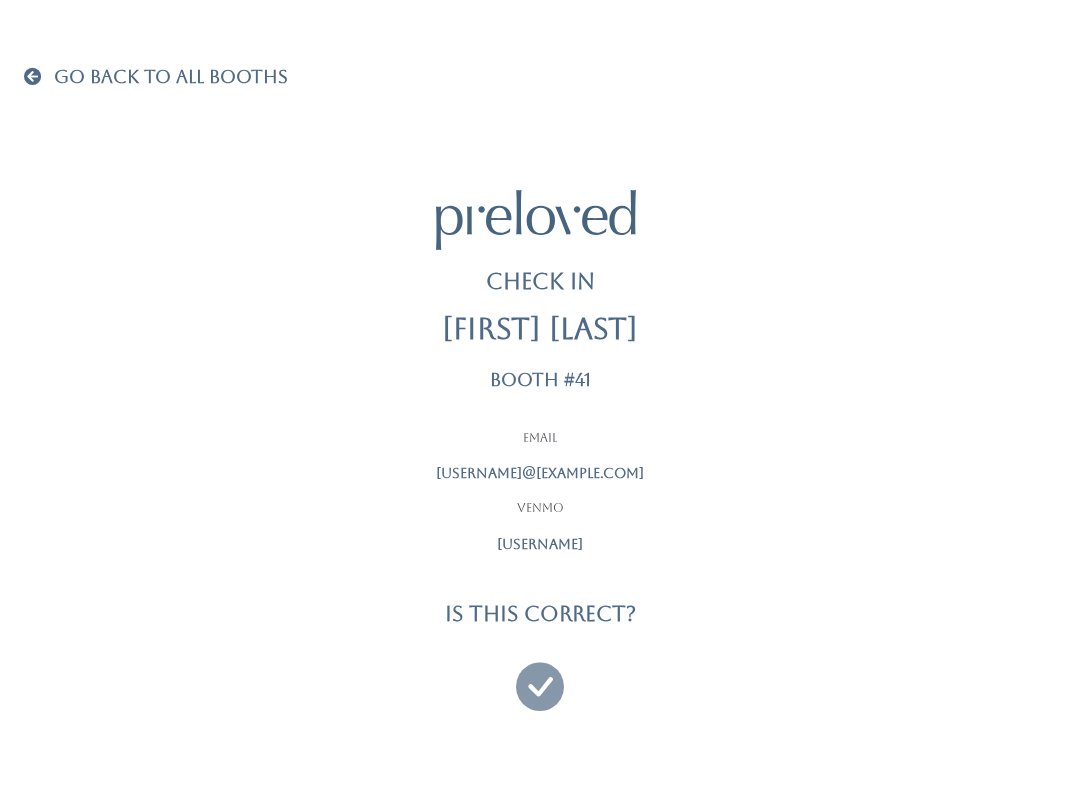 scroll, scrollTop: 0, scrollLeft: 0, axis: both 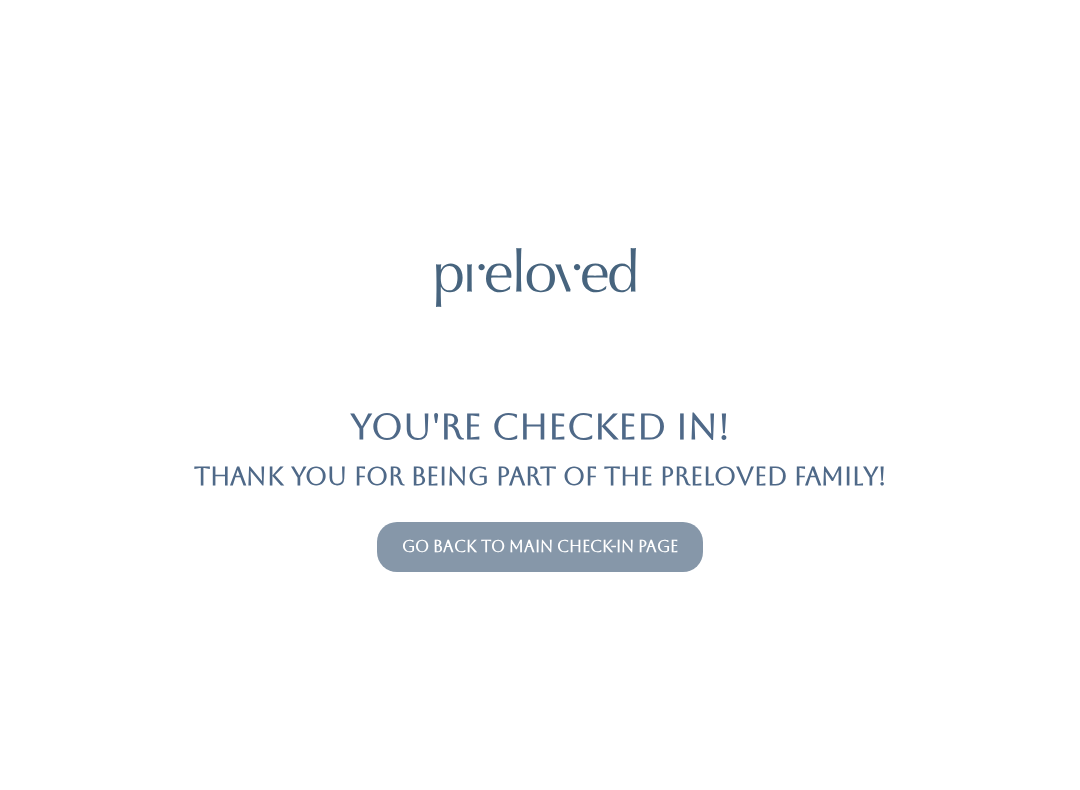 click on "Go back to main check-in page" at bounding box center (540, 547) 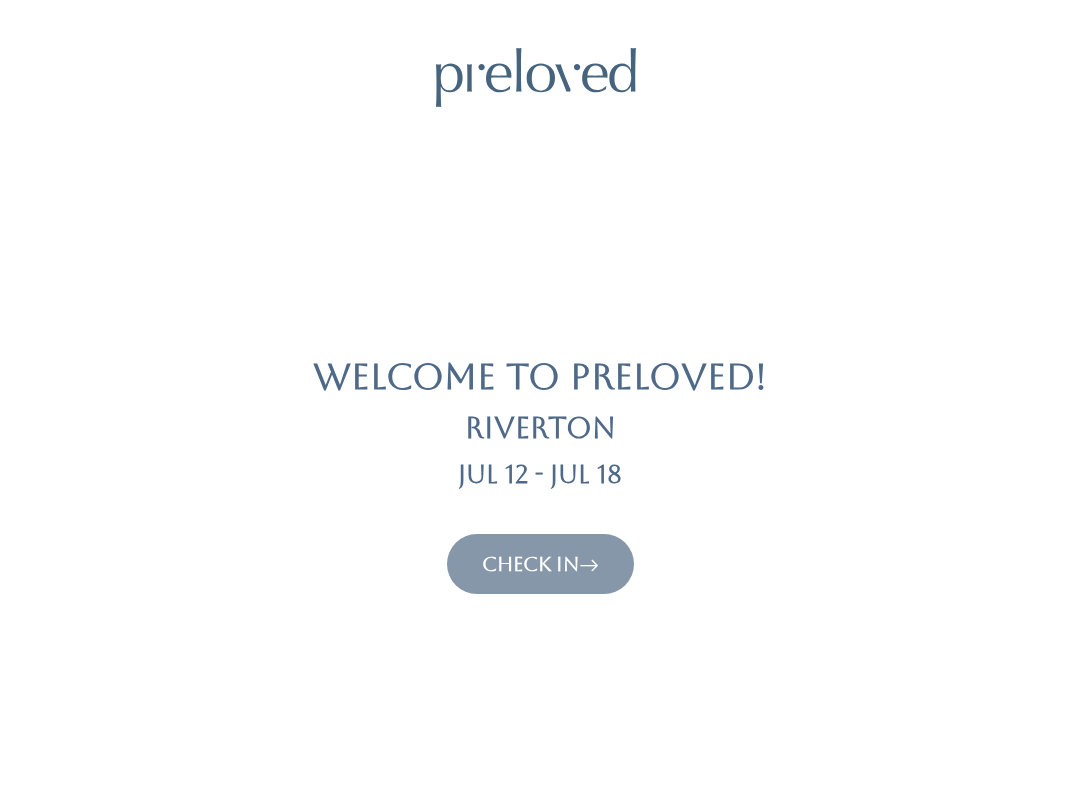 scroll, scrollTop: 0, scrollLeft: 0, axis: both 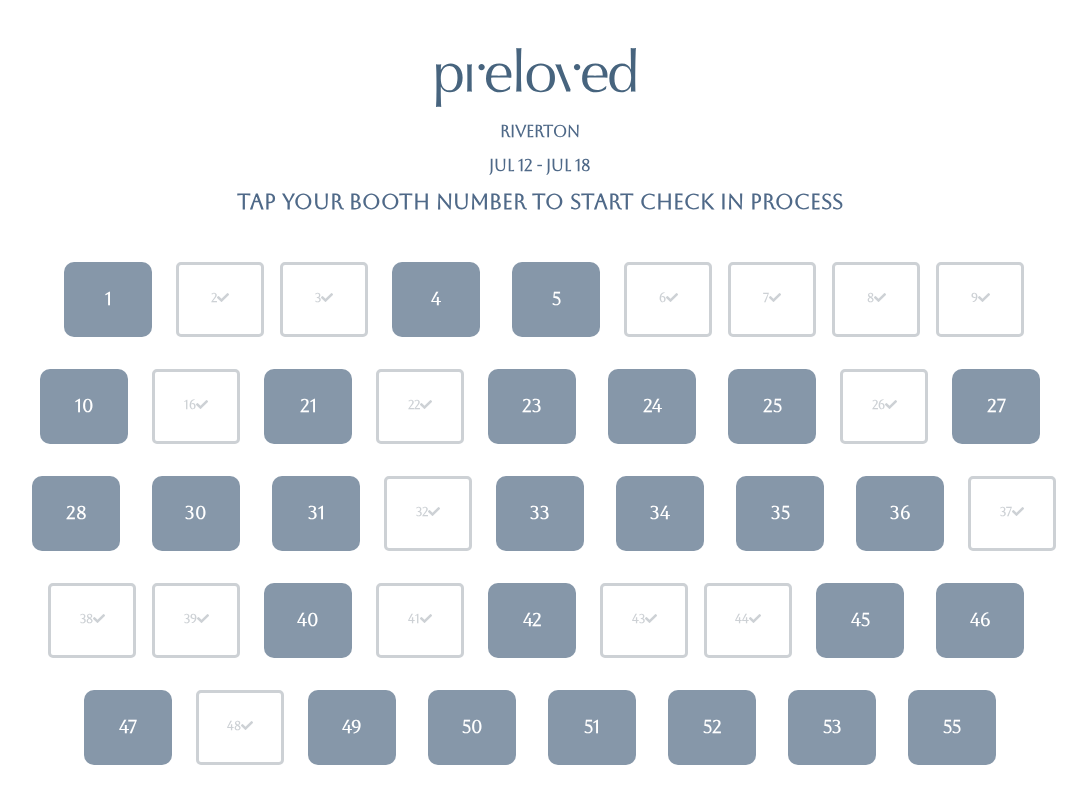 click on "47" at bounding box center [128, 727] 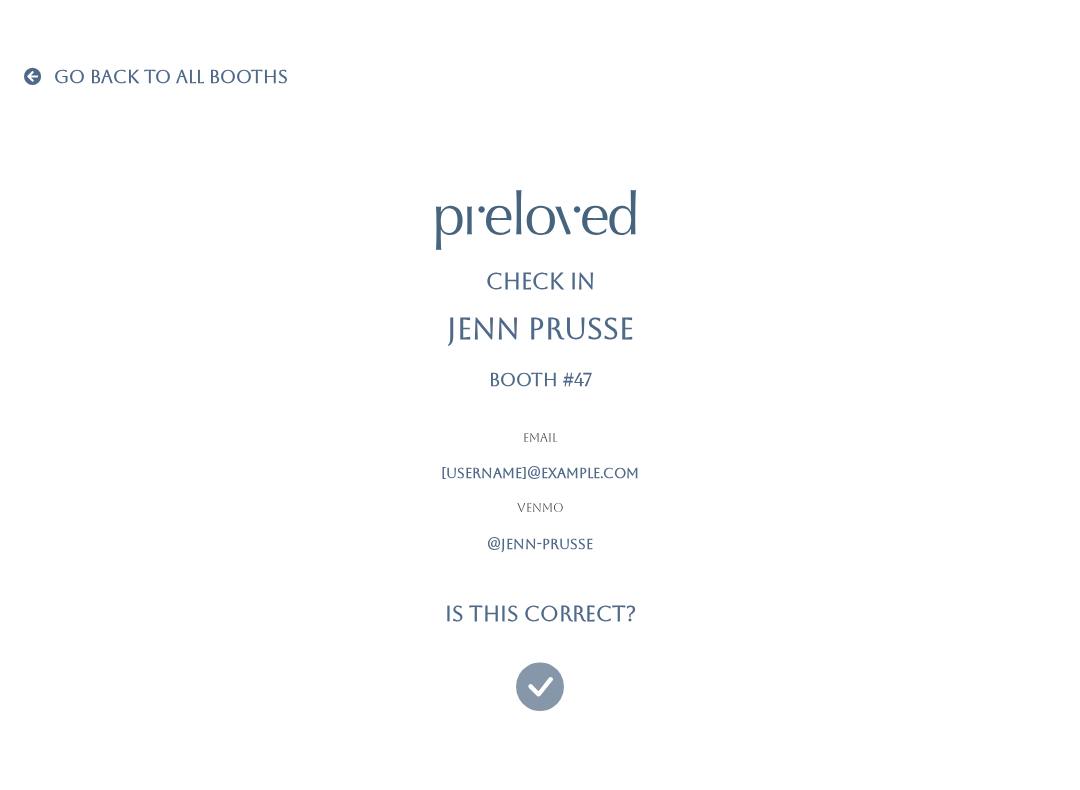 scroll, scrollTop: 0, scrollLeft: 0, axis: both 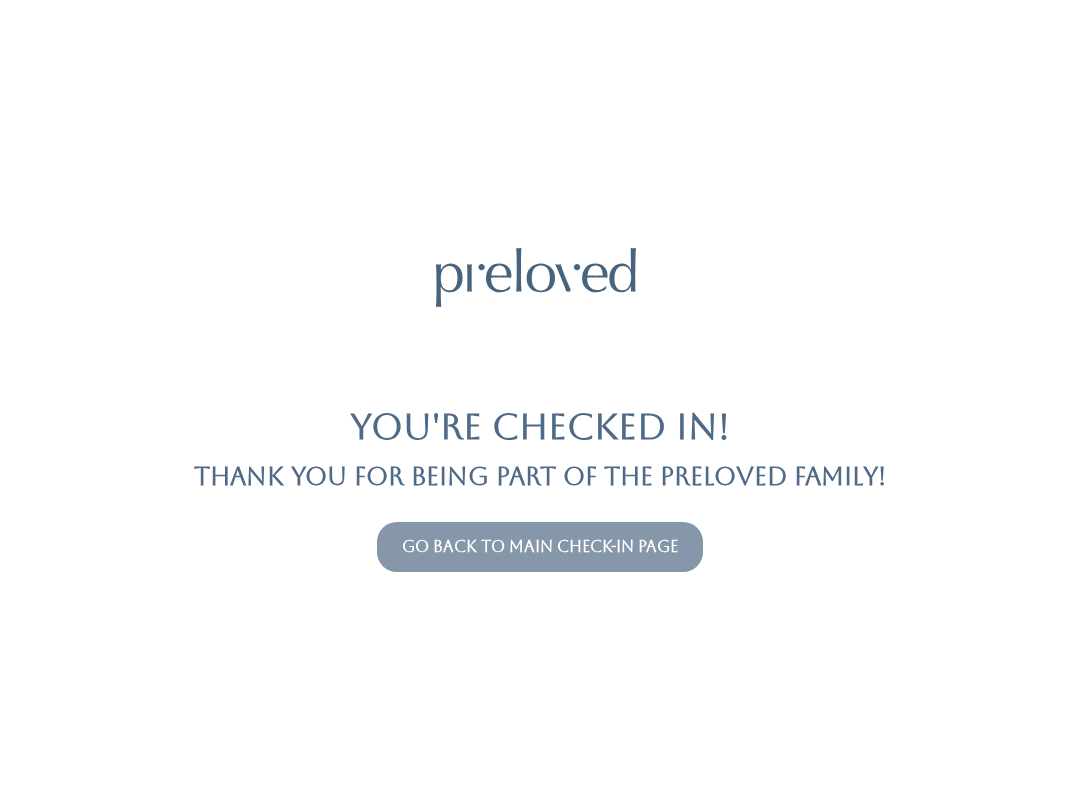 click on "Go back to main check-in page" at bounding box center (540, 546) 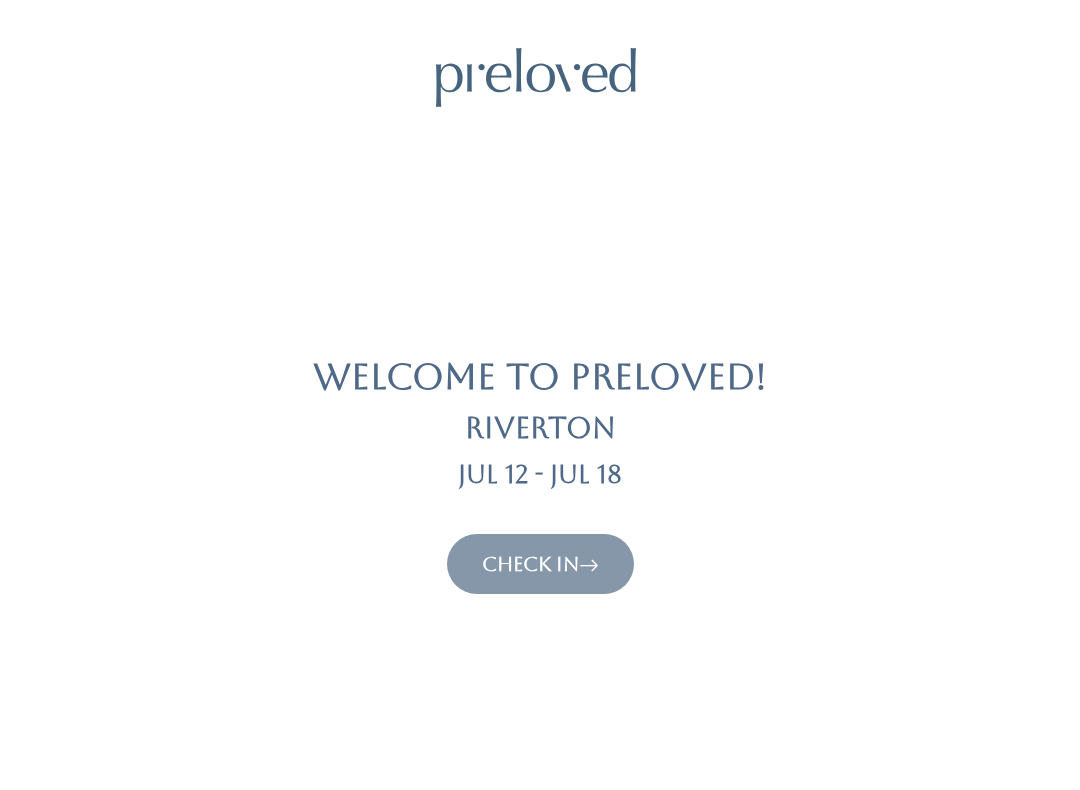 scroll, scrollTop: 0, scrollLeft: 0, axis: both 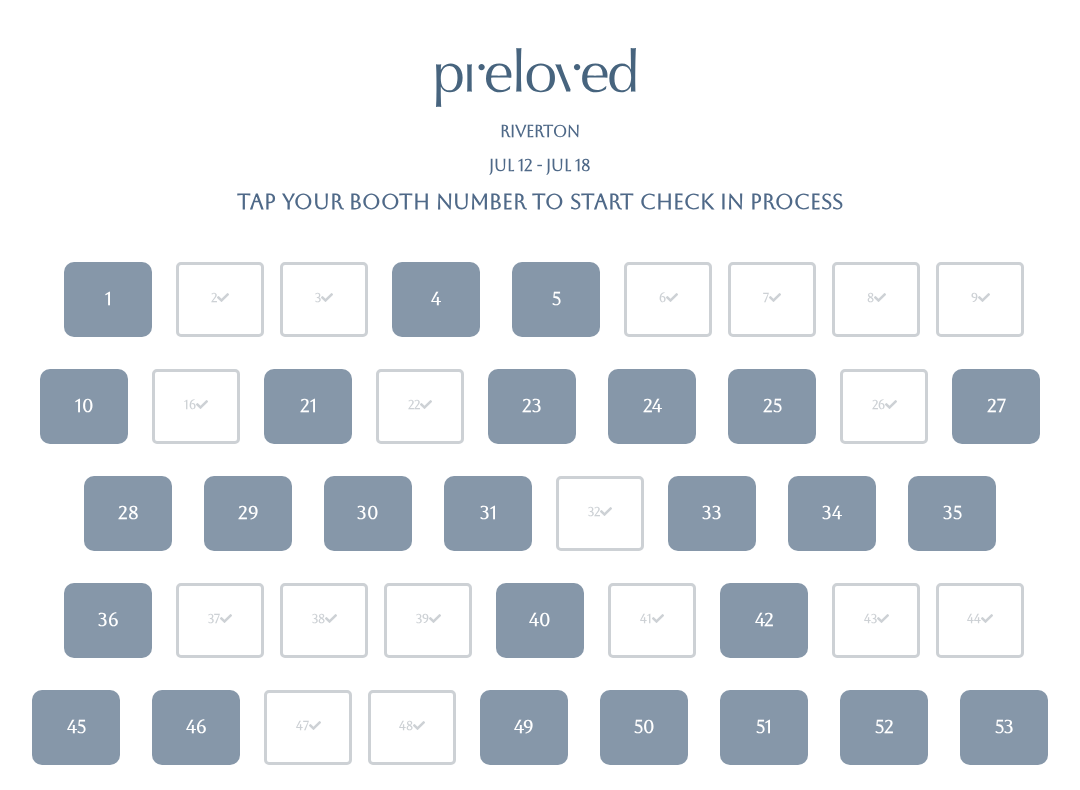 click on "1" at bounding box center (108, 299) 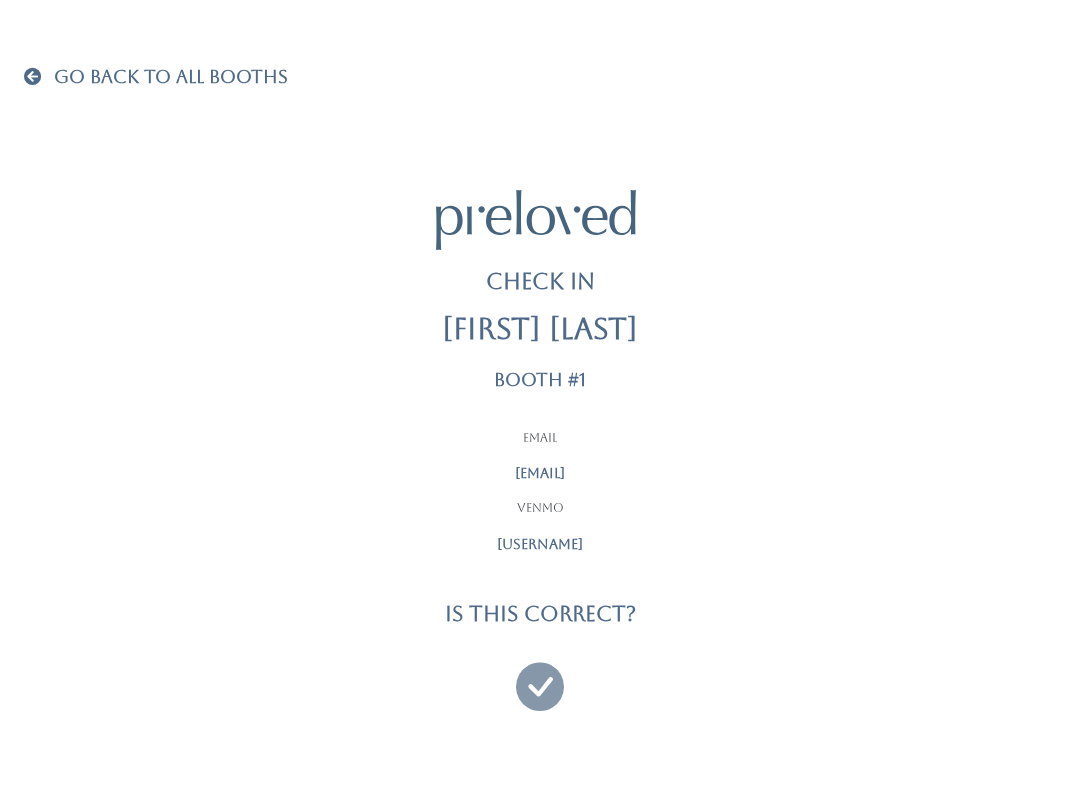 scroll, scrollTop: 0, scrollLeft: 0, axis: both 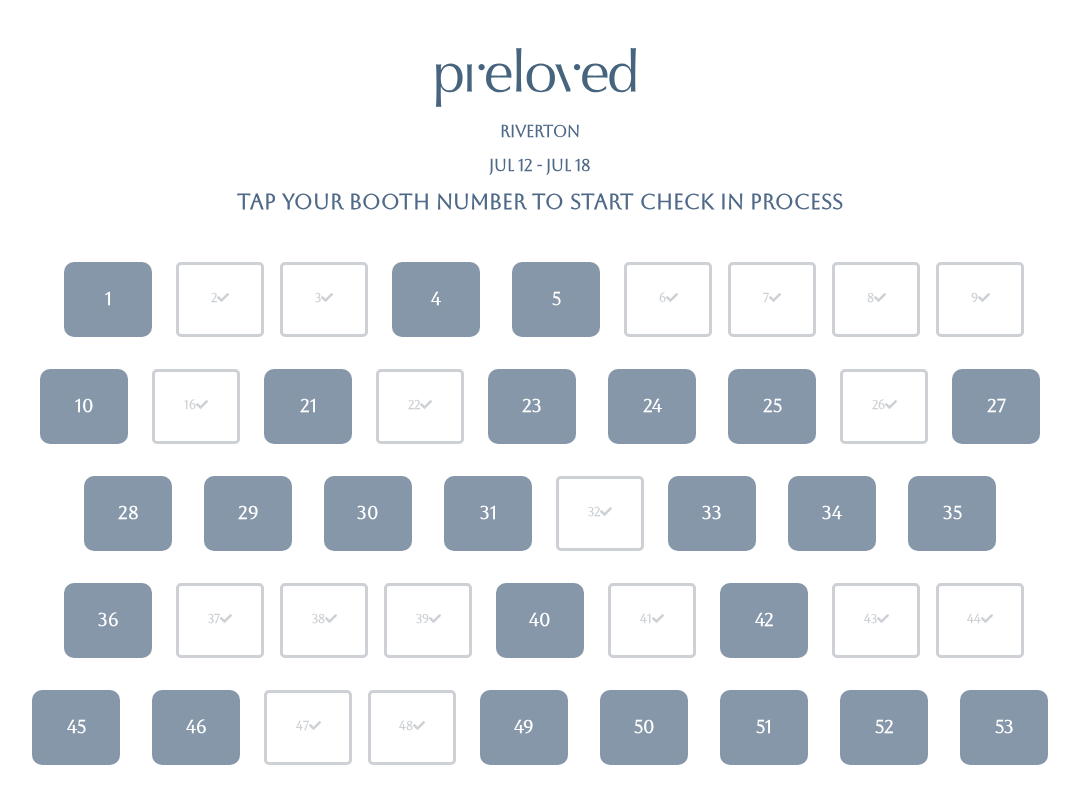 click on "24" at bounding box center [652, 406] 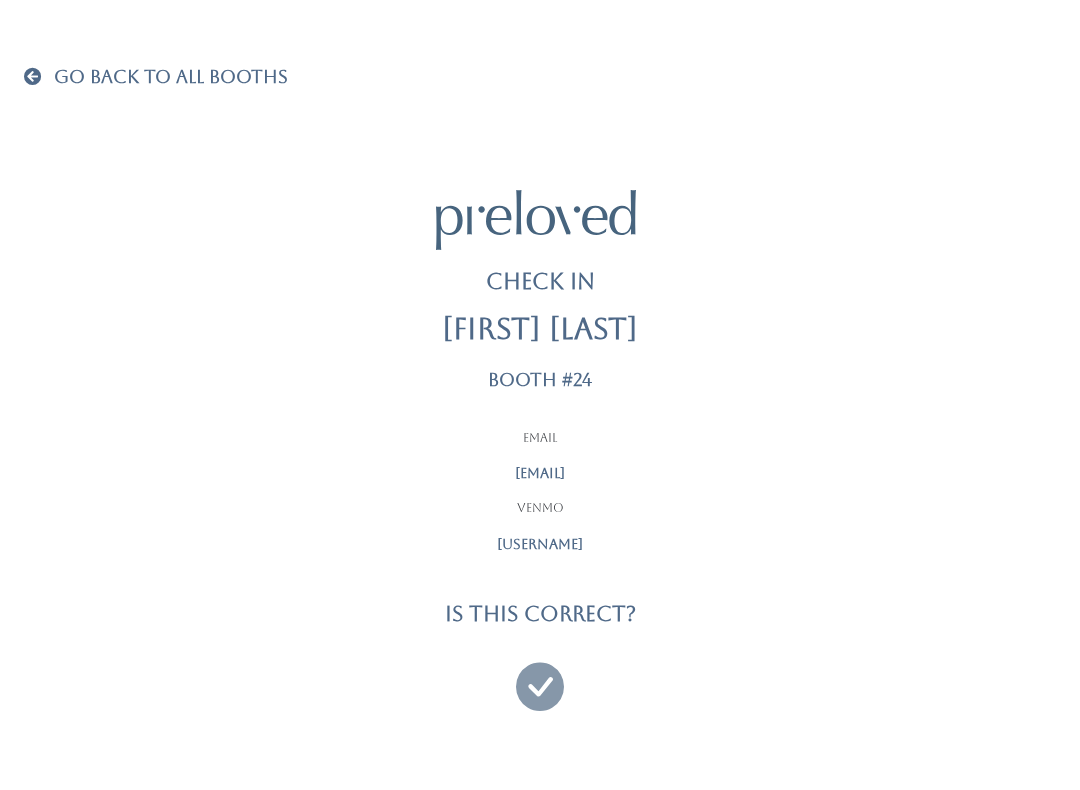 scroll, scrollTop: 0, scrollLeft: 0, axis: both 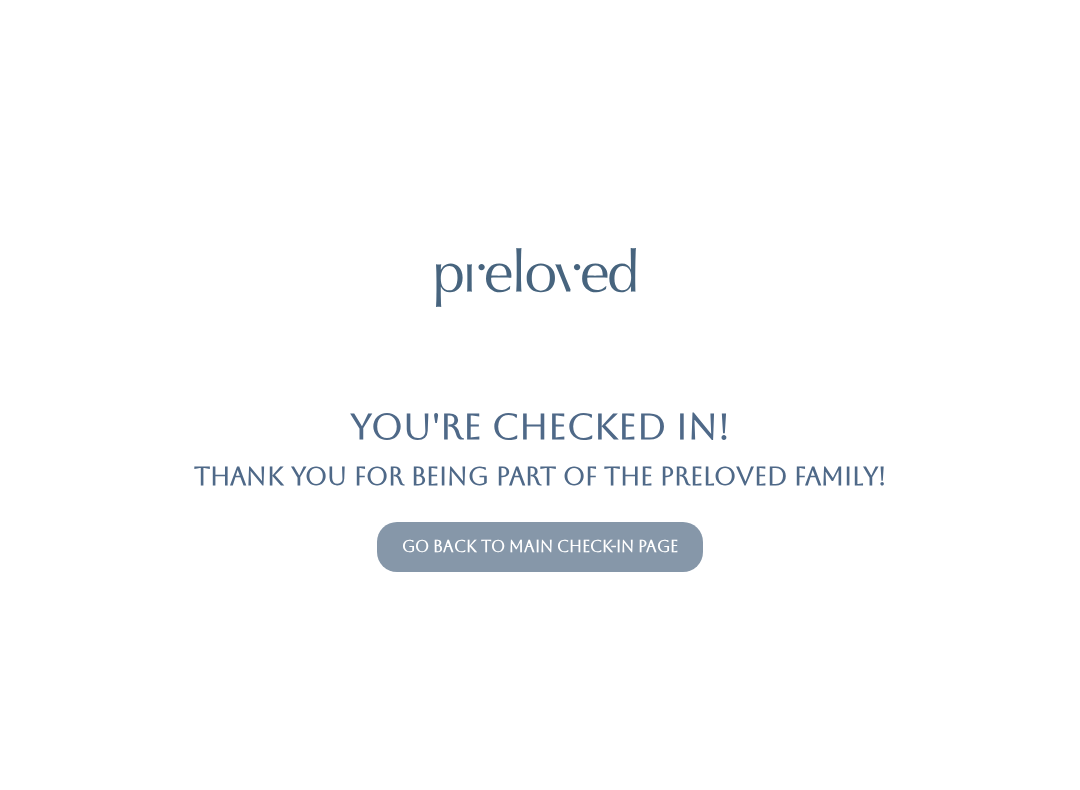 click on "You're checked in!
Thank you for being part of the Preloved family!
Go back to main check-in page" at bounding box center [540, 395] 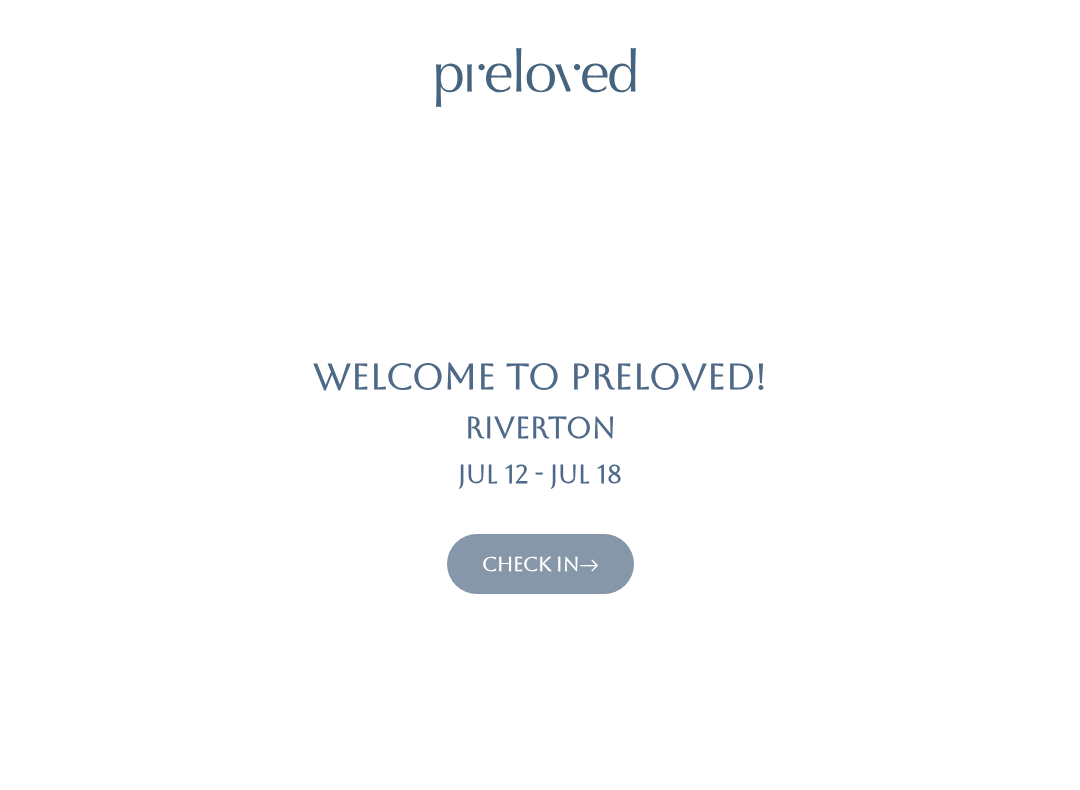 scroll, scrollTop: 0, scrollLeft: 0, axis: both 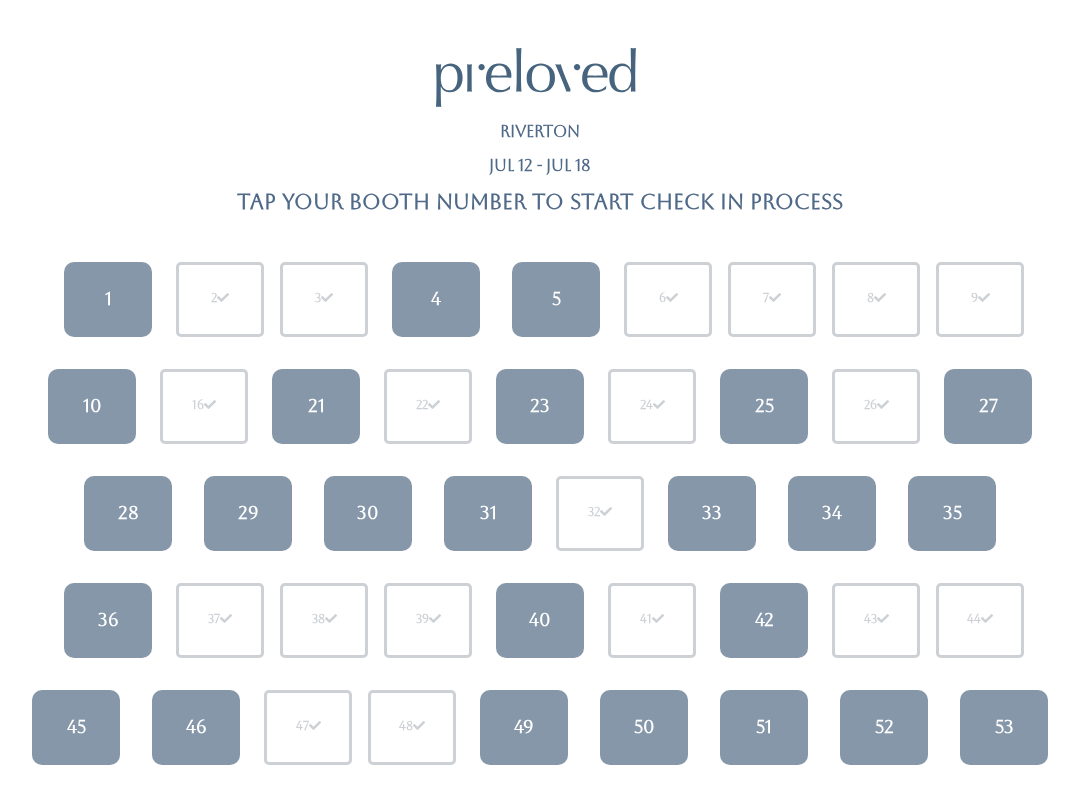 click on "5" at bounding box center (556, 299) 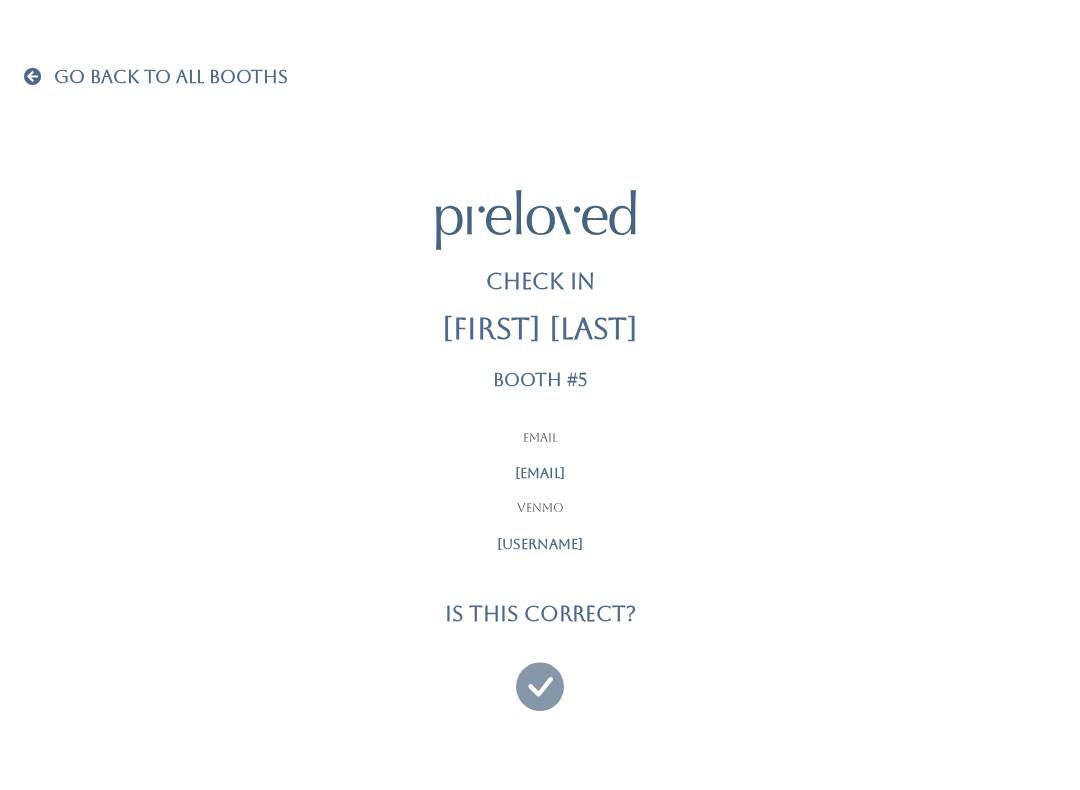 scroll, scrollTop: 0, scrollLeft: 0, axis: both 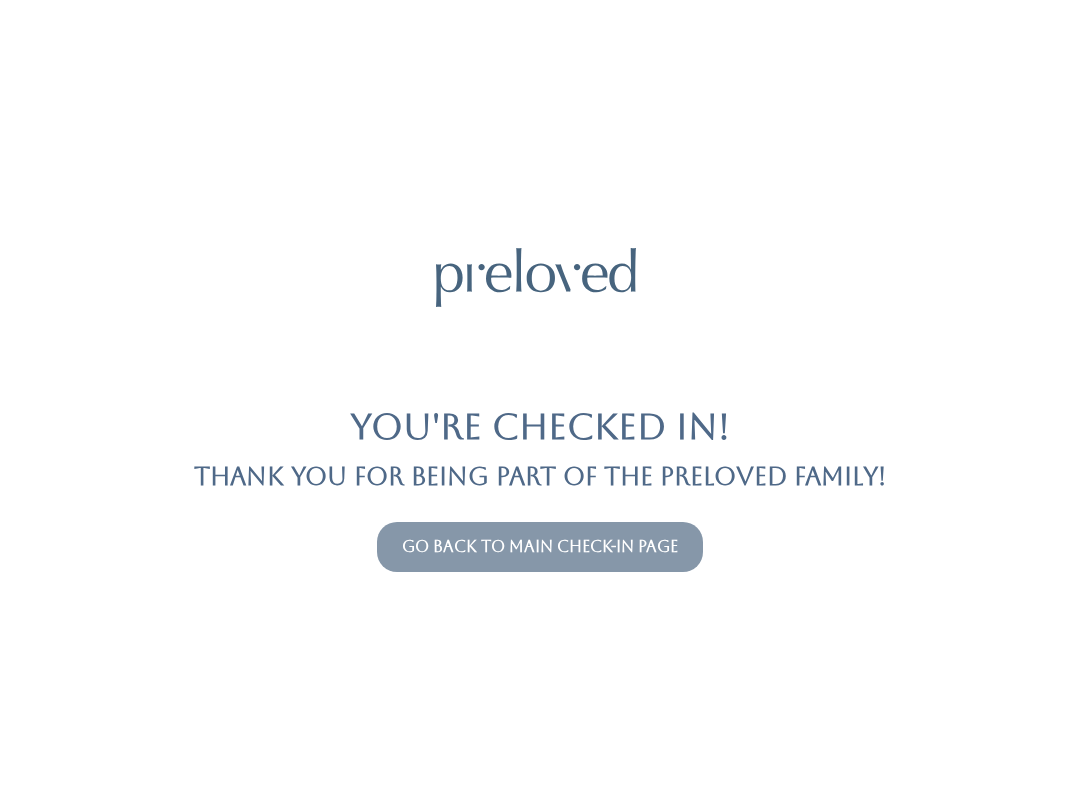 click on "Go back to main check-in page" at bounding box center (540, 546) 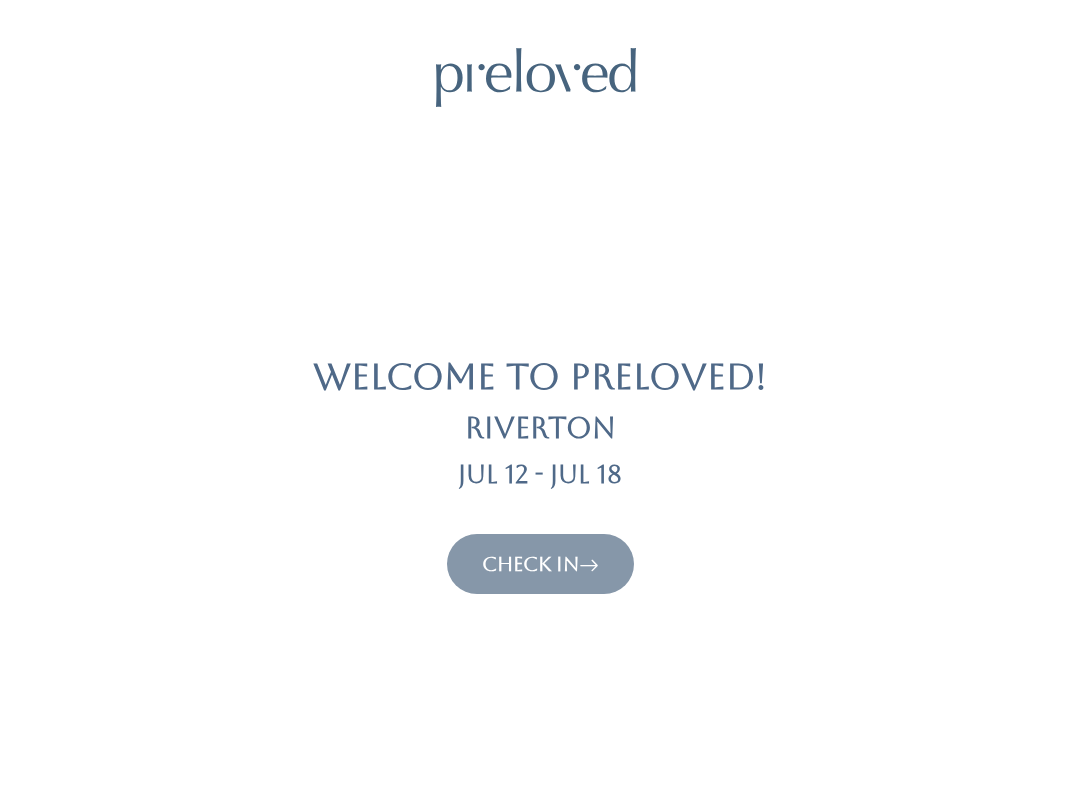 scroll, scrollTop: 0, scrollLeft: 0, axis: both 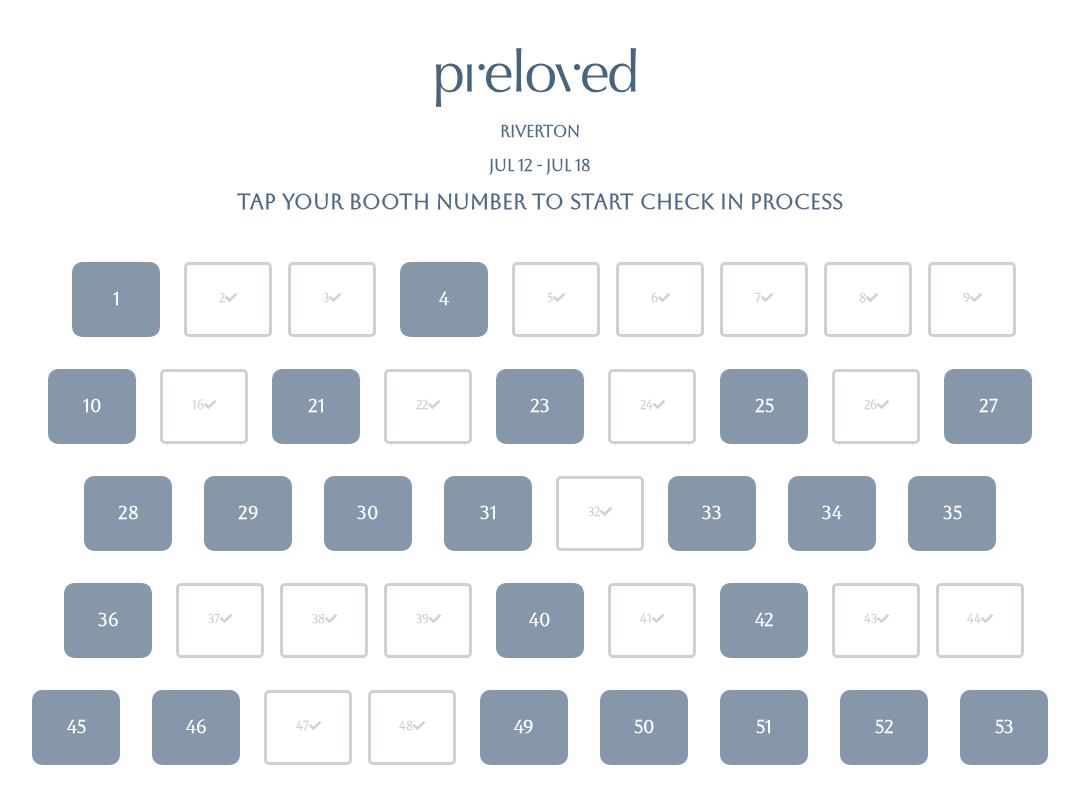 click on "1" at bounding box center (116, 299) 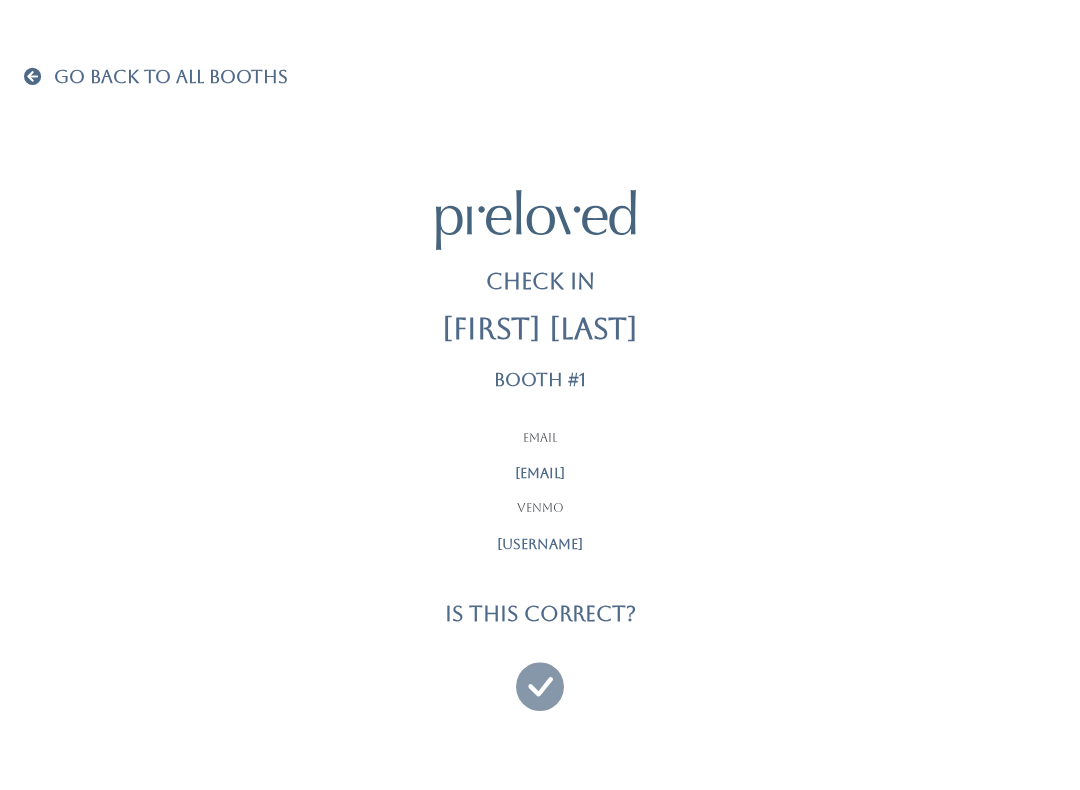 scroll, scrollTop: 0, scrollLeft: 0, axis: both 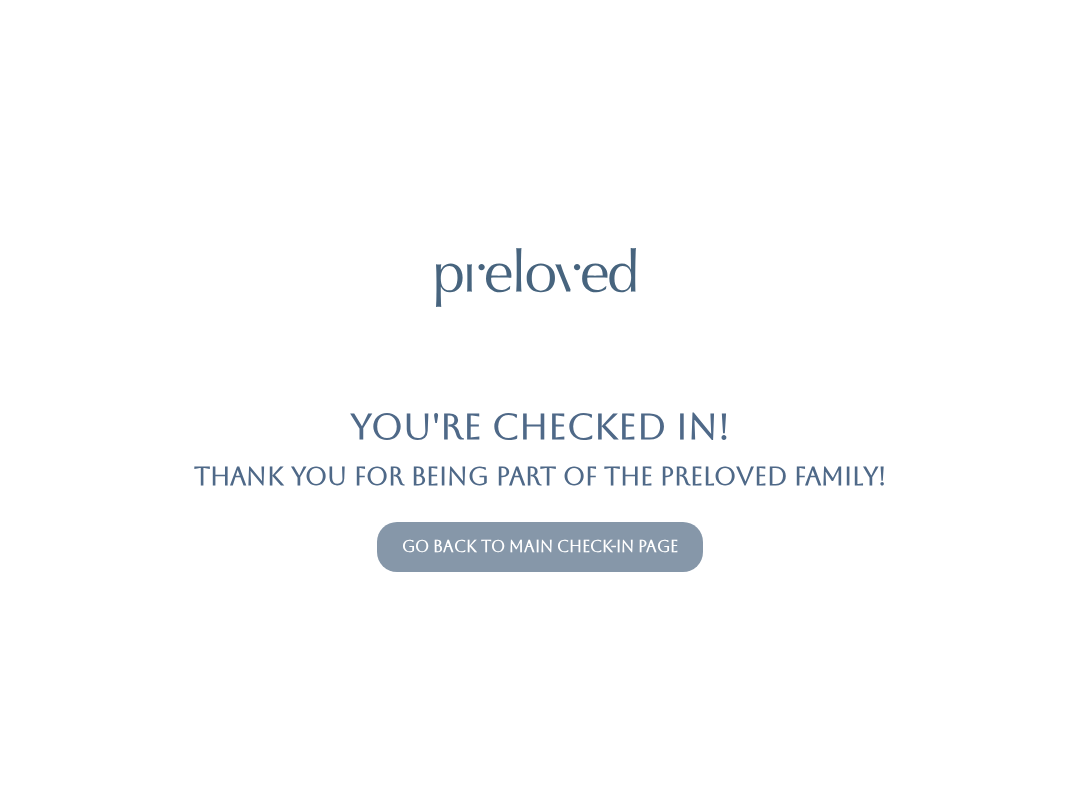 click on "Go back to main check-in page" at bounding box center (540, 547) 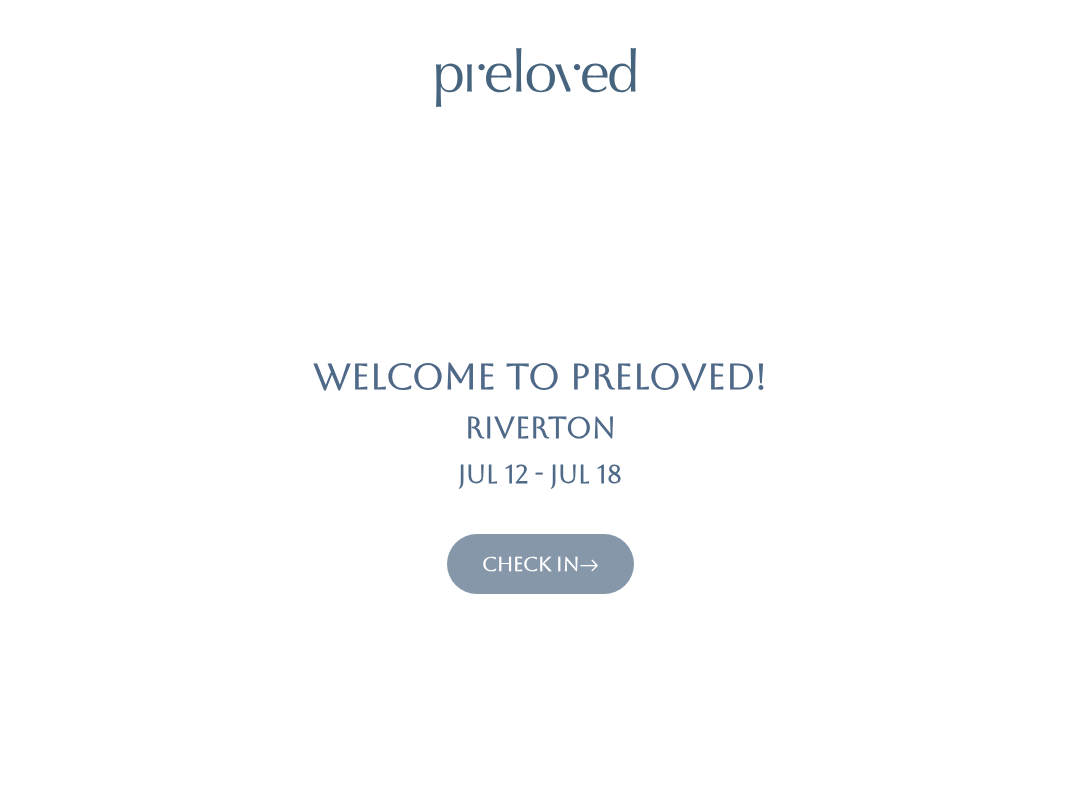 scroll, scrollTop: 0, scrollLeft: 0, axis: both 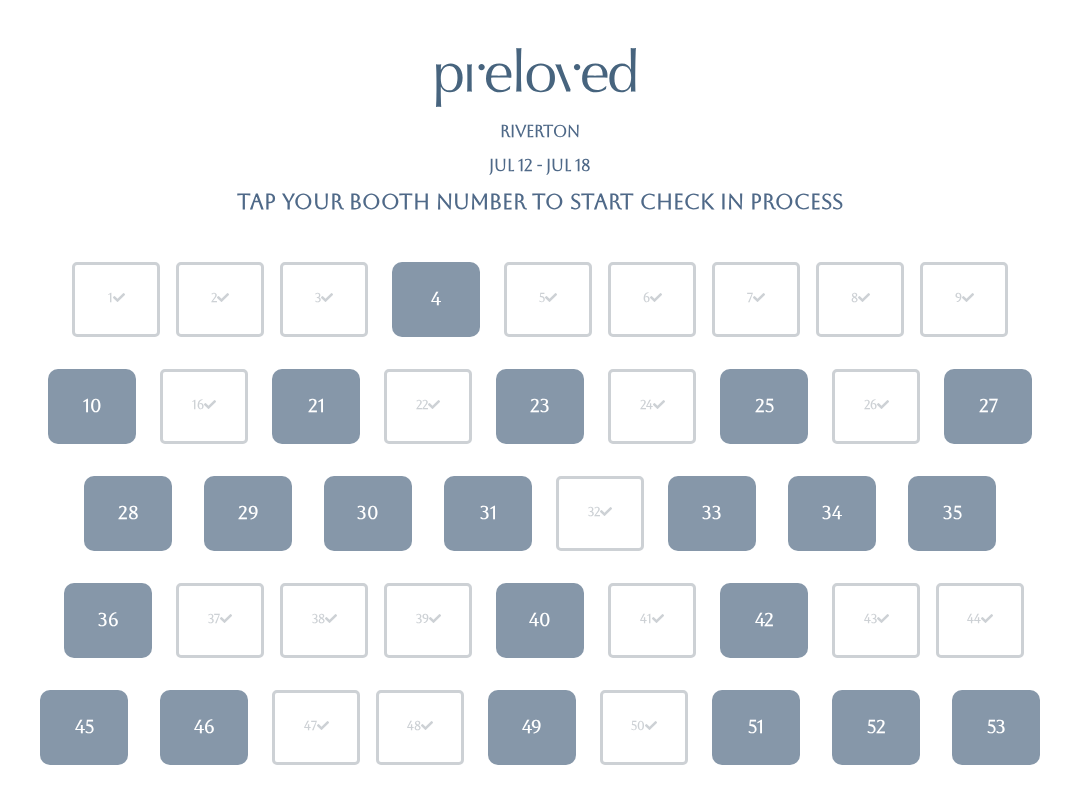 click on "31" at bounding box center (488, 513) 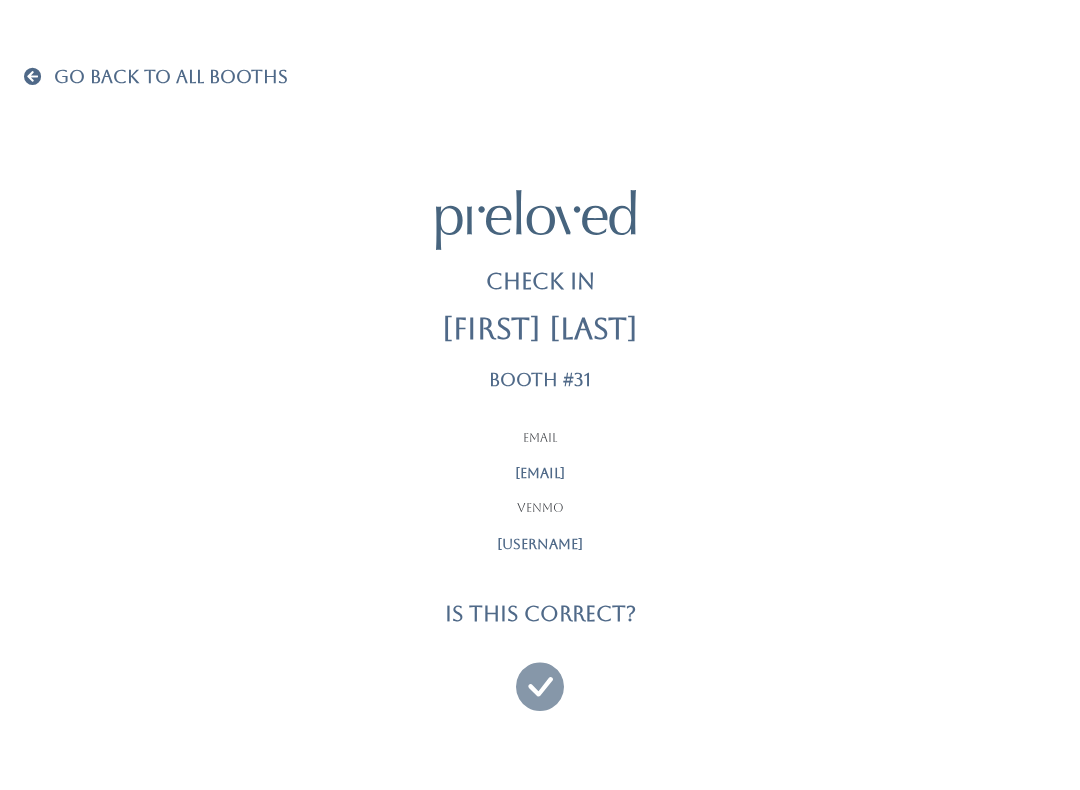 scroll, scrollTop: 0, scrollLeft: 0, axis: both 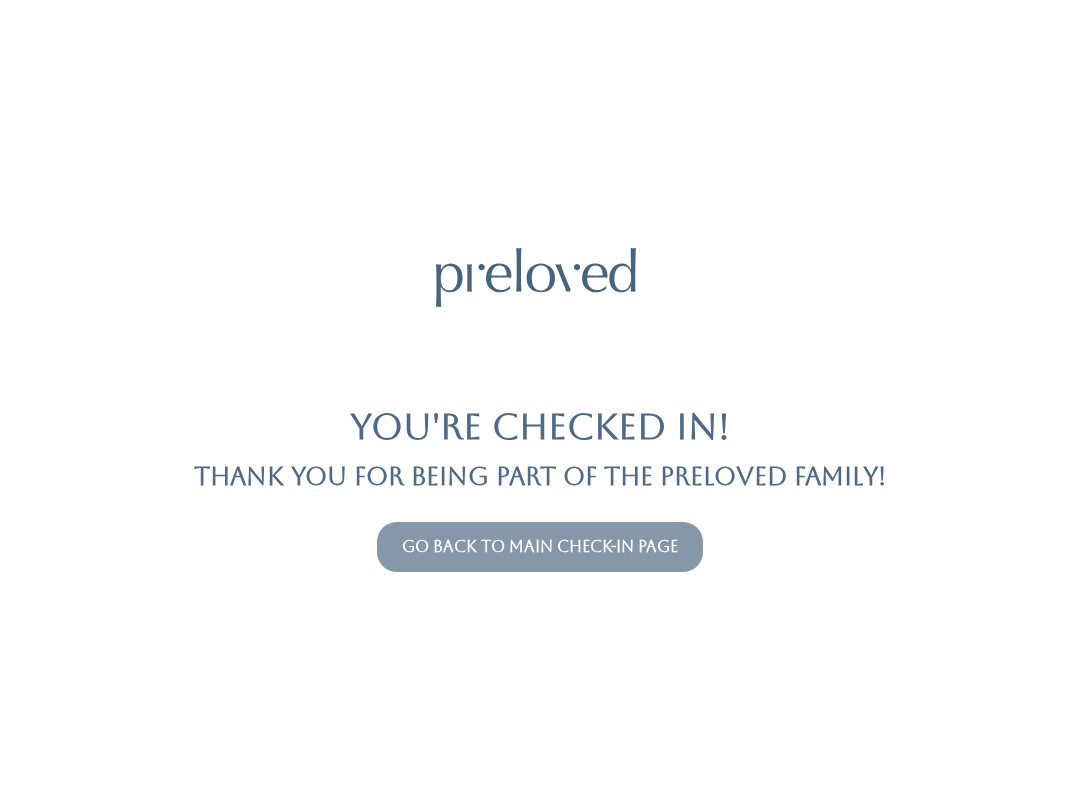 click on "Go back to main check-in page" at bounding box center (540, 546) 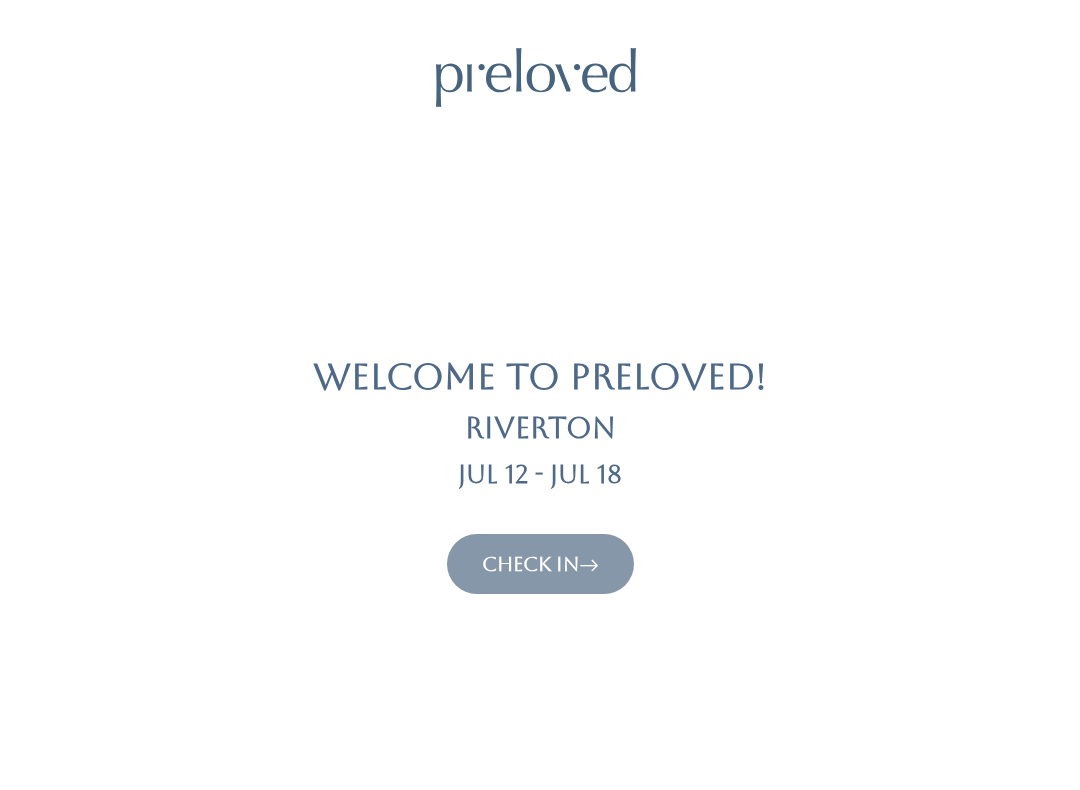 scroll, scrollTop: 0, scrollLeft: 0, axis: both 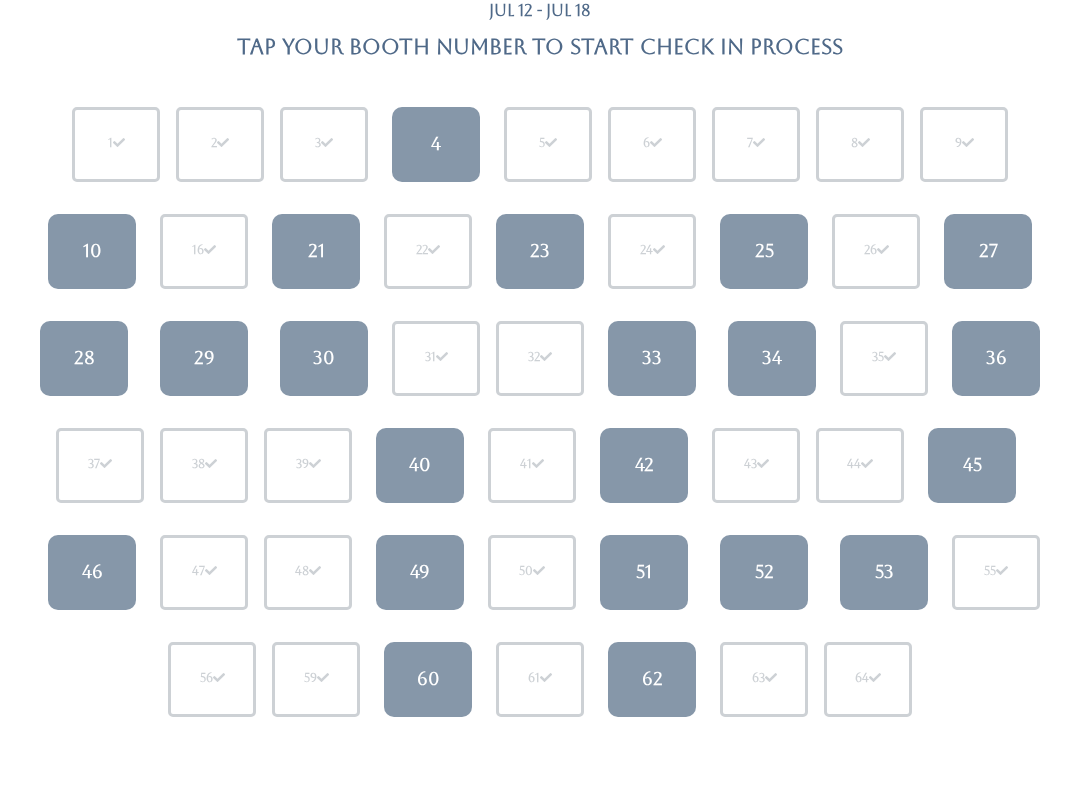 click on "52" at bounding box center [764, 572] 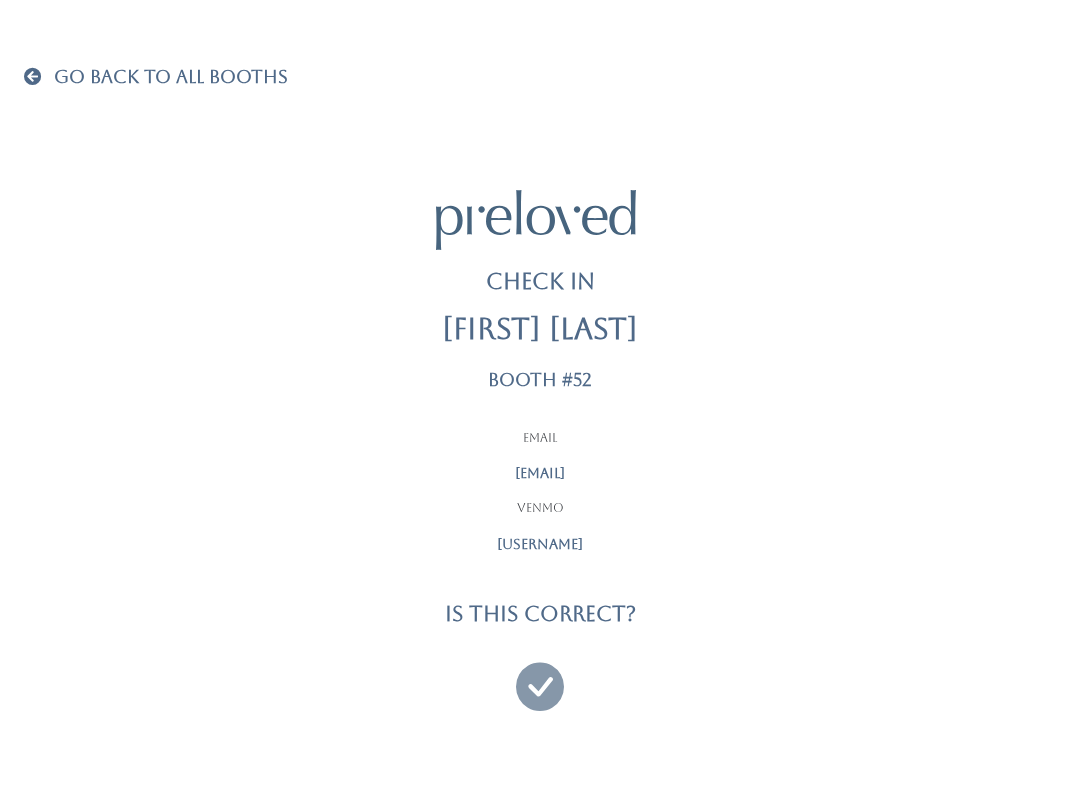 scroll, scrollTop: 0, scrollLeft: 0, axis: both 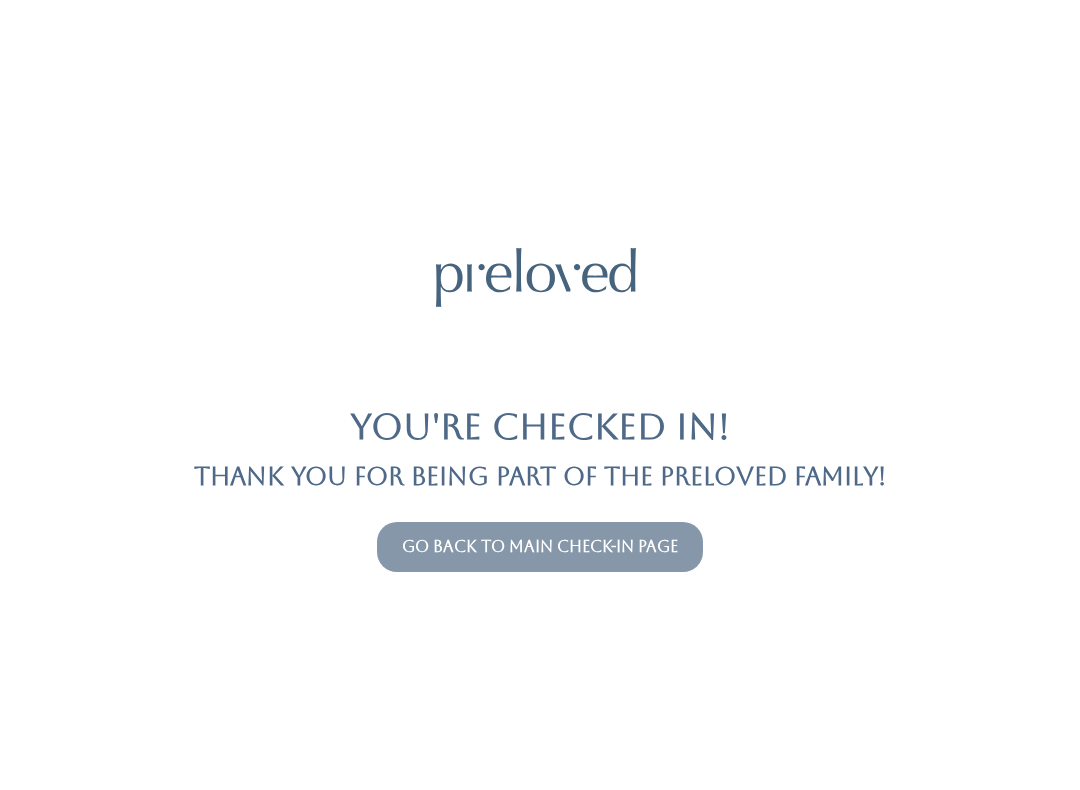 click on "Go back to main check-in page" at bounding box center [540, 546] 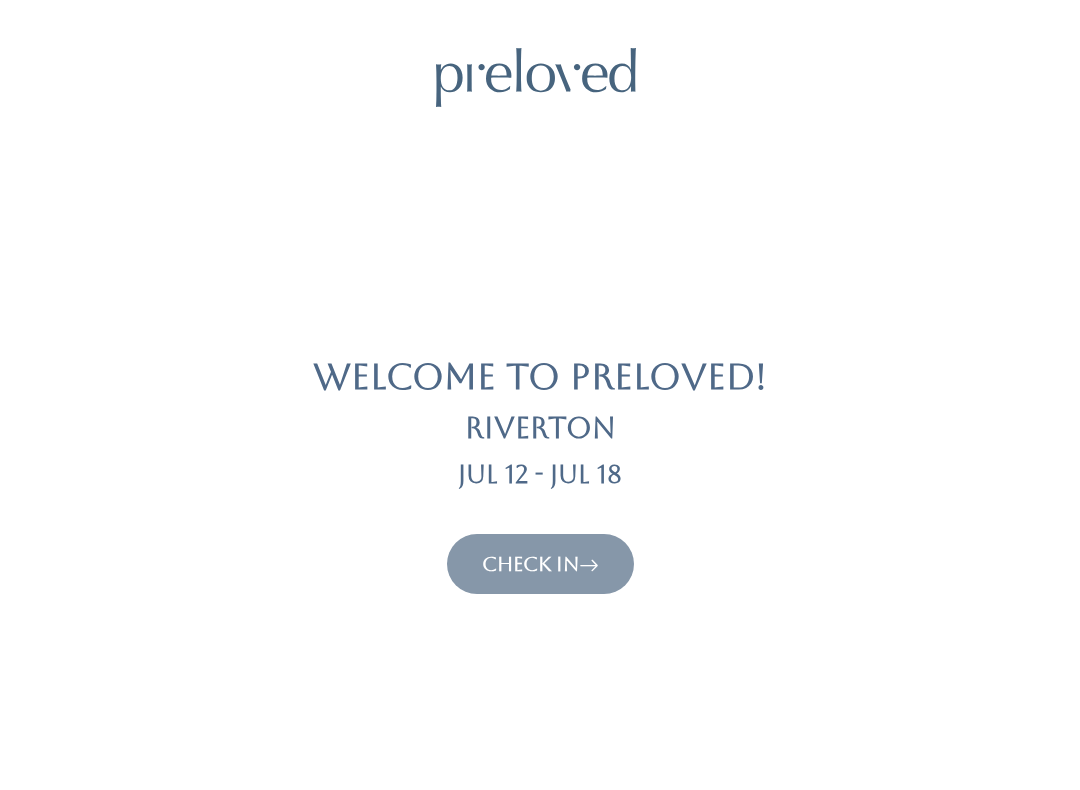 scroll, scrollTop: 0, scrollLeft: 0, axis: both 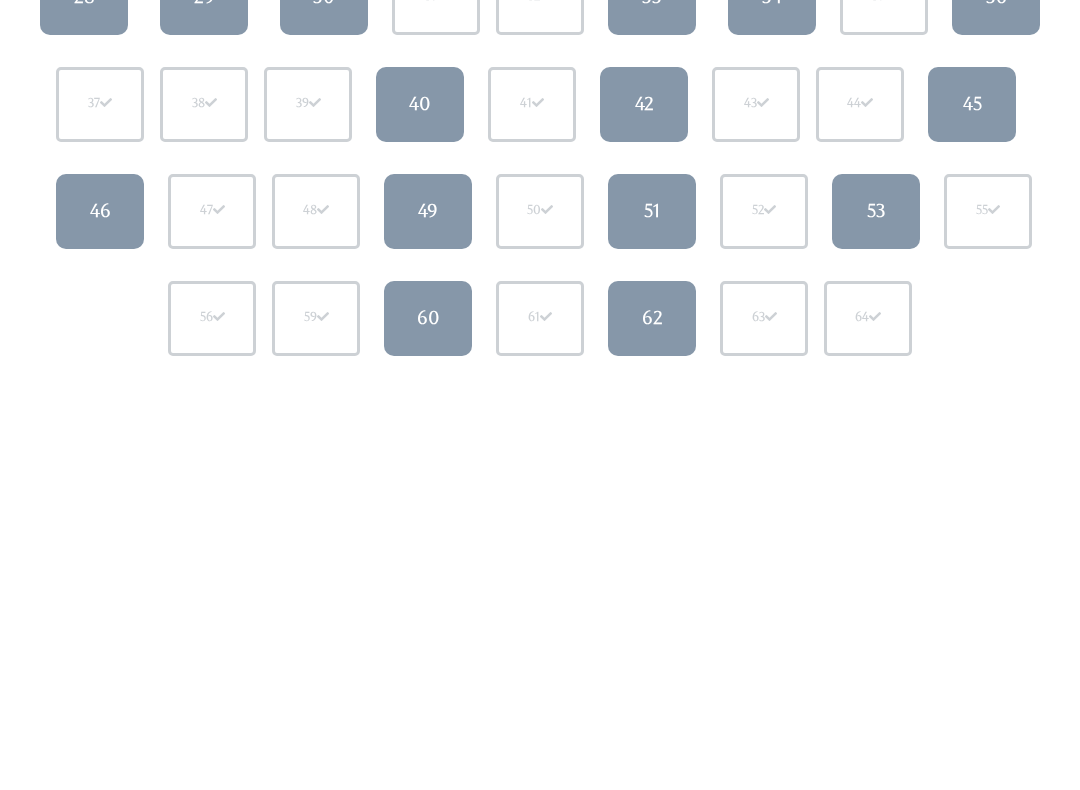 click on "60" at bounding box center [428, 318] 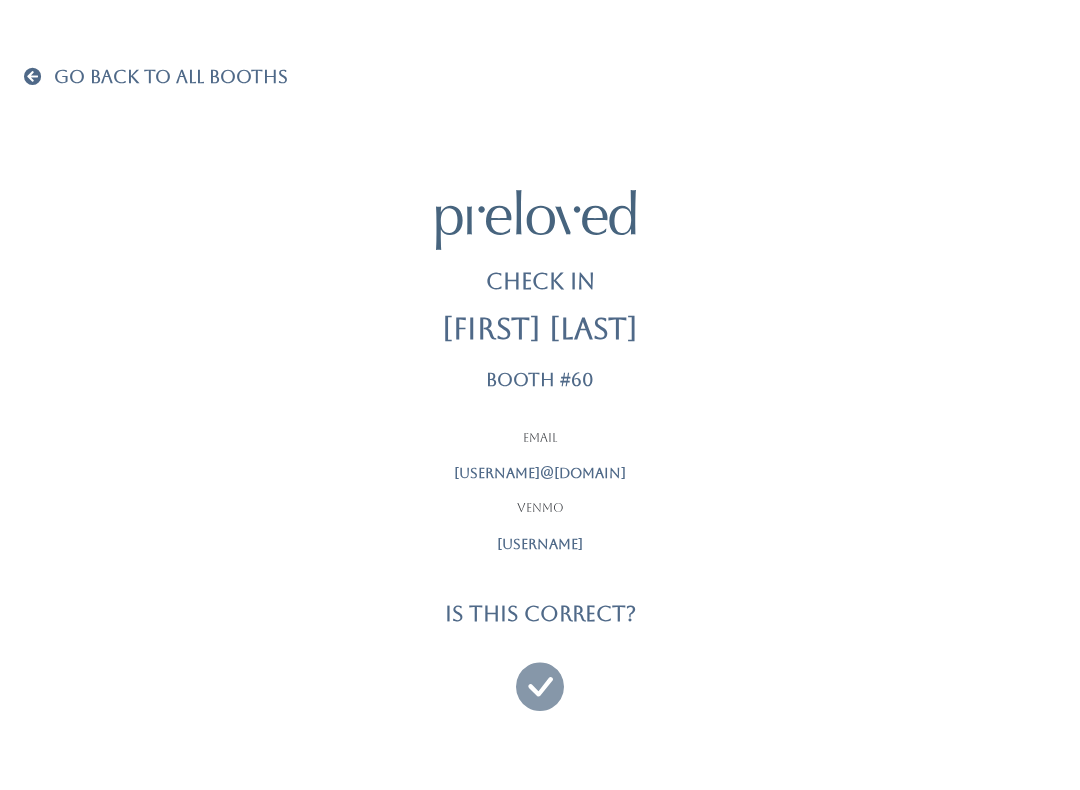 scroll, scrollTop: 0, scrollLeft: 0, axis: both 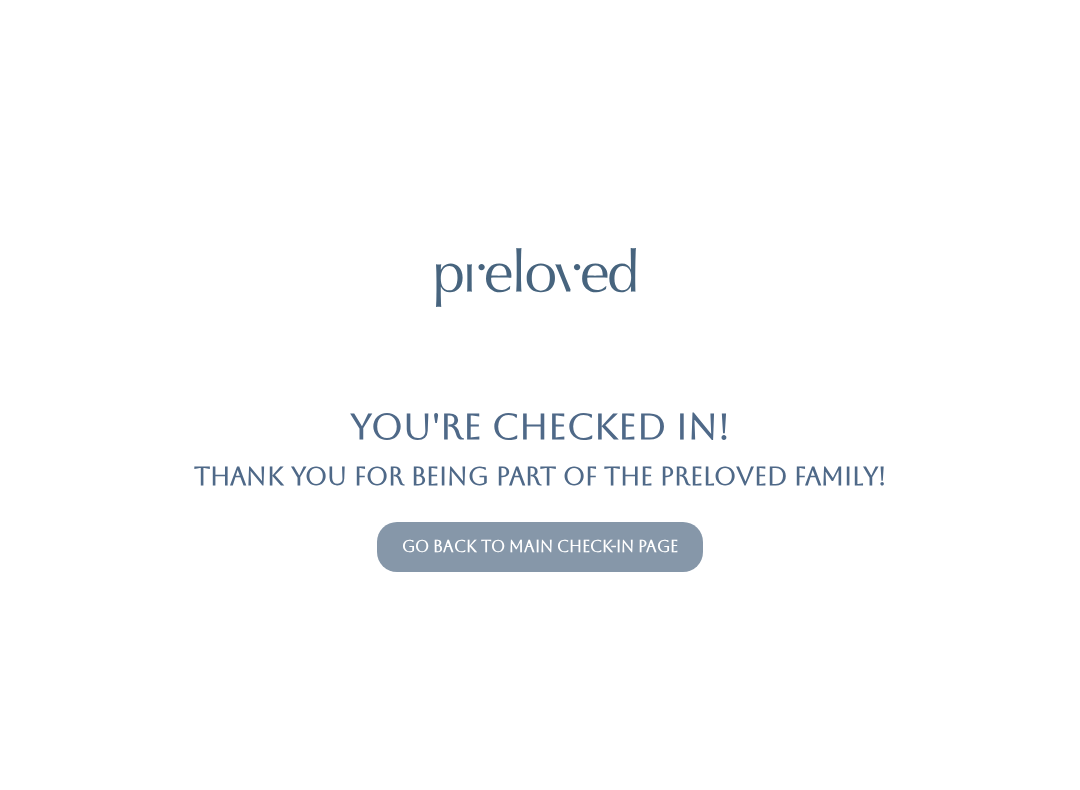 click on "Go back to main check-in page" at bounding box center [540, 546] 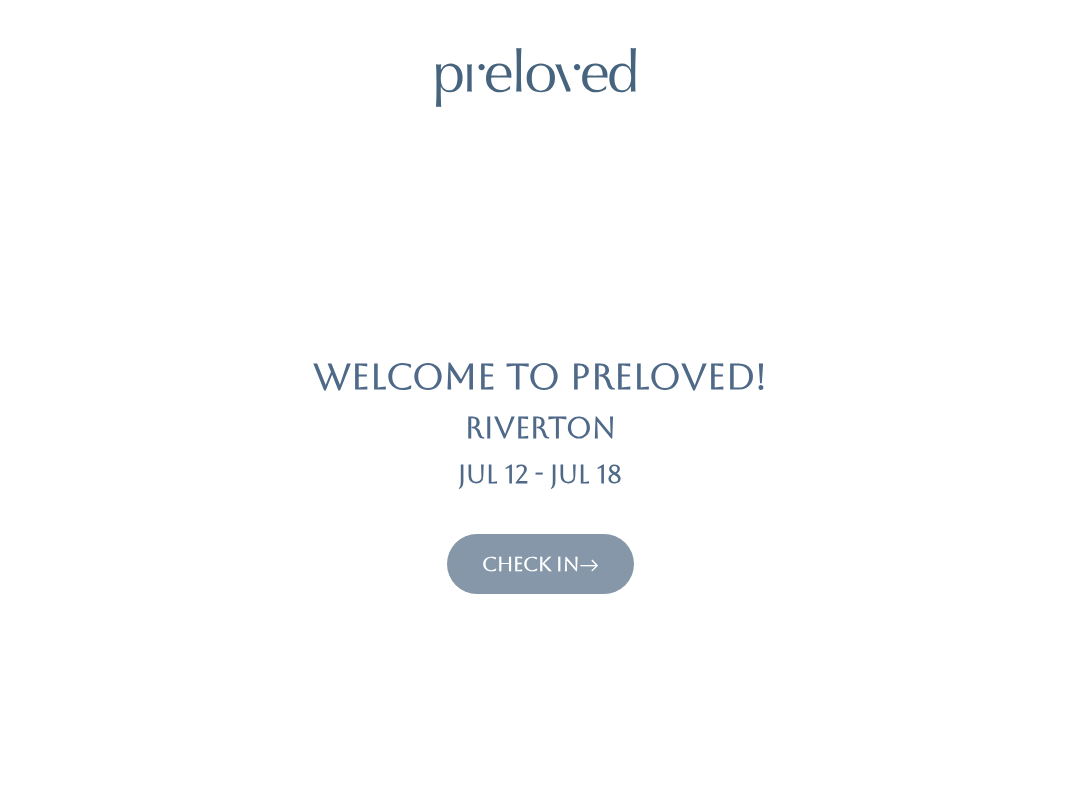 scroll, scrollTop: 0, scrollLeft: 0, axis: both 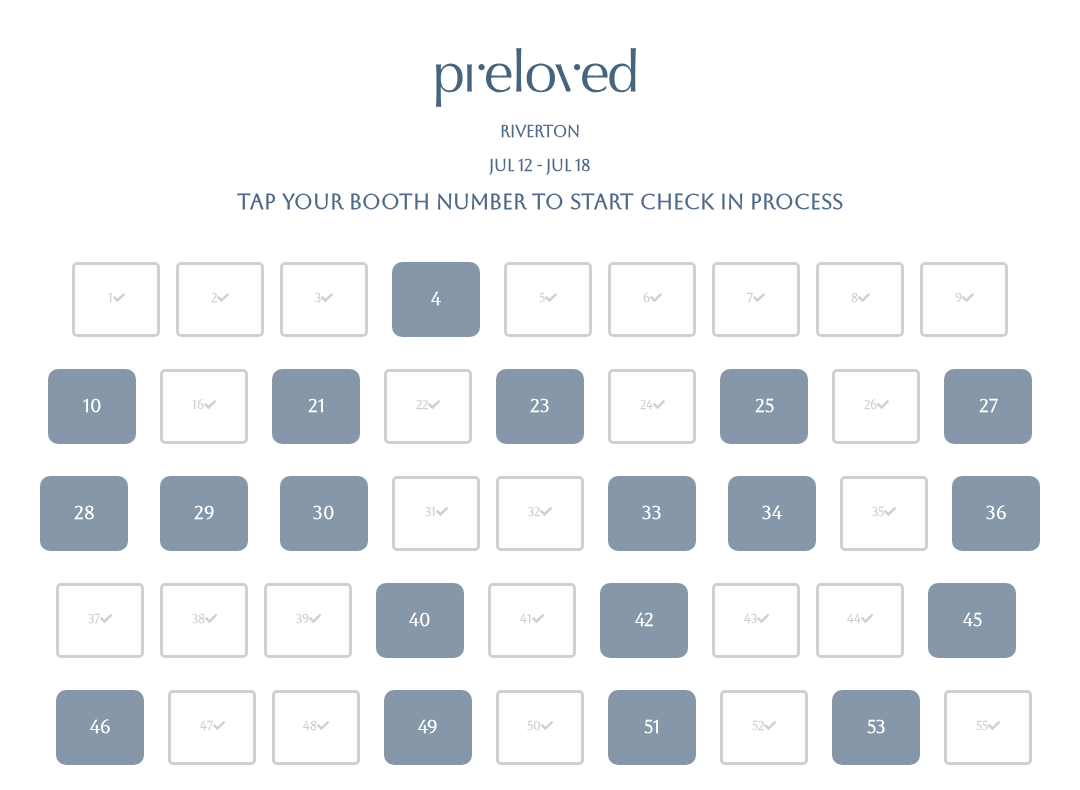 click on "40" at bounding box center (420, 620) 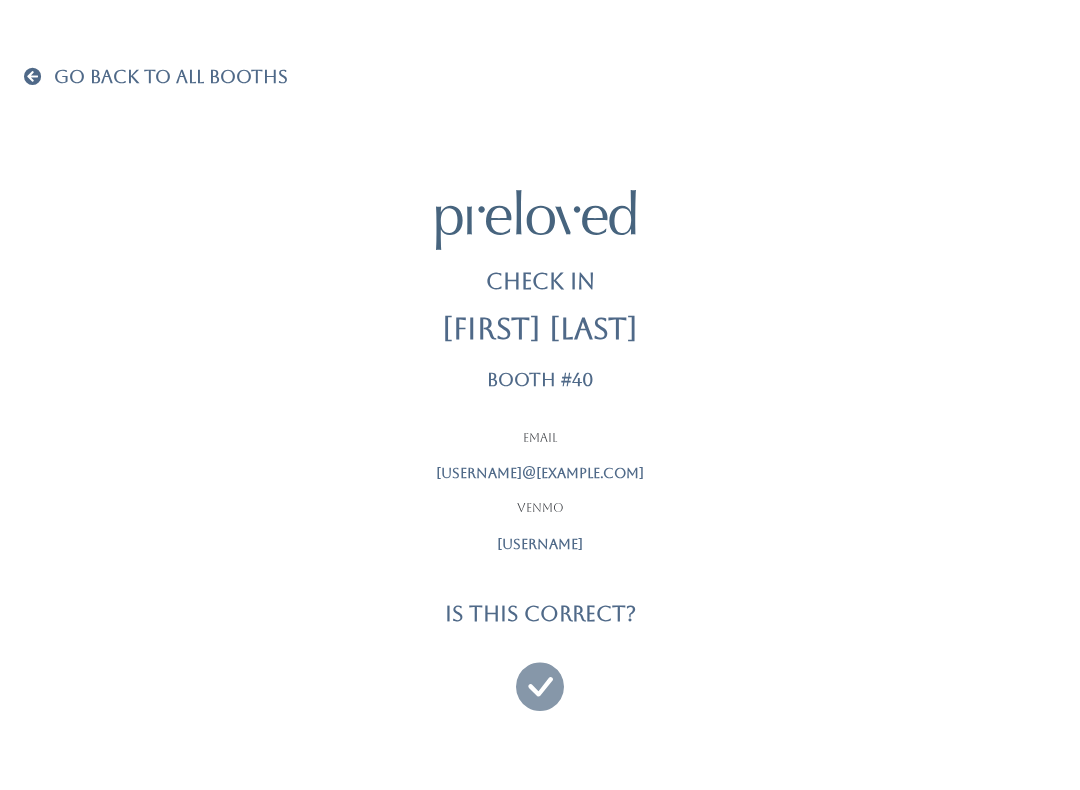 scroll, scrollTop: 0, scrollLeft: 0, axis: both 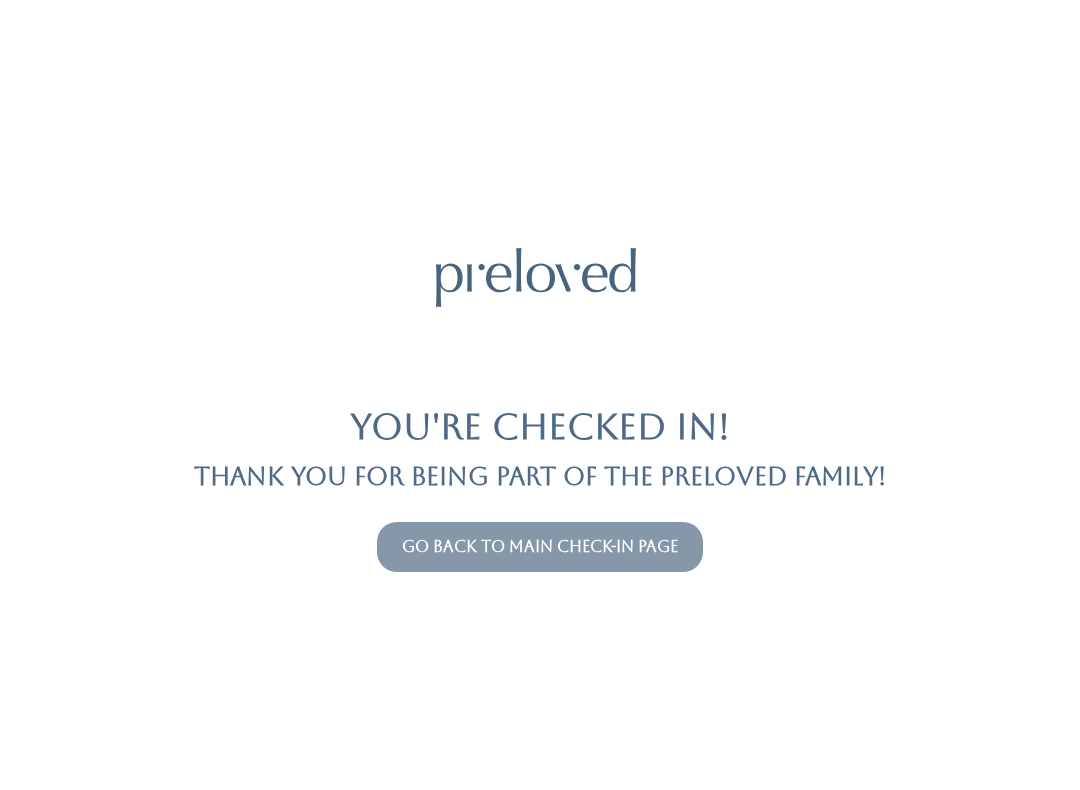 click on "Go back to main check-in page" at bounding box center [540, 546] 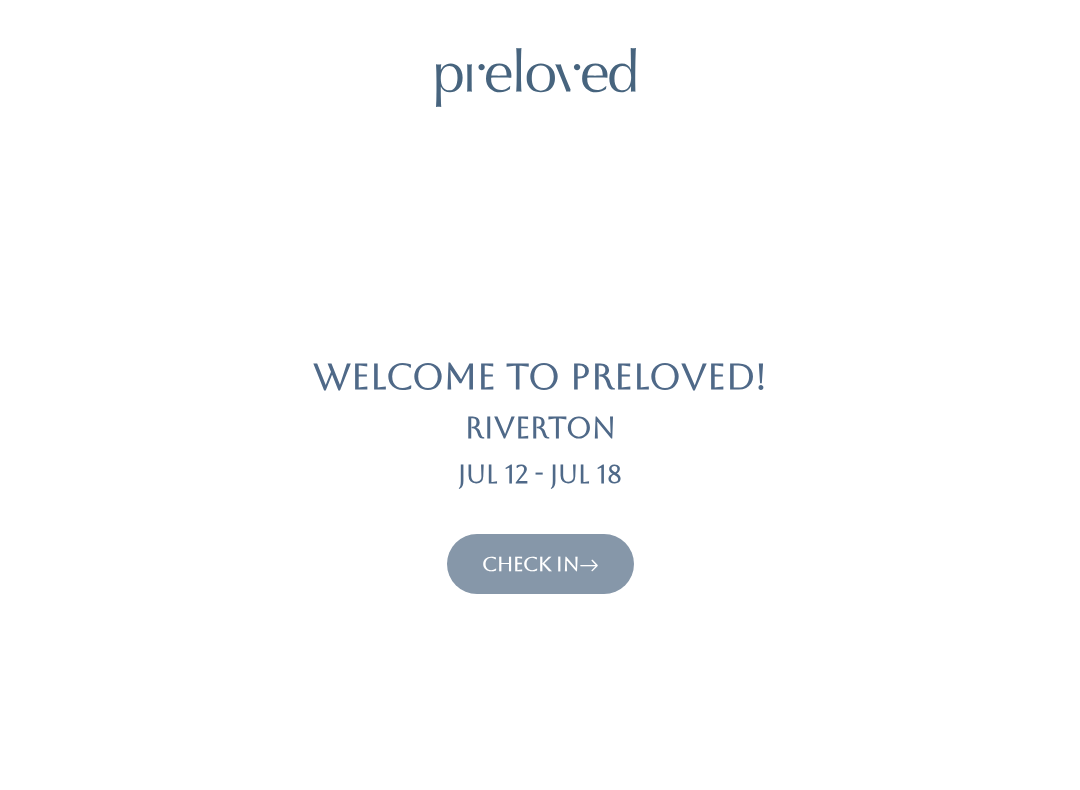 scroll, scrollTop: 0, scrollLeft: 0, axis: both 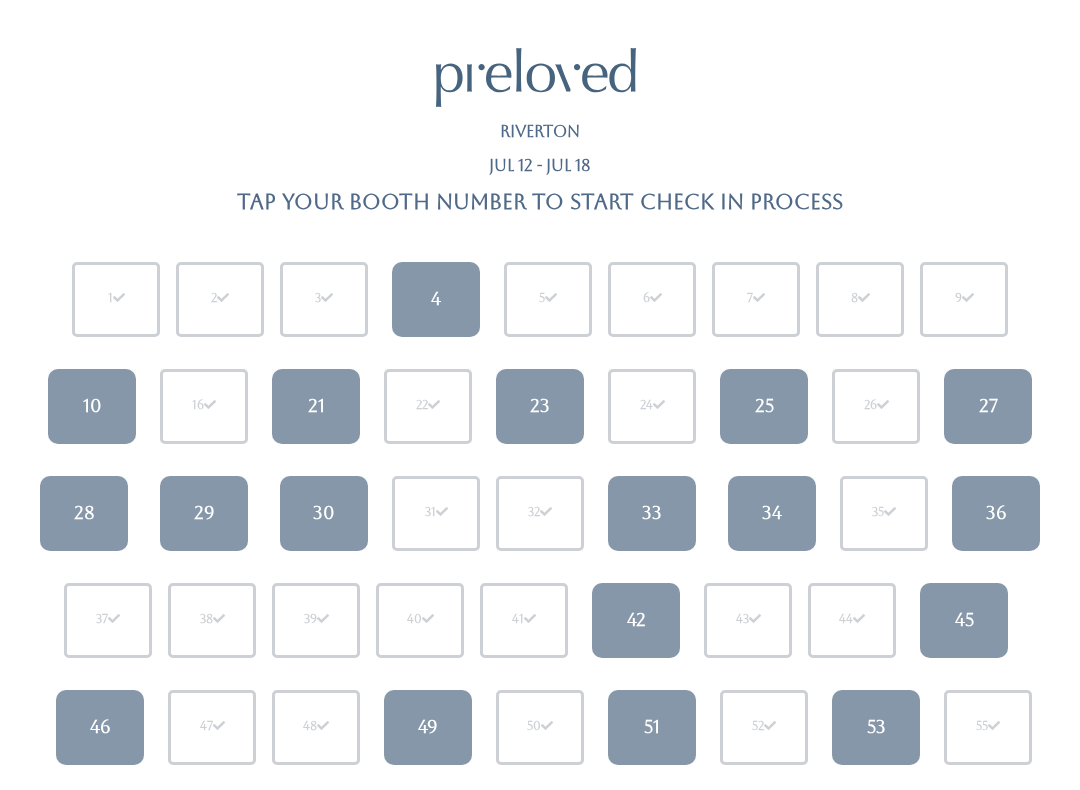 click on "1
2
3
4
5
6
7
8
9
10
16" at bounding box center (540, 567) 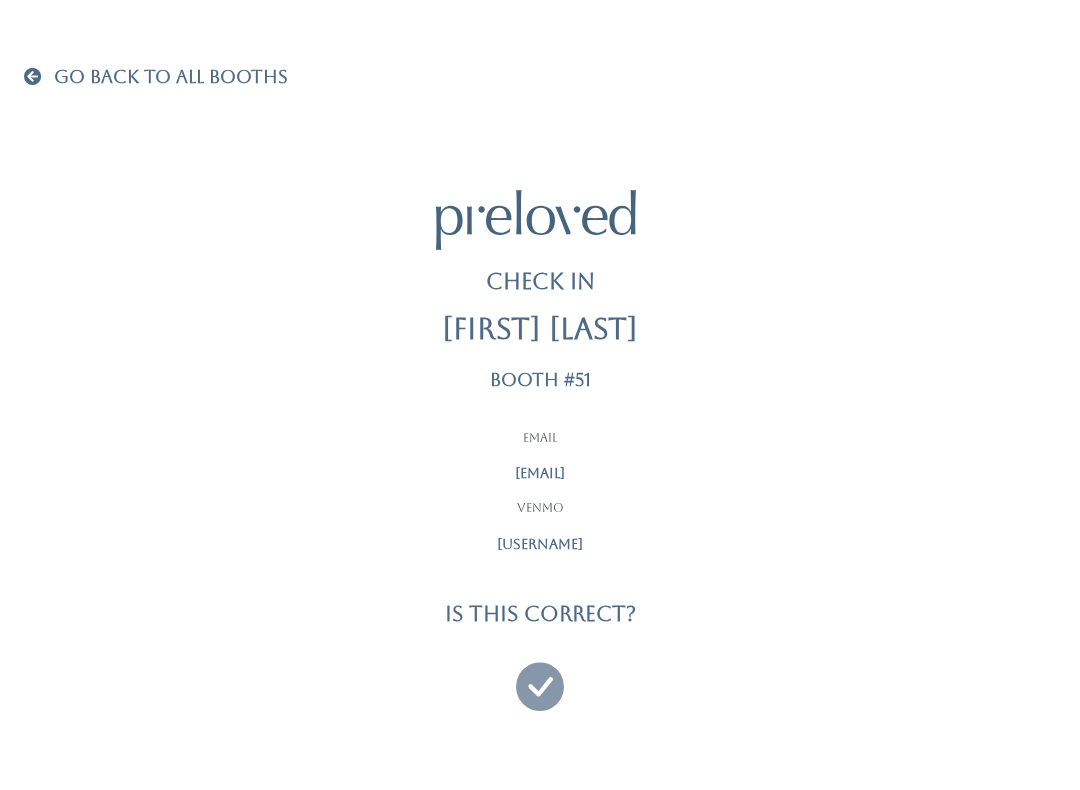 scroll, scrollTop: 0, scrollLeft: 0, axis: both 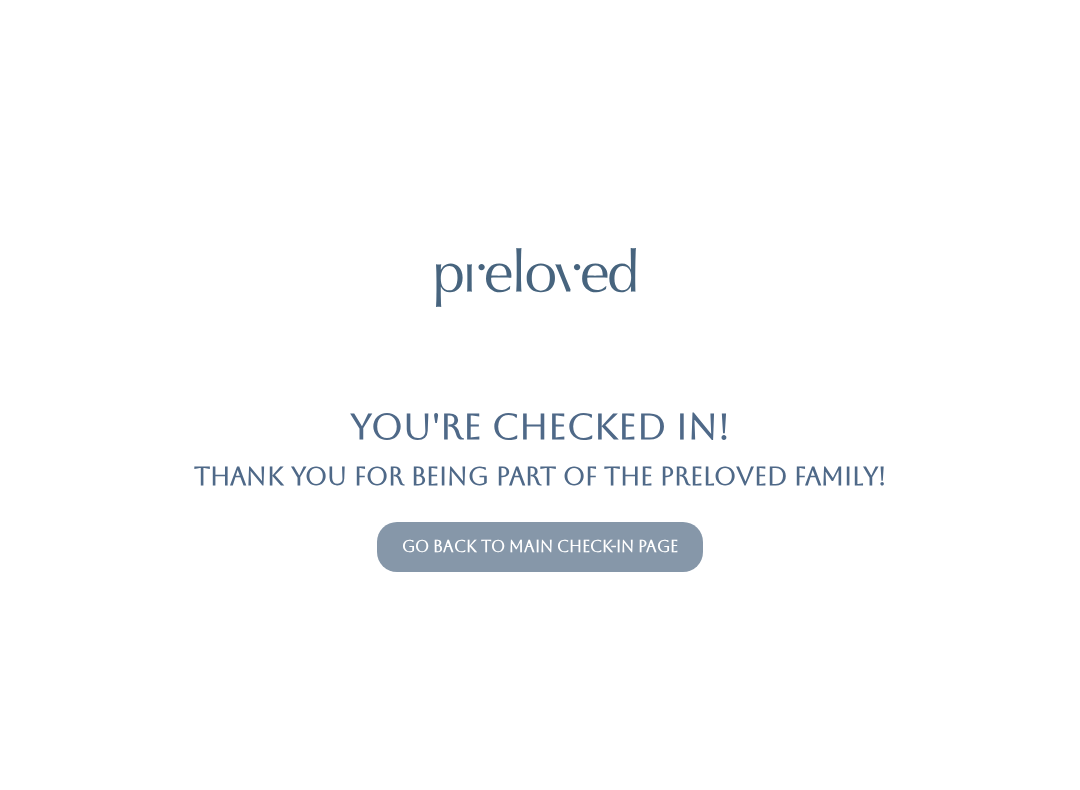click on "Go back to main check-in page" at bounding box center [540, 546] 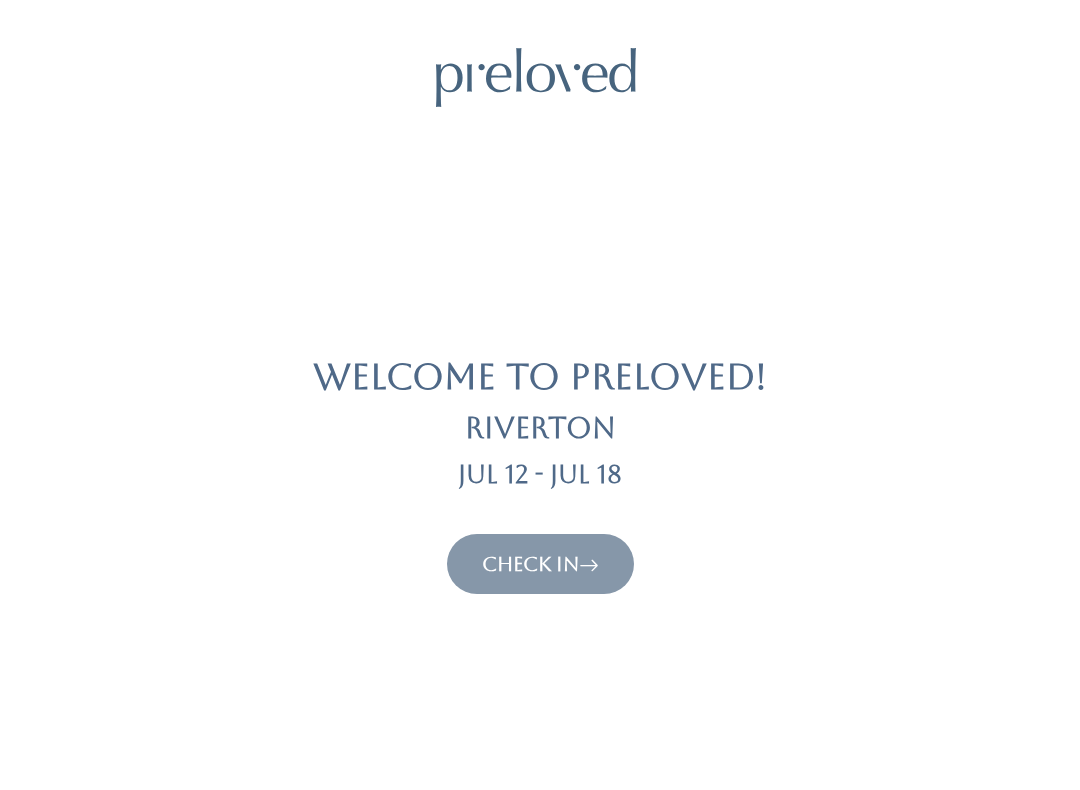 scroll, scrollTop: 0, scrollLeft: 0, axis: both 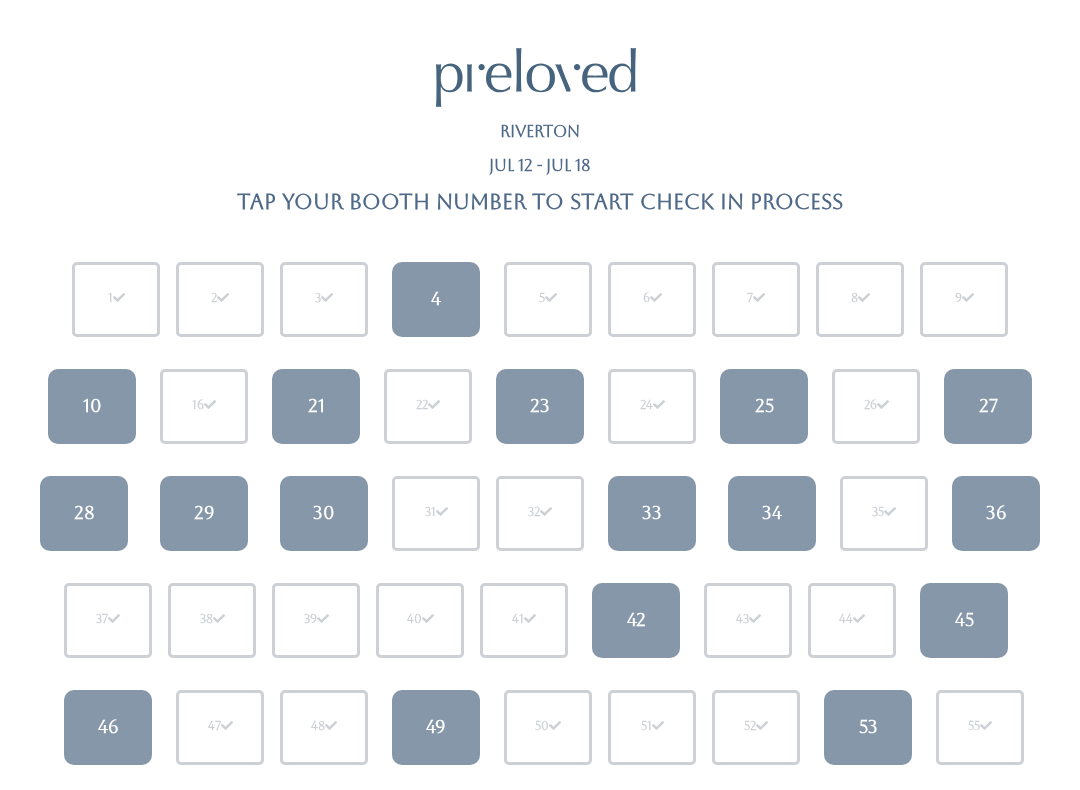 click on "Riverton
Jul 12 - Jul 18
Tap your booth number to start check in process
1
2
3
4
5
6
7" at bounding box center (540, 670) 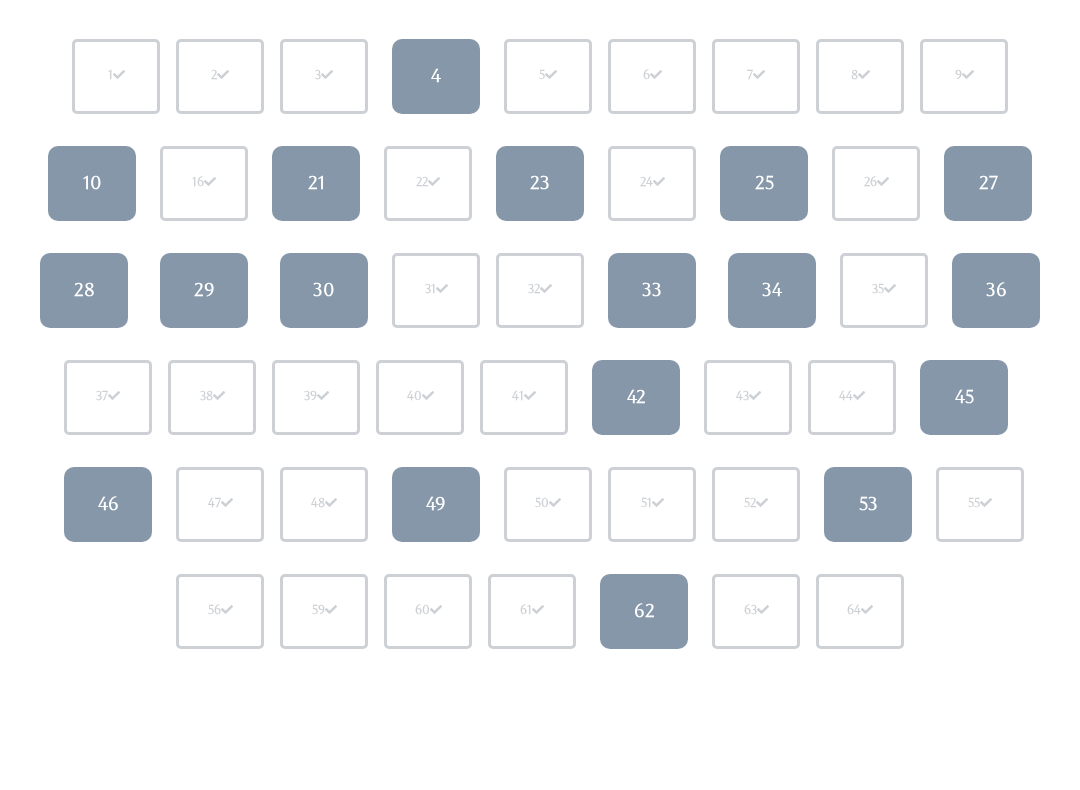 scroll, scrollTop: 0, scrollLeft: 0, axis: both 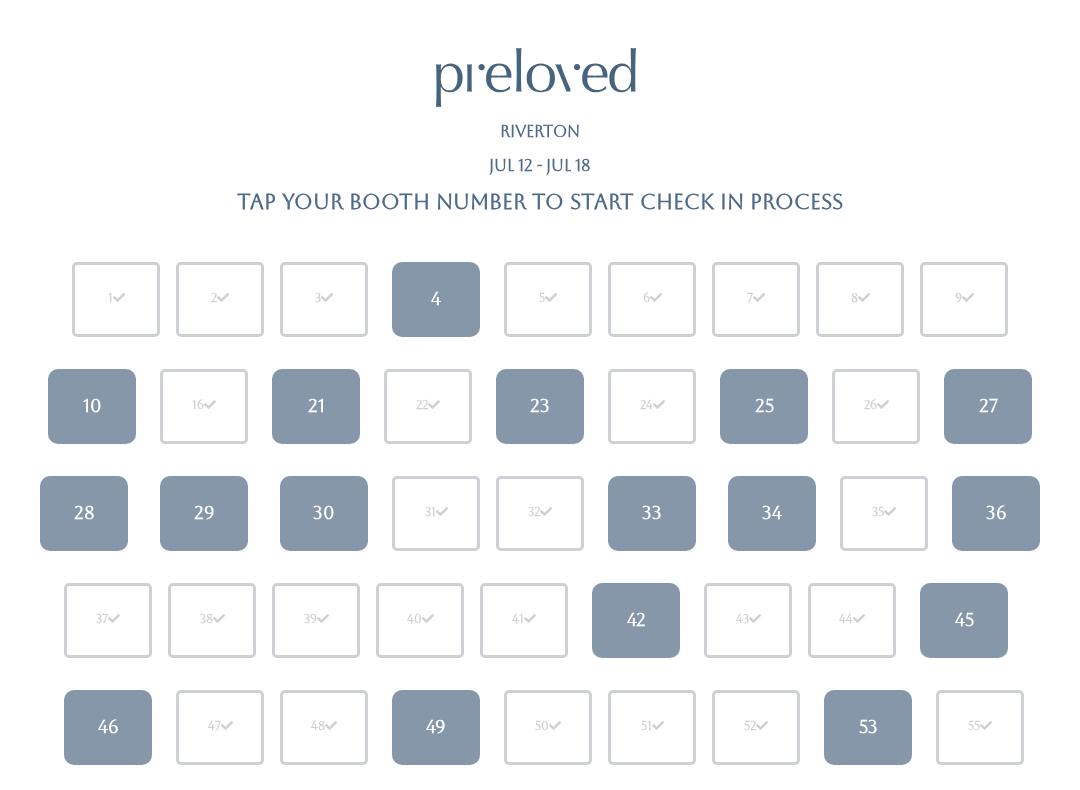 click on "10" at bounding box center [92, 406] 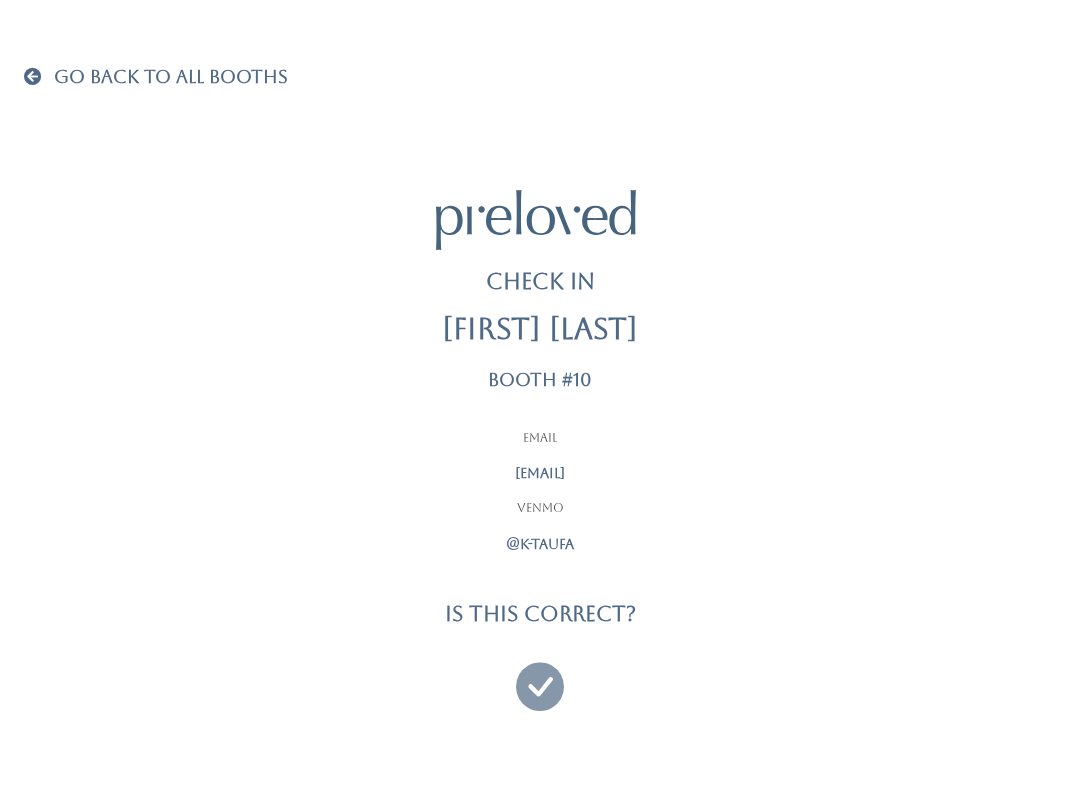 scroll, scrollTop: 0, scrollLeft: 0, axis: both 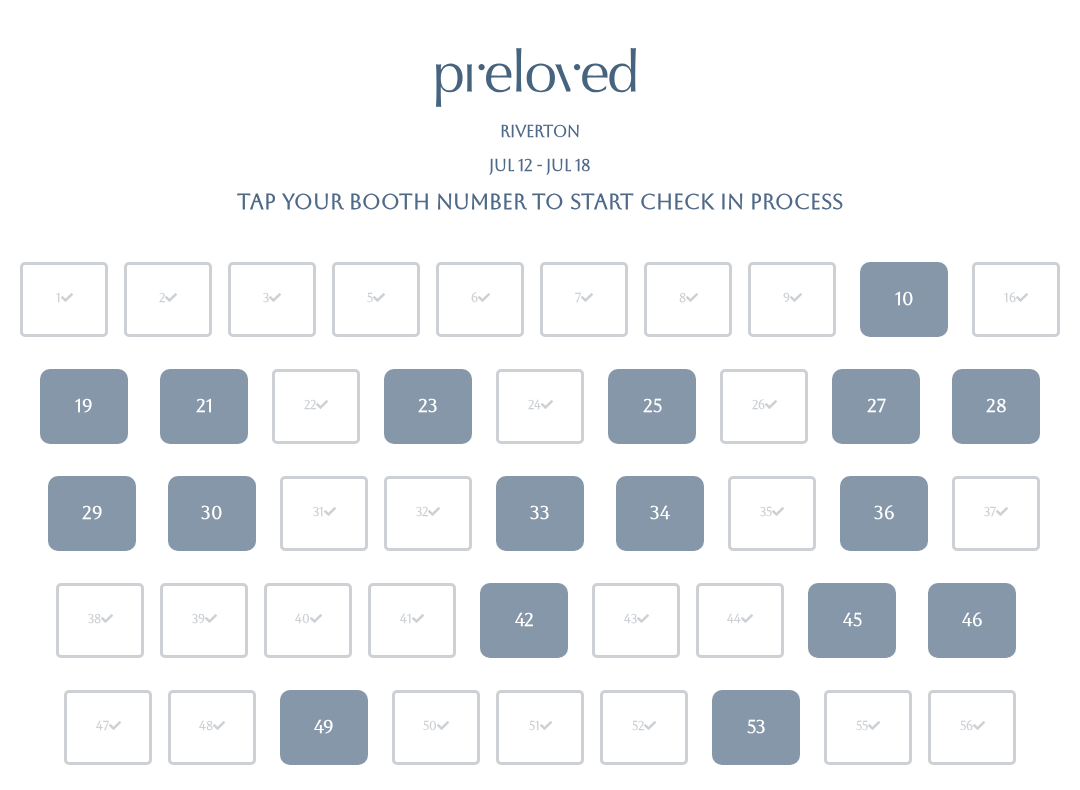 click on "Jul 12 - Jul 18" at bounding box center (540, 174) 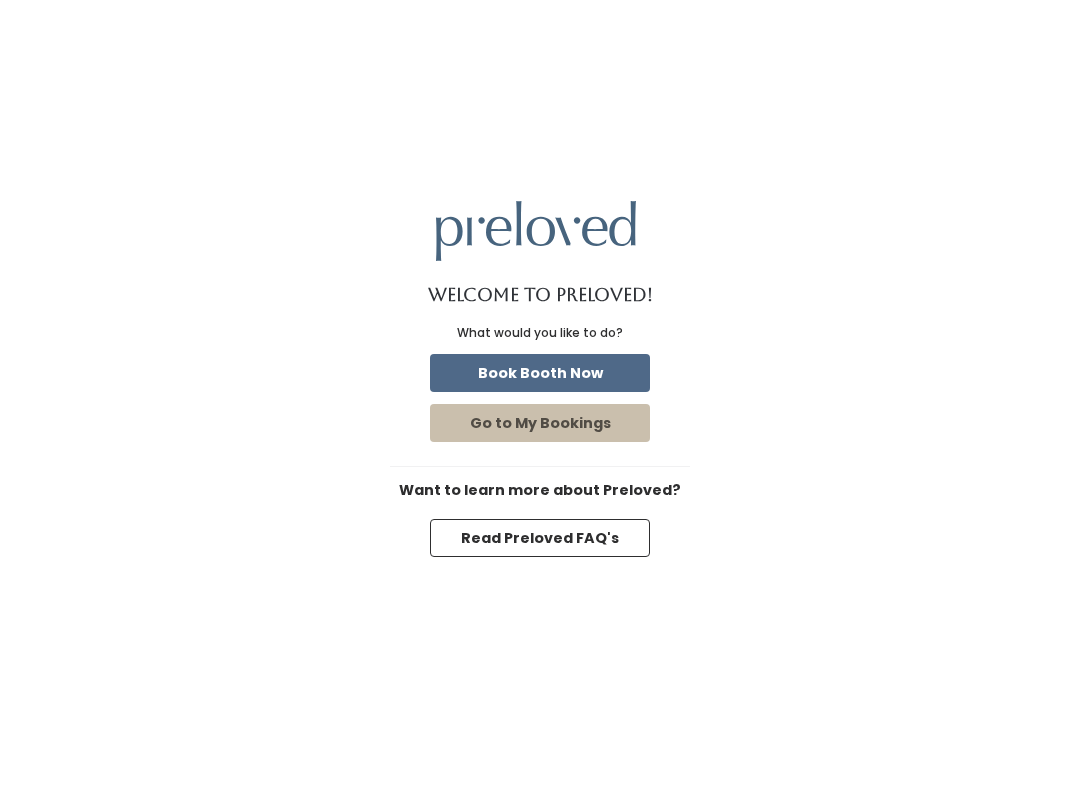 scroll, scrollTop: 0, scrollLeft: 0, axis: both 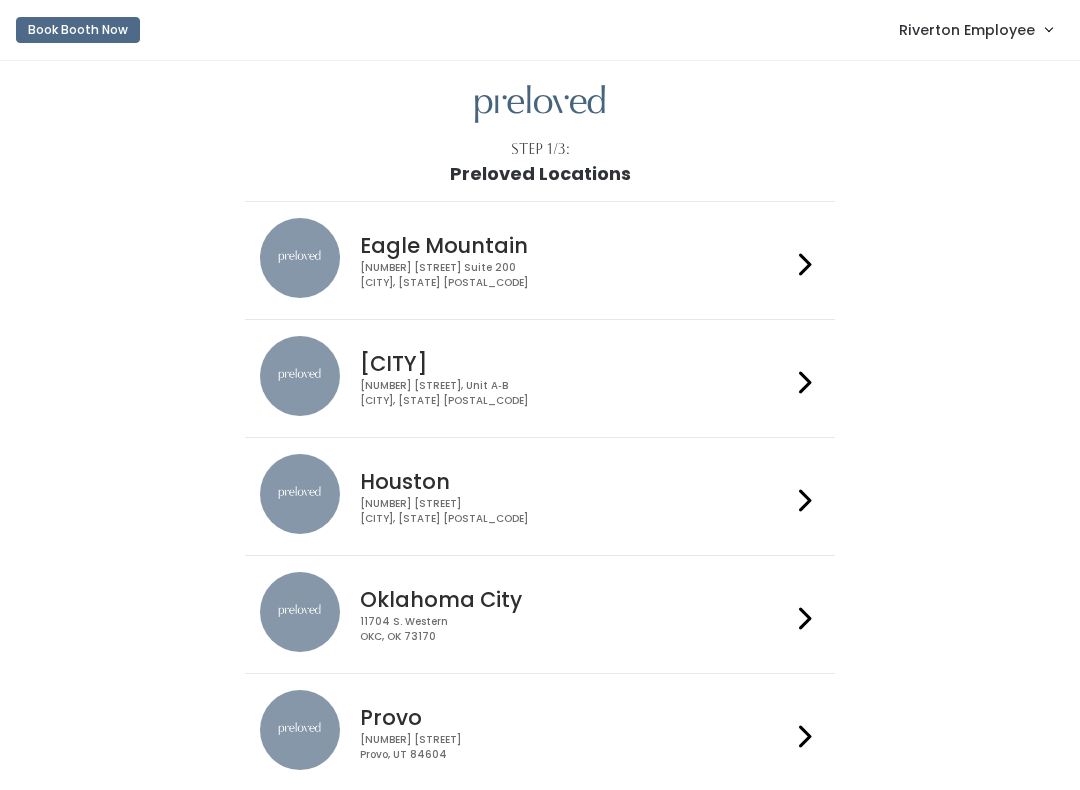 click on "Riverton Employee" at bounding box center (967, 30) 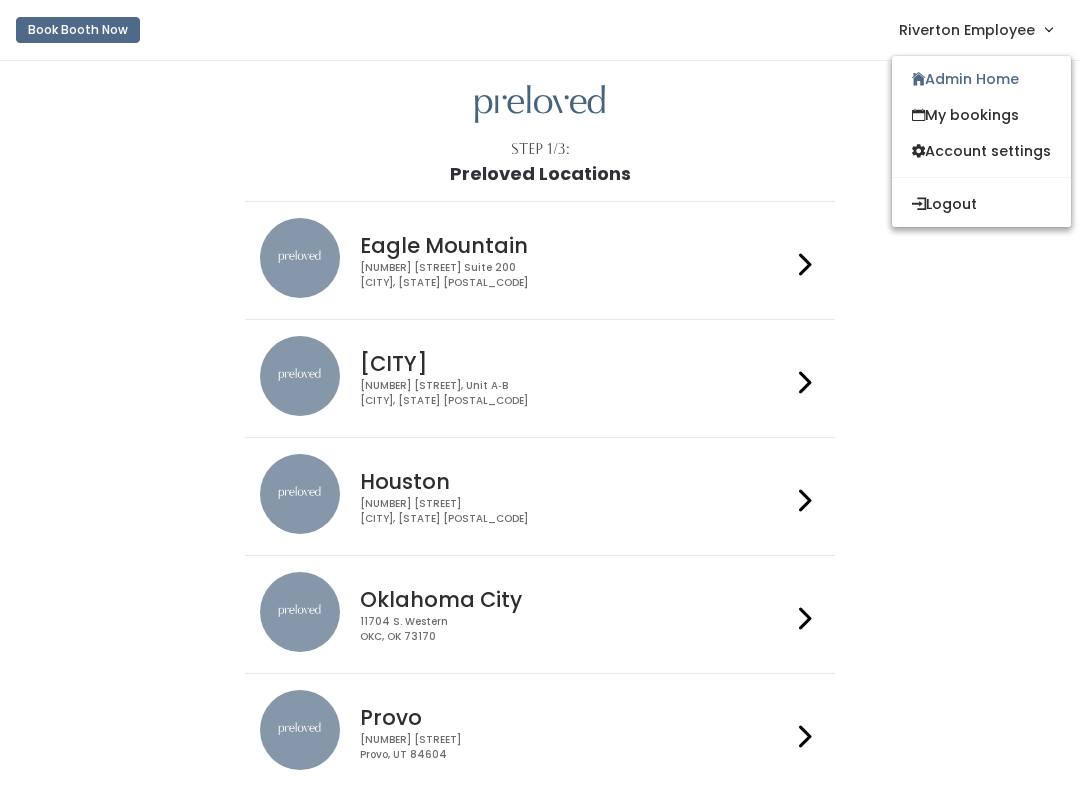 click on "Admin Home" at bounding box center (981, 79) 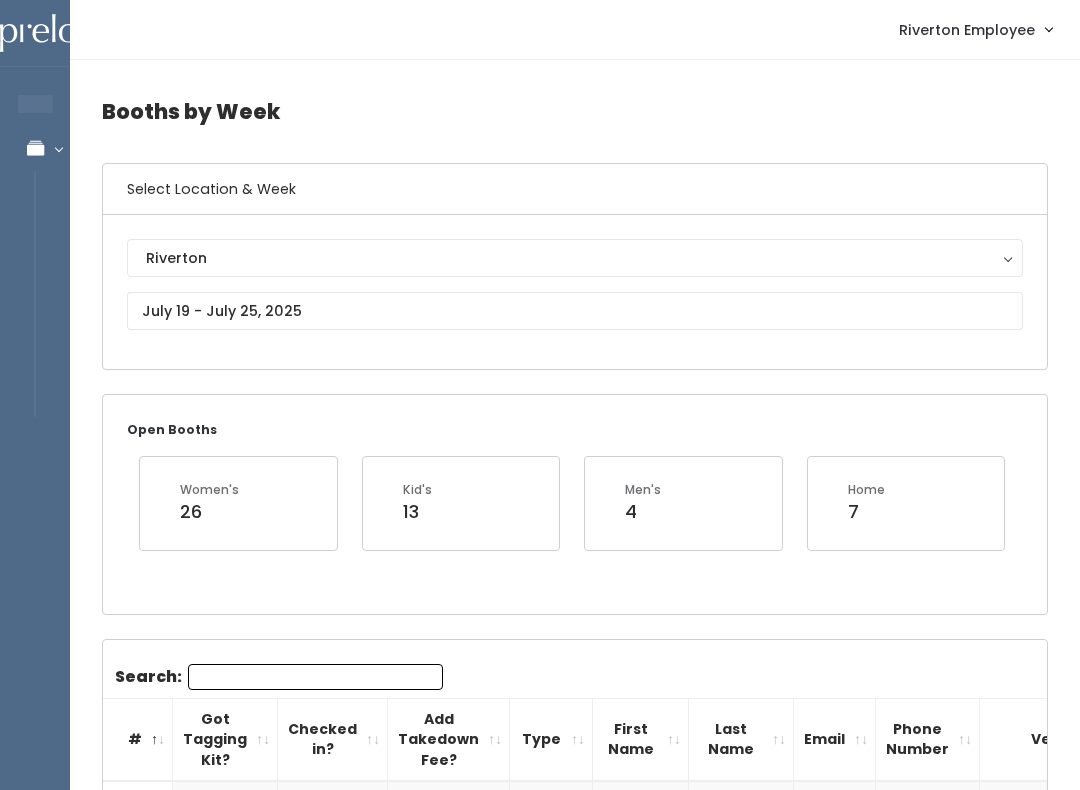 scroll, scrollTop: 0, scrollLeft: 0, axis: both 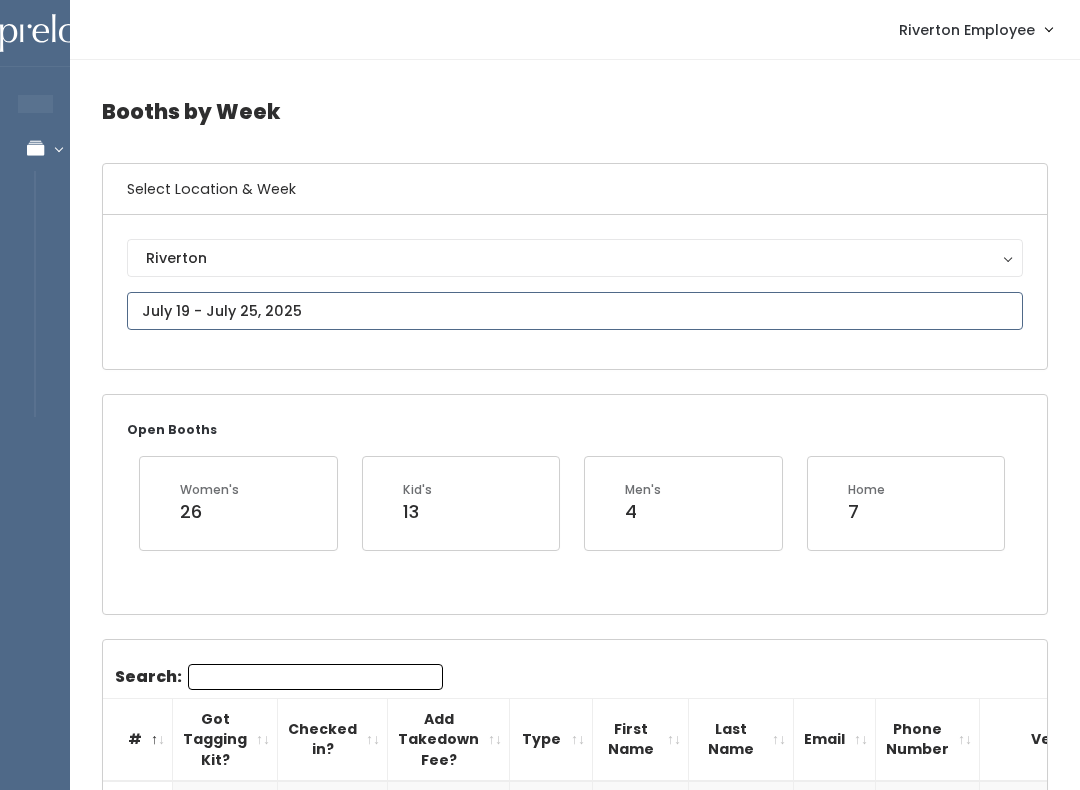 click at bounding box center [575, 311] 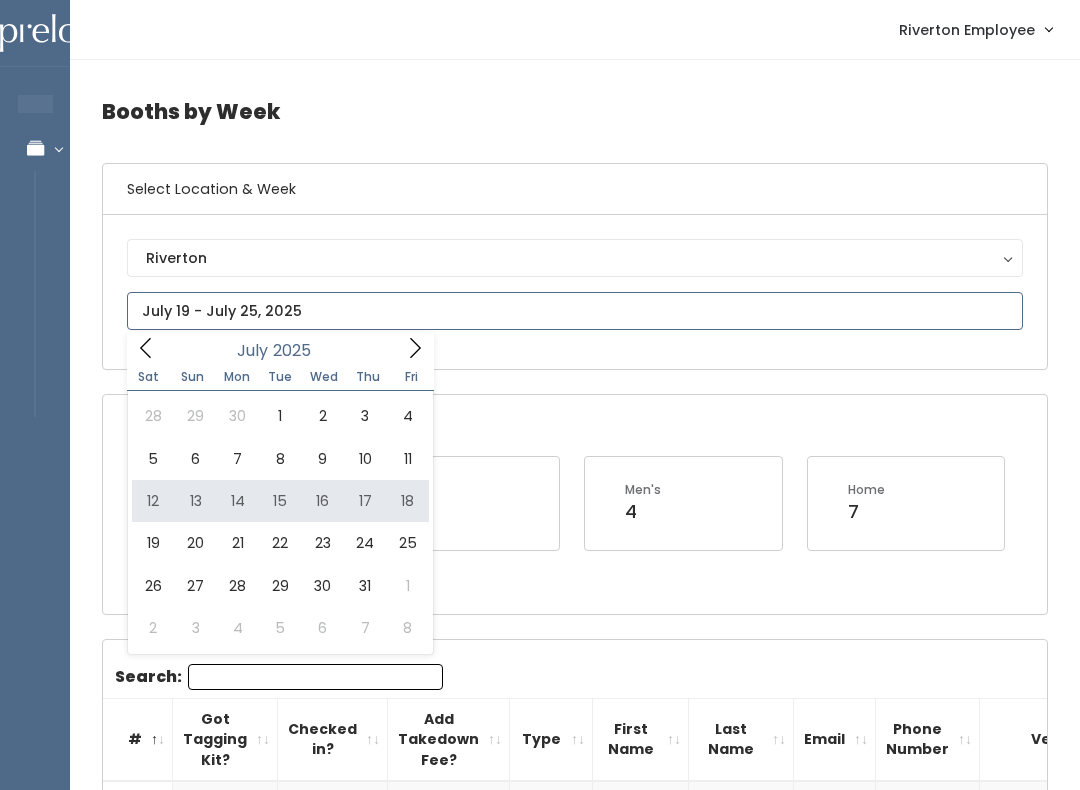 type on "July 12 to July 18" 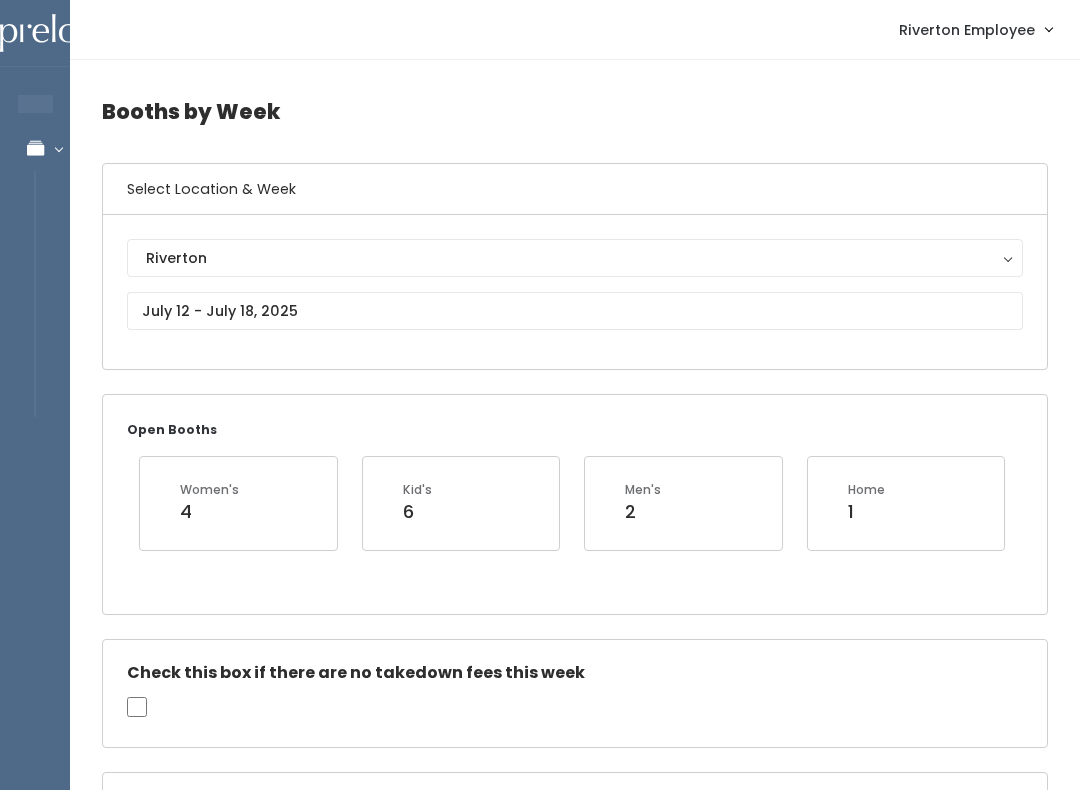 scroll, scrollTop: 0, scrollLeft: 0, axis: both 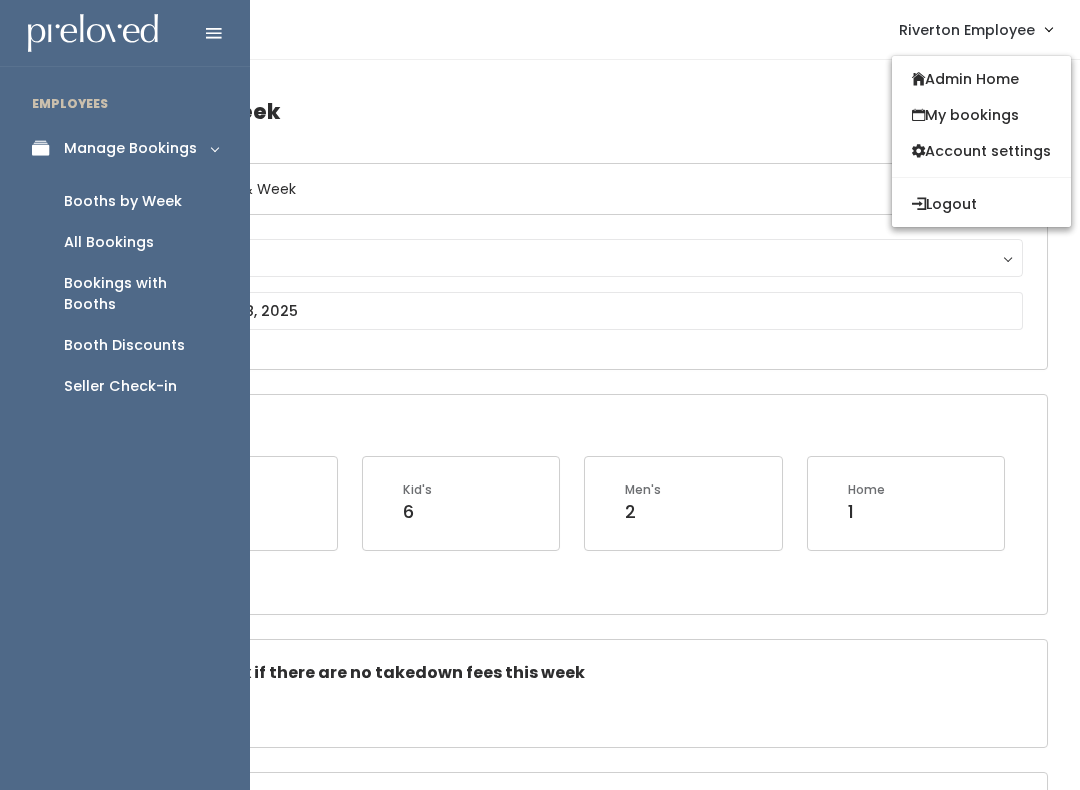click on "Seller Check-in" at bounding box center (125, 386) 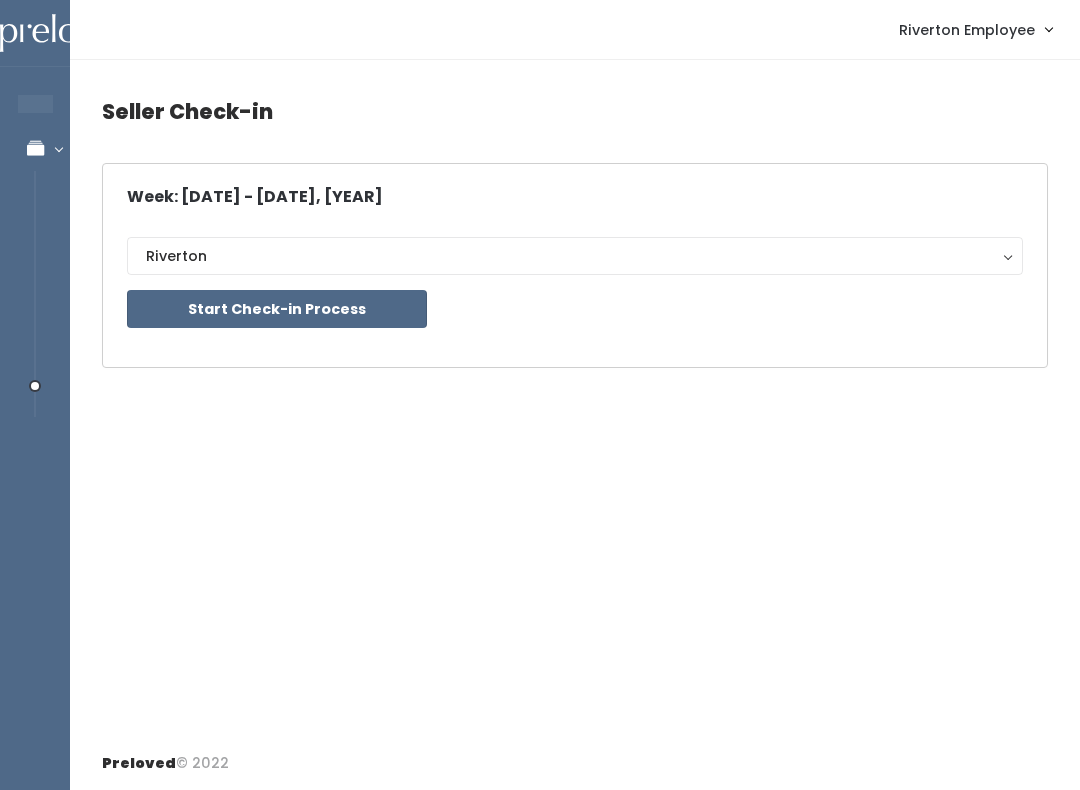 scroll, scrollTop: 0, scrollLeft: 0, axis: both 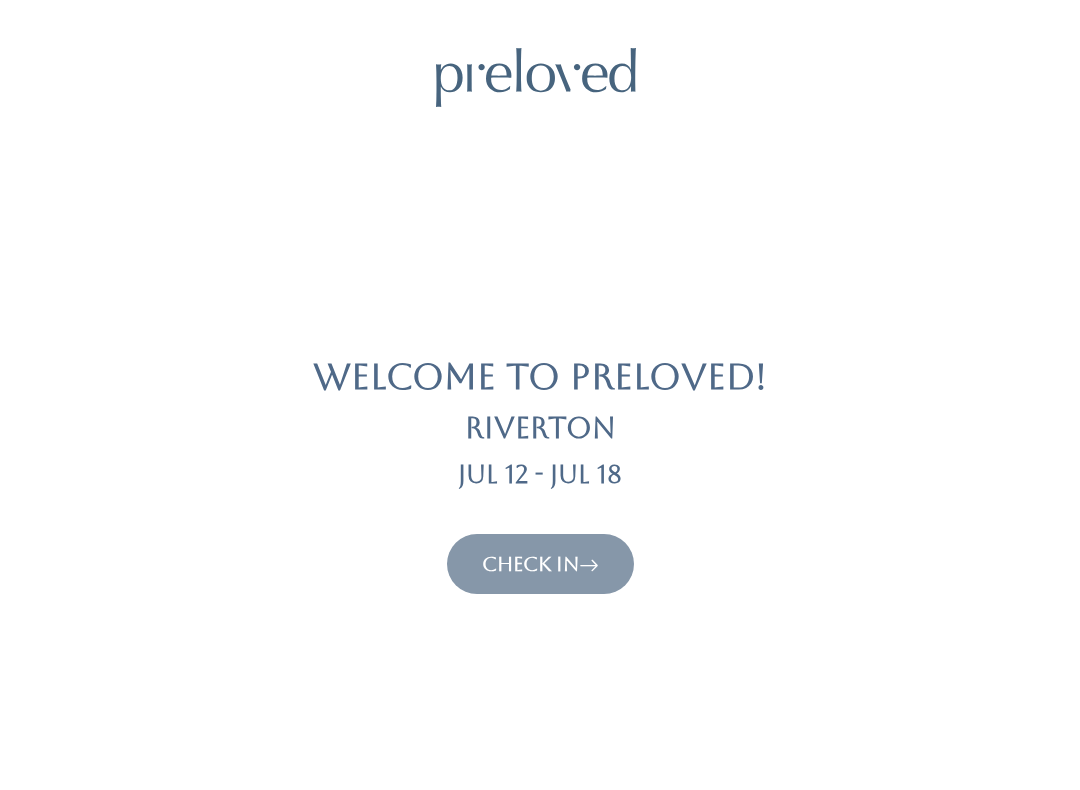 click on "Check In" at bounding box center (540, 564) 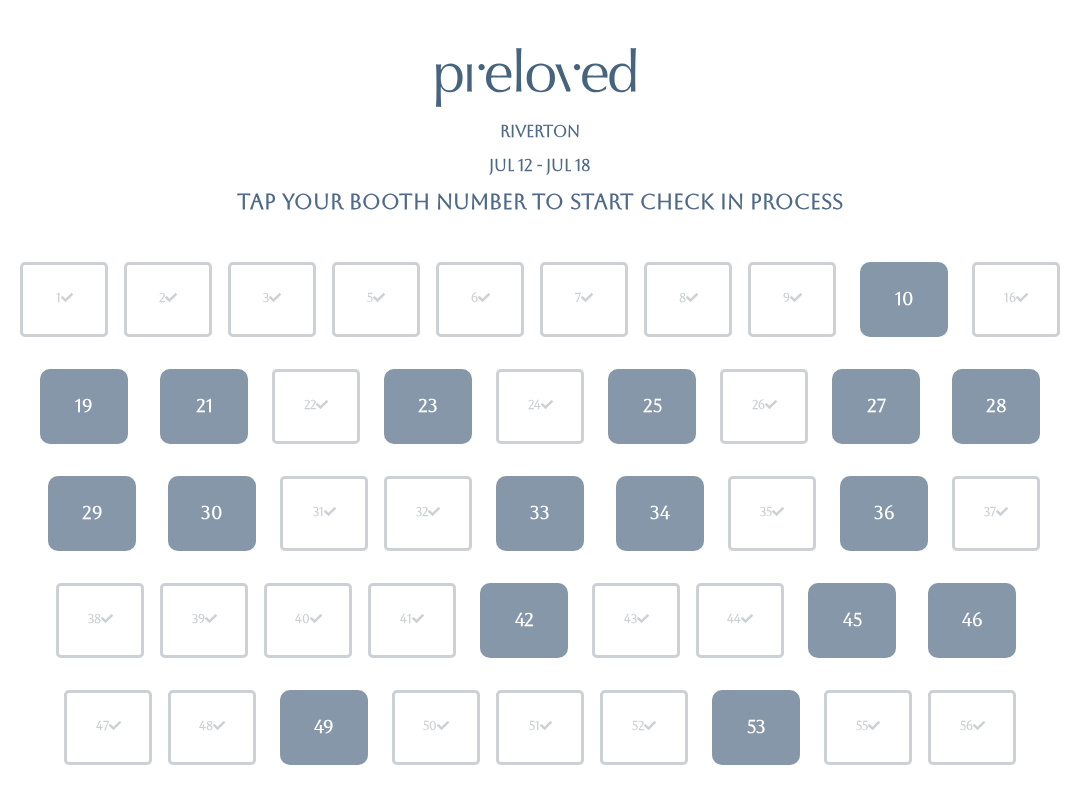 scroll, scrollTop: 0, scrollLeft: 0, axis: both 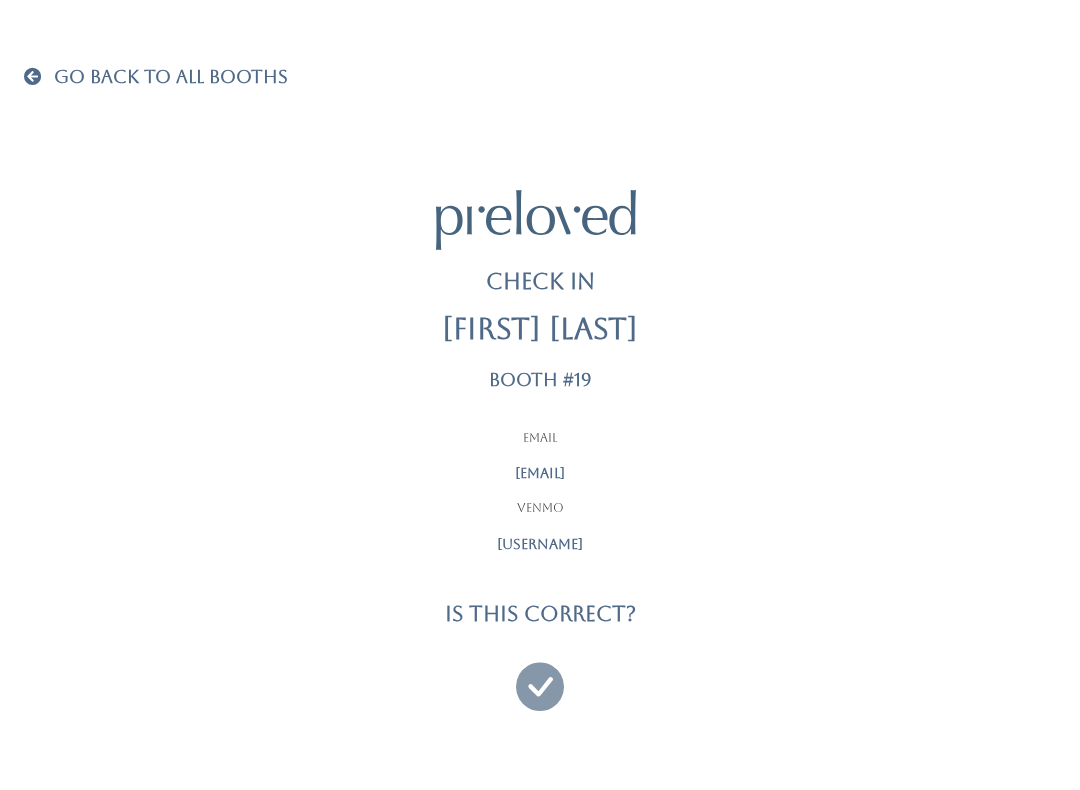 click at bounding box center (540, 677) 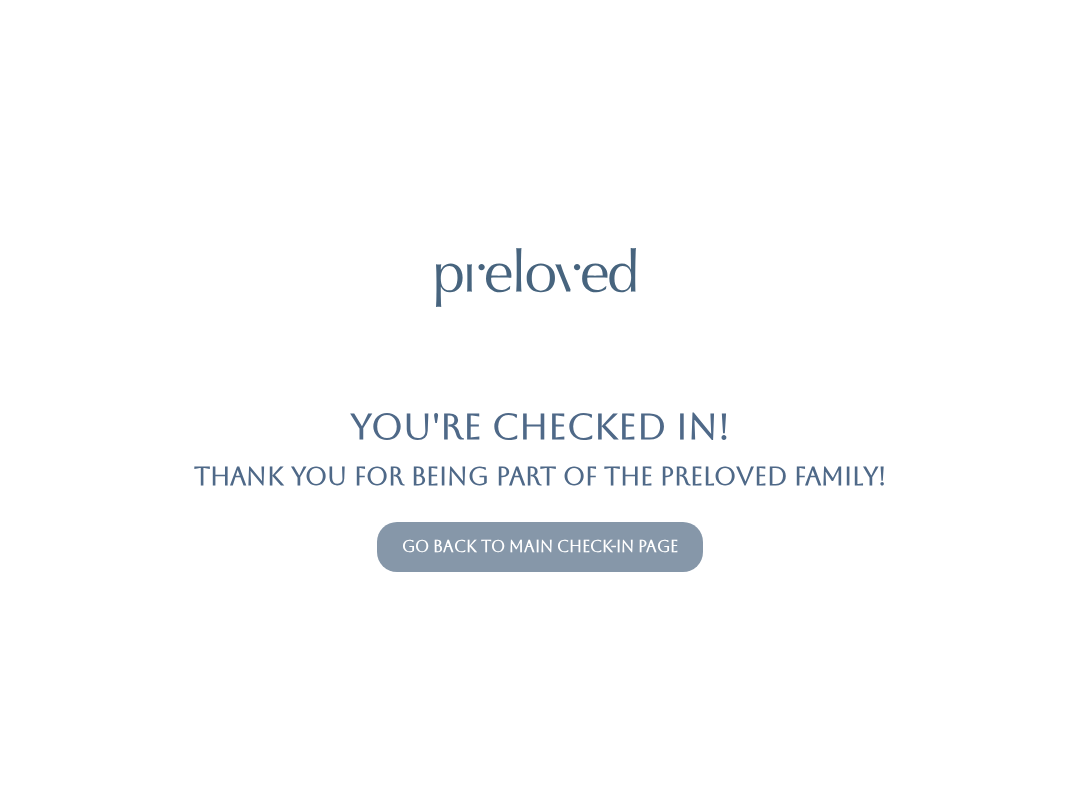 scroll, scrollTop: 0, scrollLeft: 0, axis: both 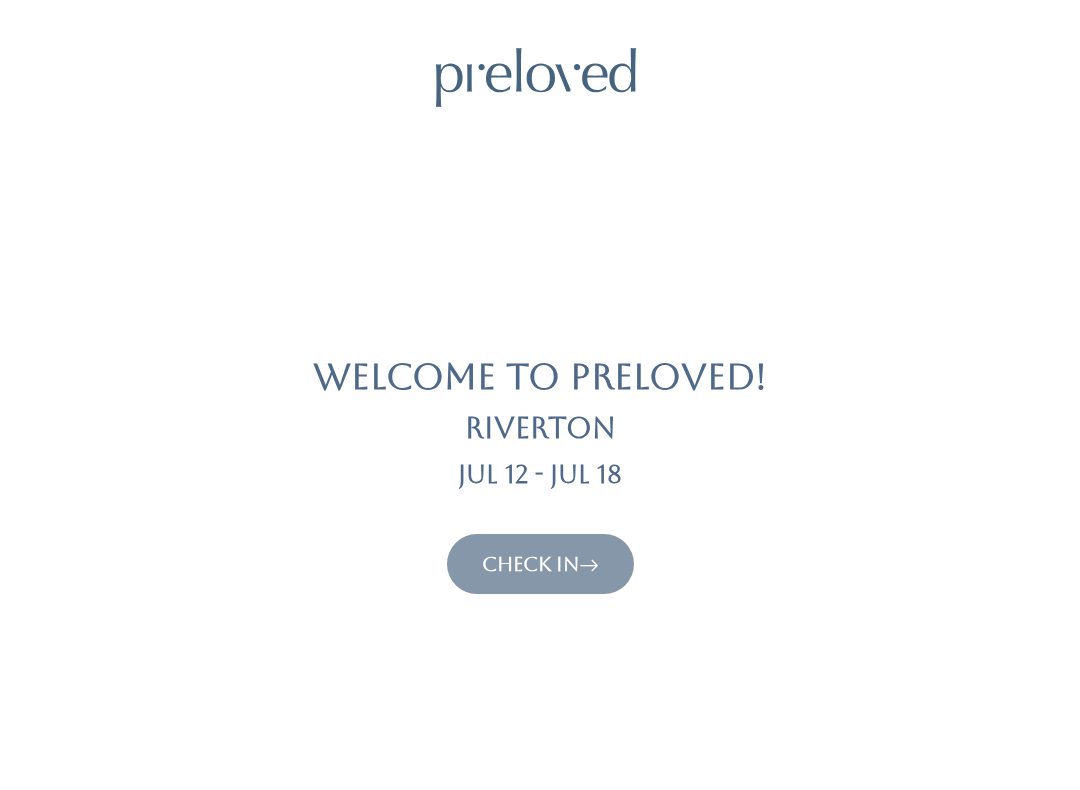 click on "Check In" at bounding box center [540, 564] 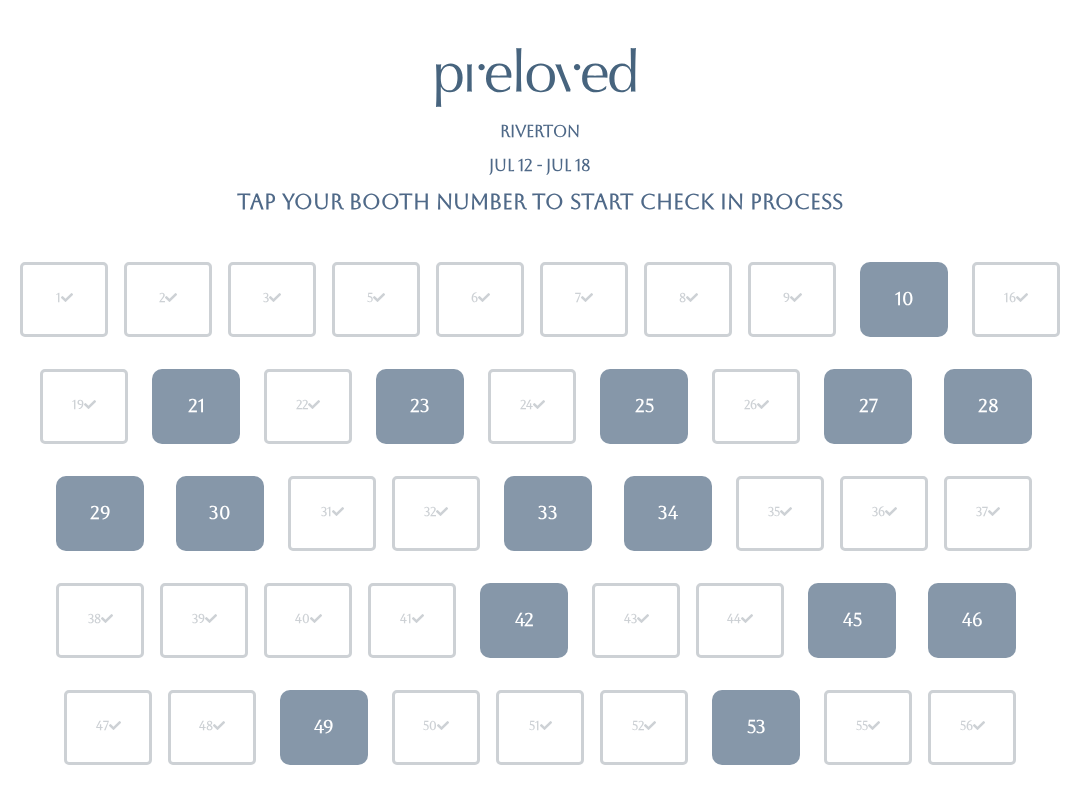scroll, scrollTop: 0, scrollLeft: 0, axis: both 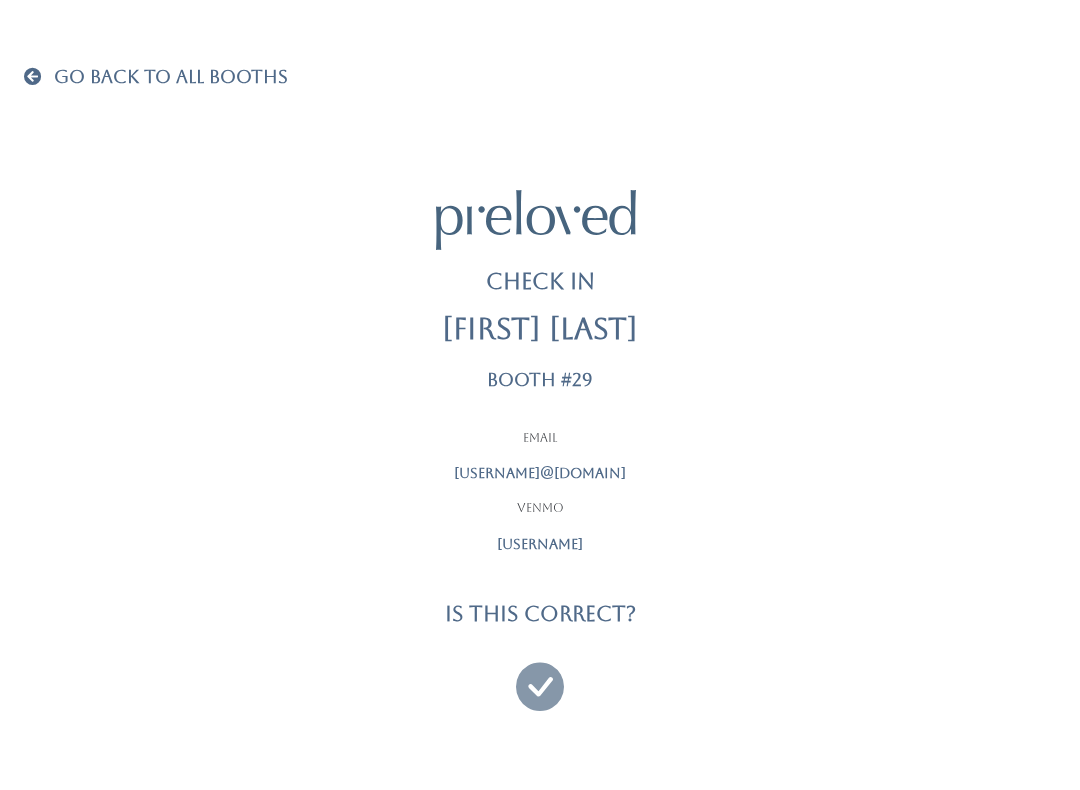 click at bounding box center (540, 677) 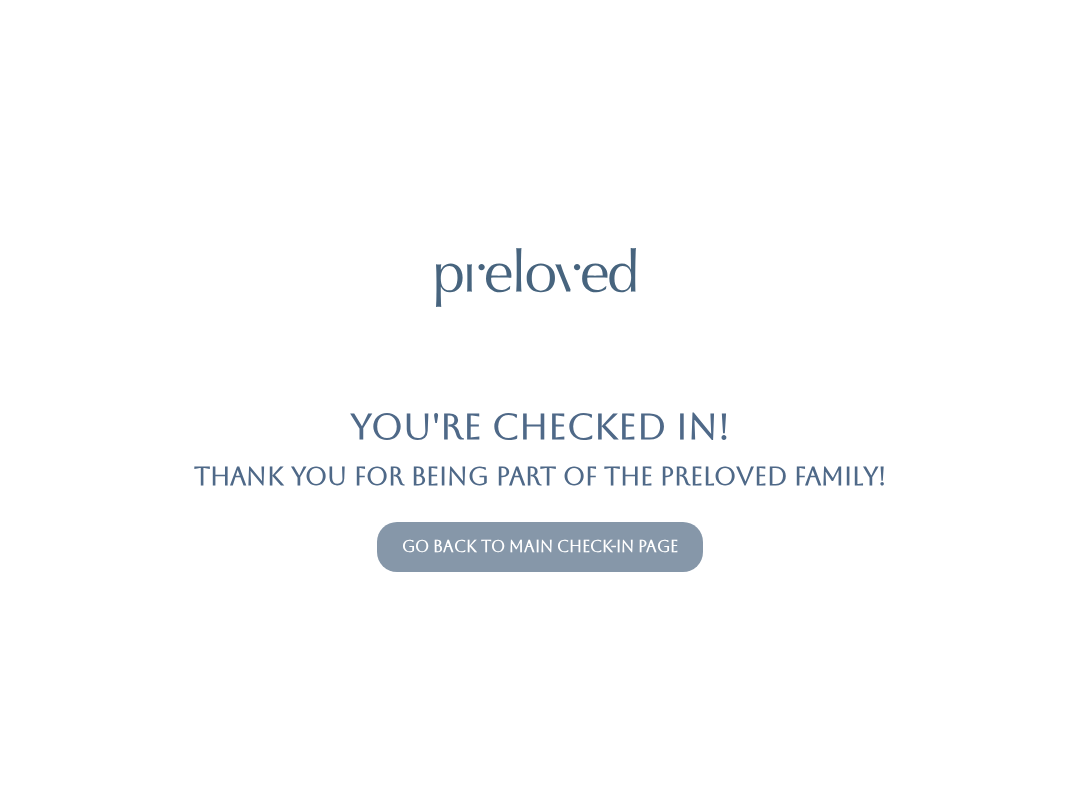 scroll, scrollTop: 0, scrollLeft: 0, axis: both 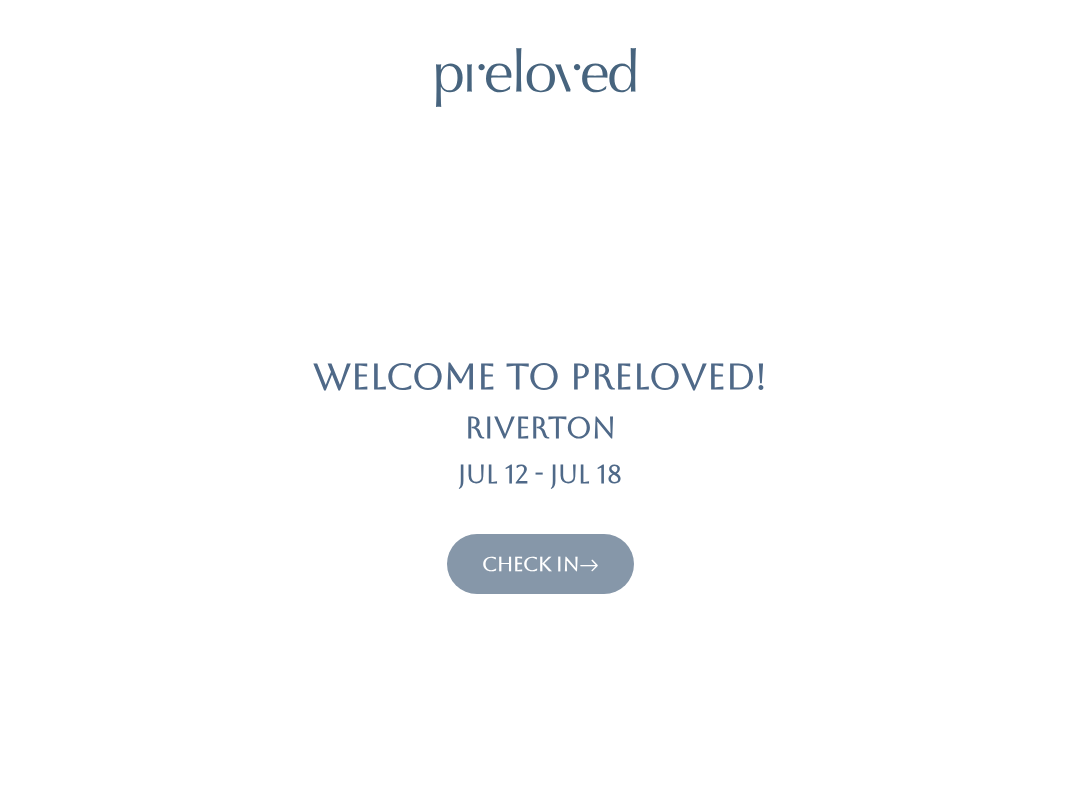click on "Check In" at bounding box center [540, 564] 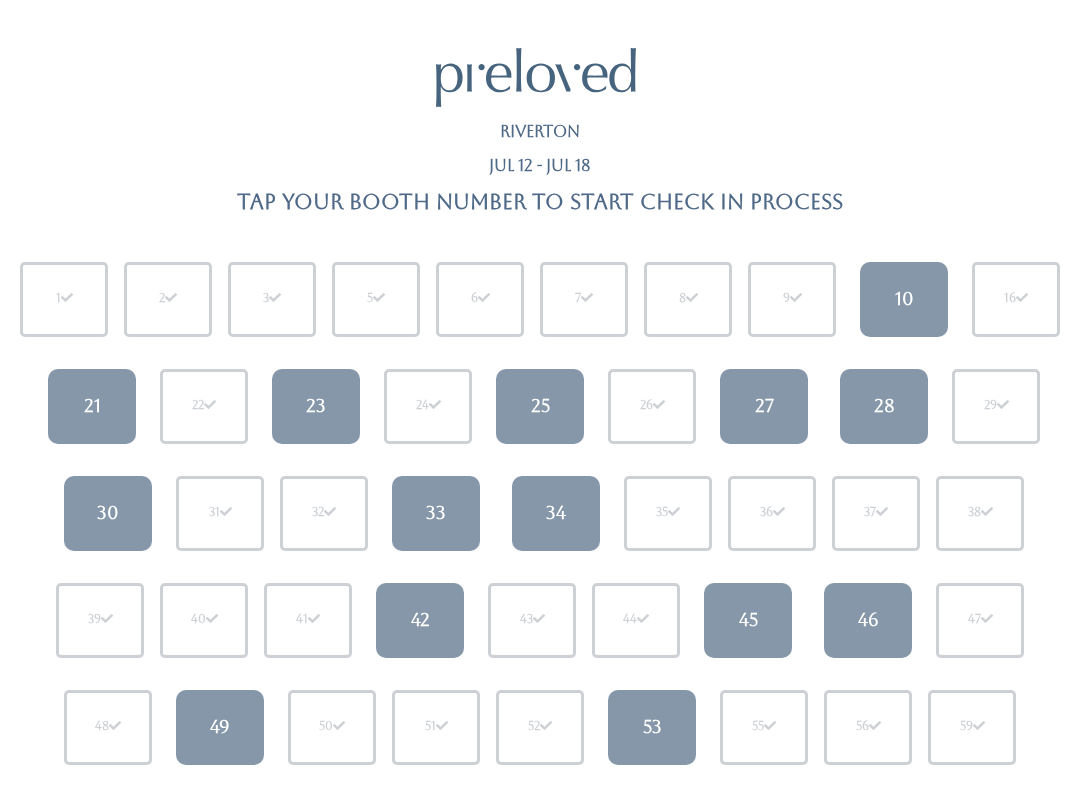 scroll, scrollTop: 0, scrollLeft: 0, axis: both 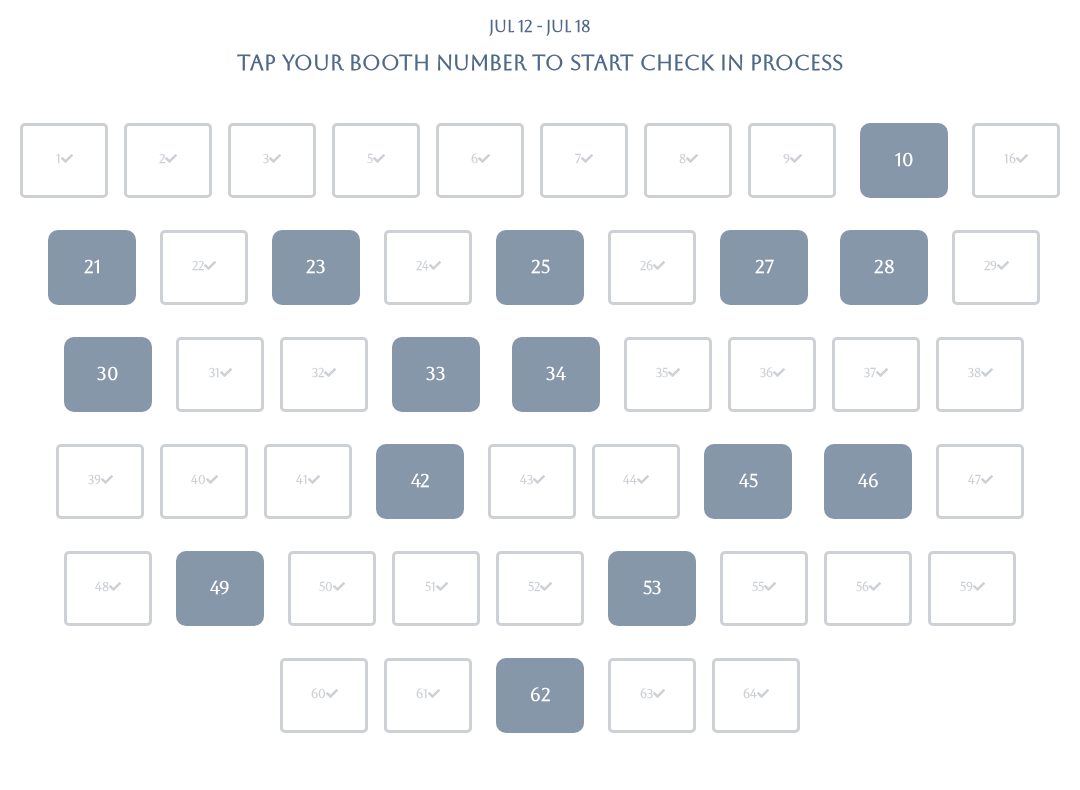 click on "10" at bounding box center (904, 161) 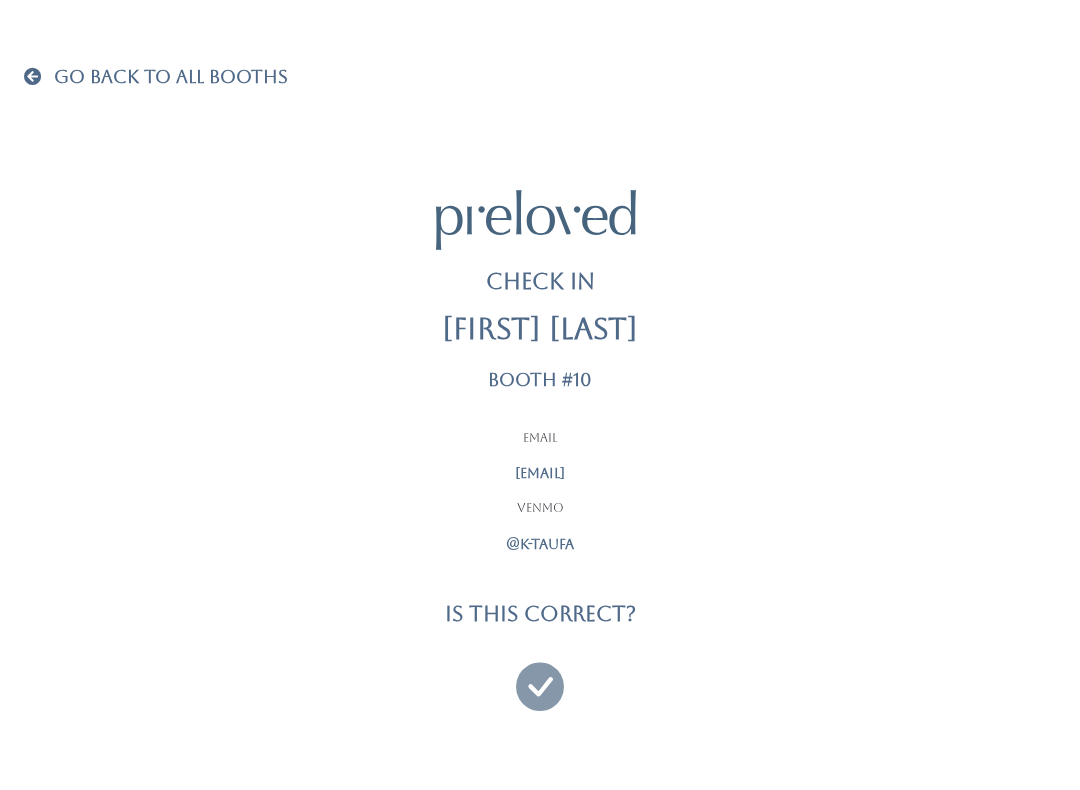 scroll, scrollTop: 0, scrollLeft: 0, axis: both 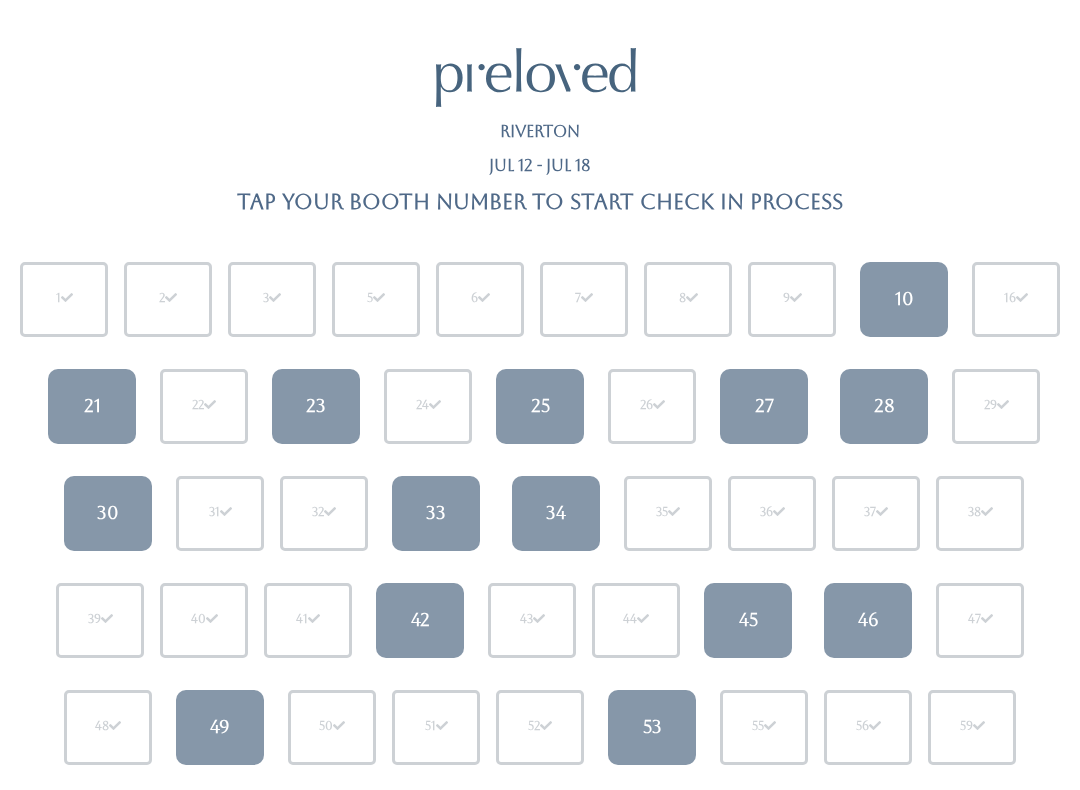 click on "21" at bounding box center [92, 406] 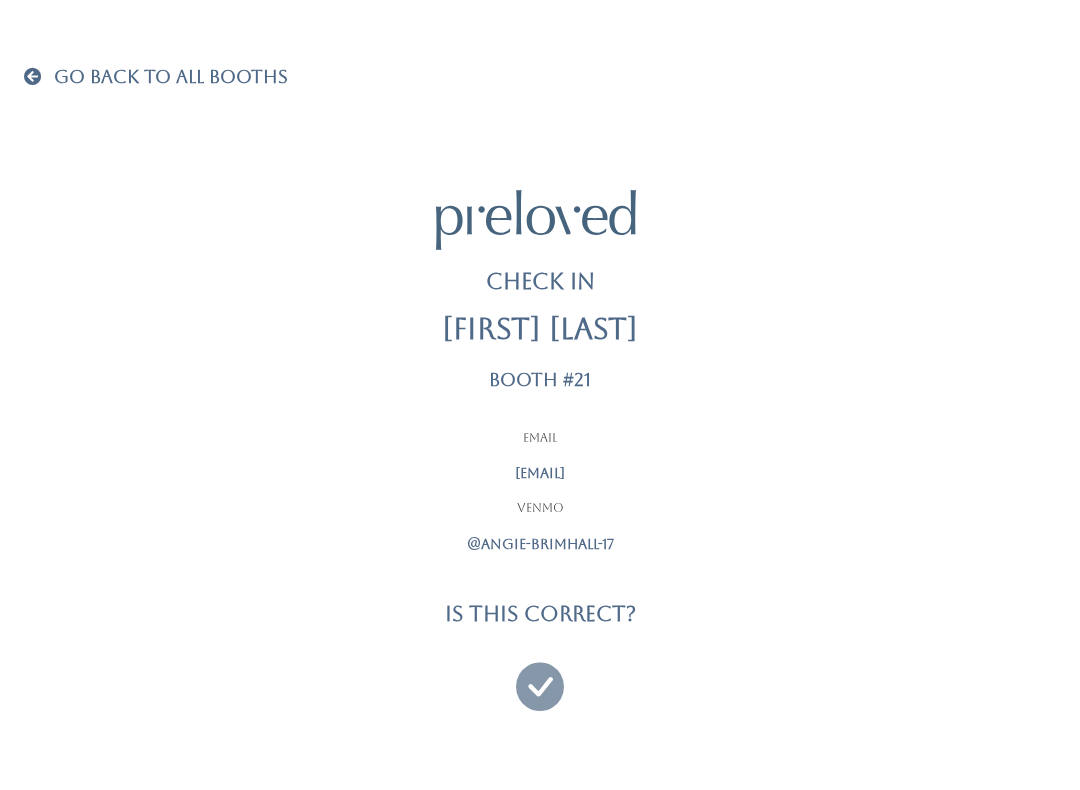 scroll, scrollTop: 0, scrollLeft: 0, axis: both 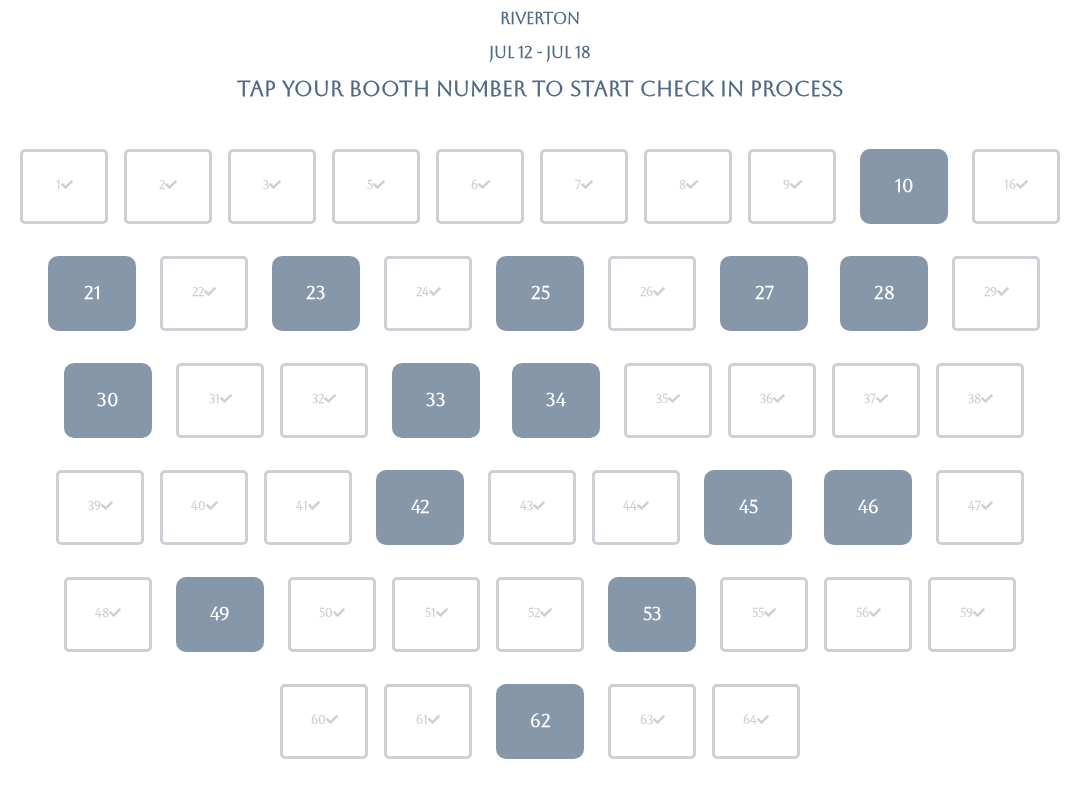 click on "30" at bounding box center (108, 400) 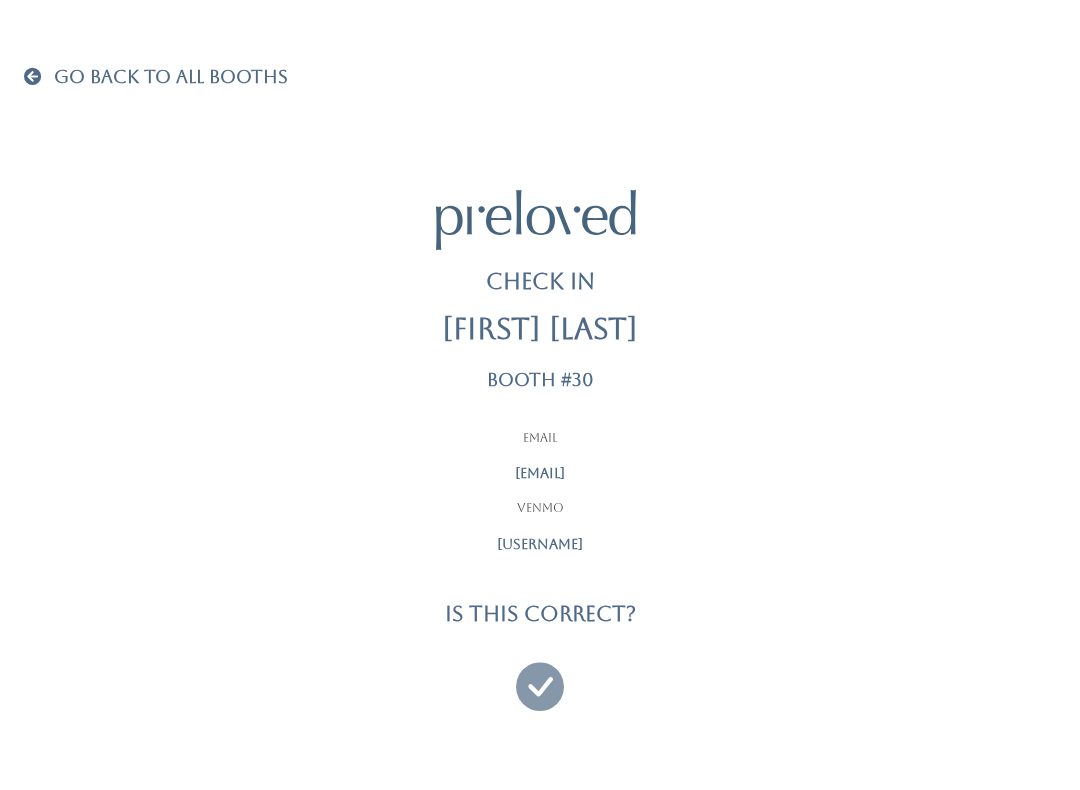 scroll, scrollTop: 0, scrollLeft: 0, axis: both 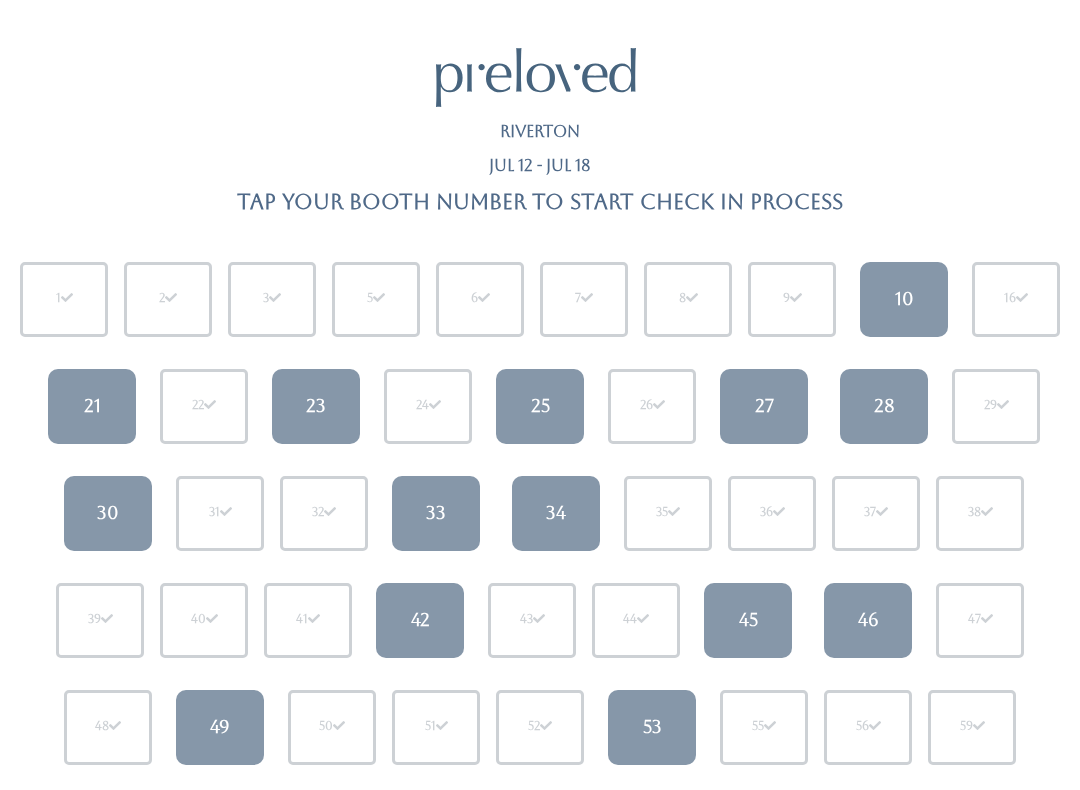 click on "34" at bounding box center (556, 513) 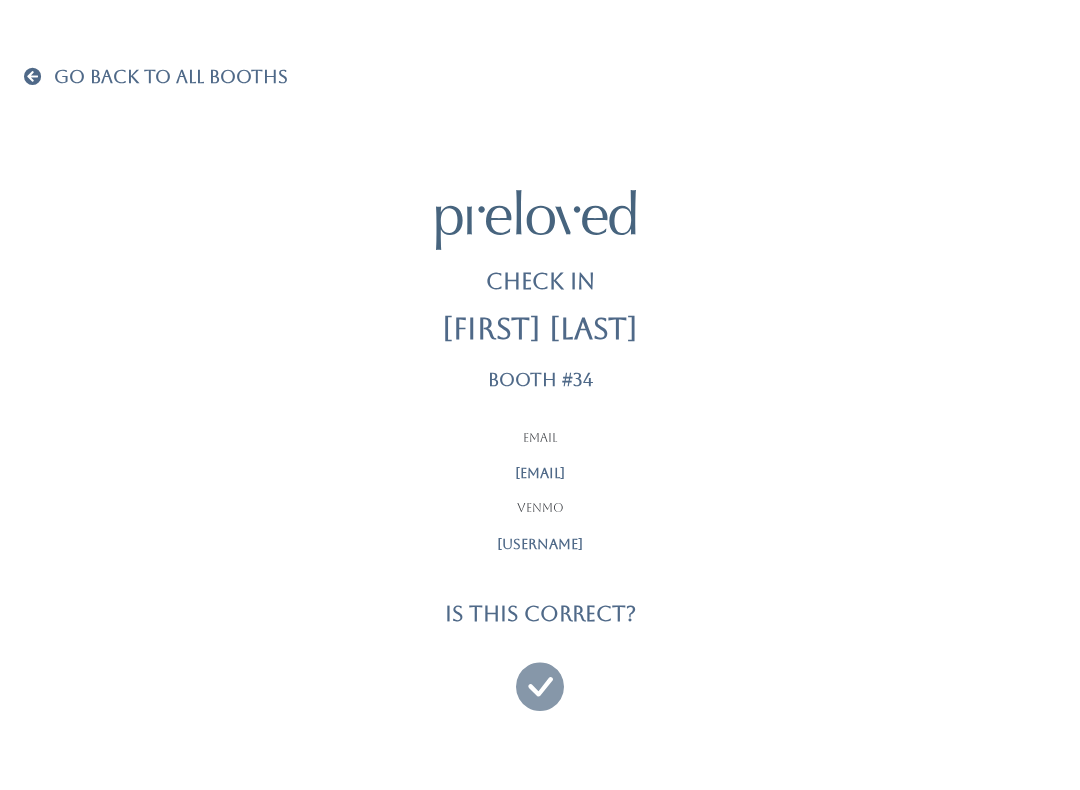 scroll, scrollTop: 0, scrollLeft: 0, axis: both 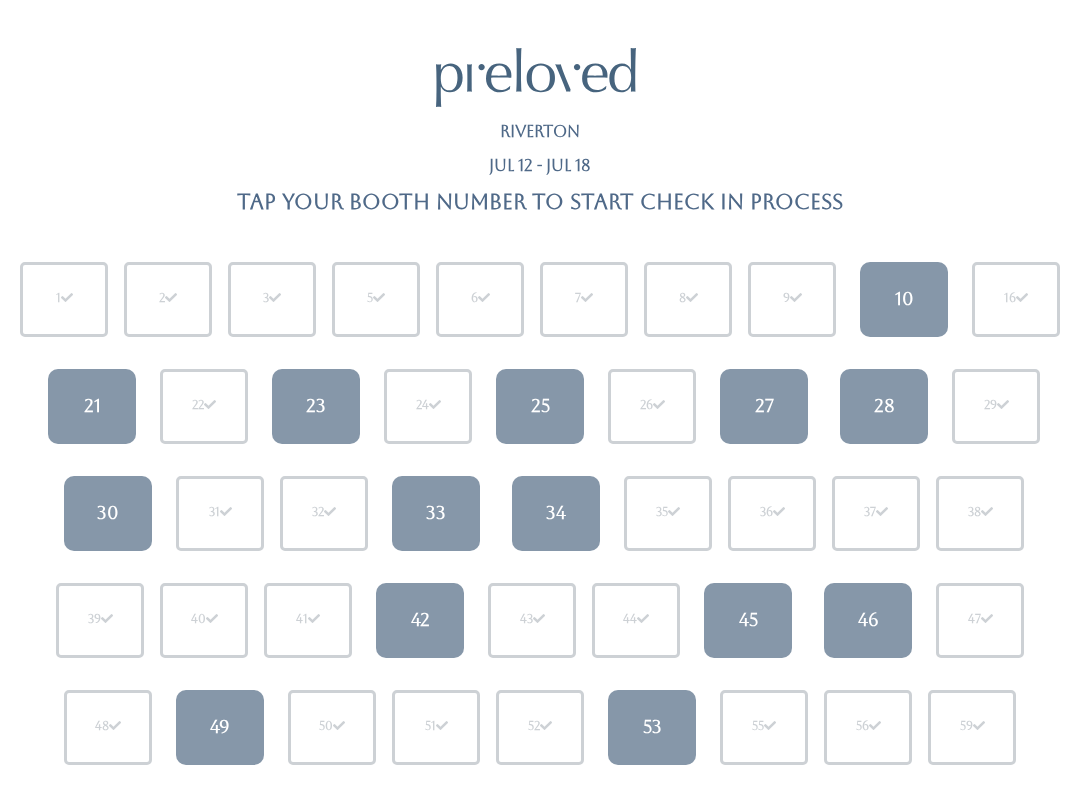 click on "33" at bounding box center [436, 513] 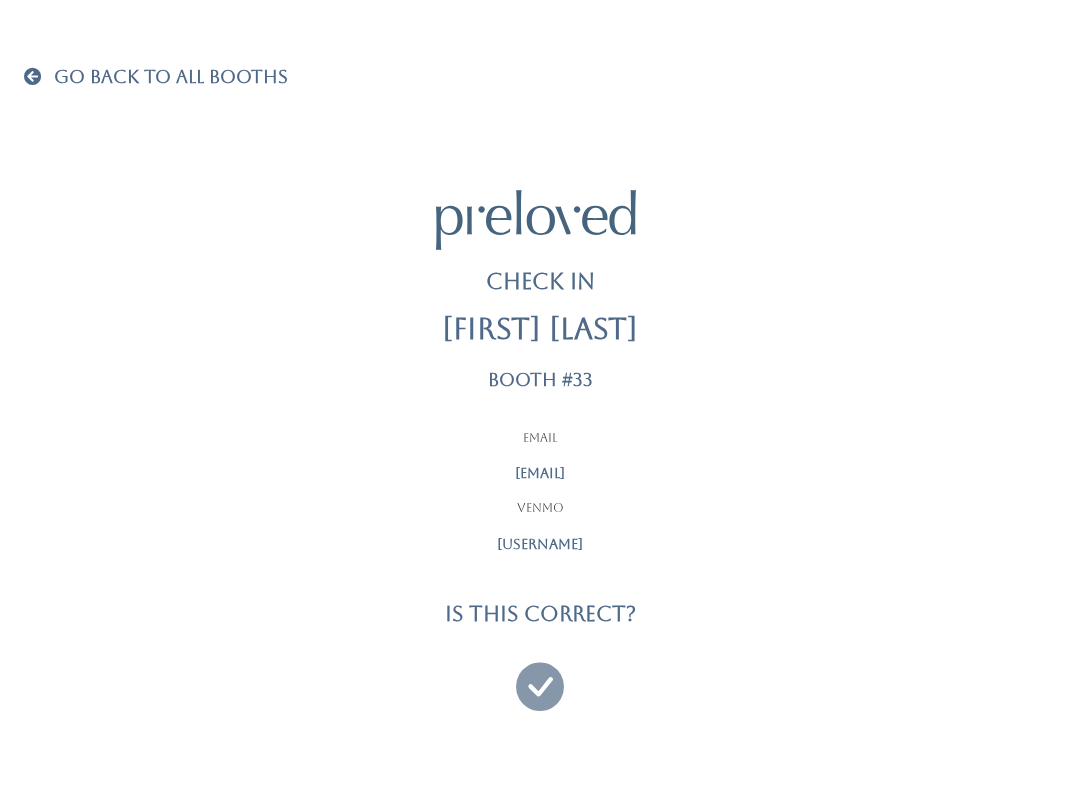 scroll, scrollTop: 0, scrollLeft: 0, axis: both 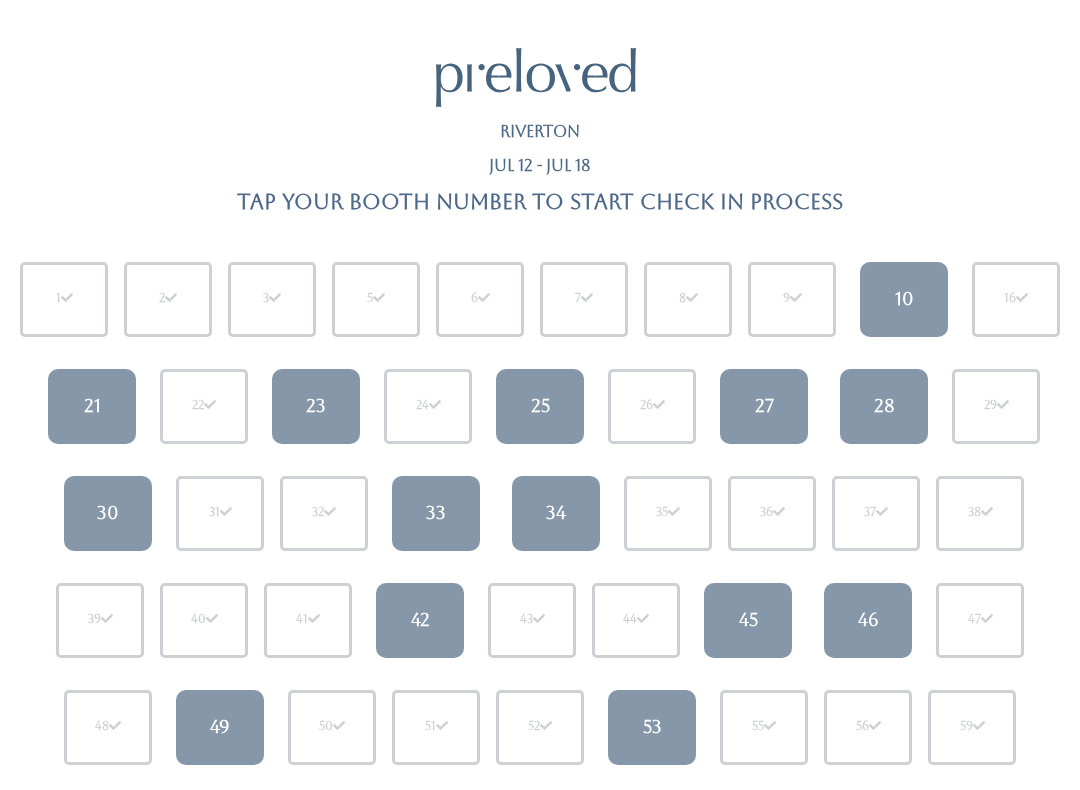 click on "10" at bounding box center [904, 299] 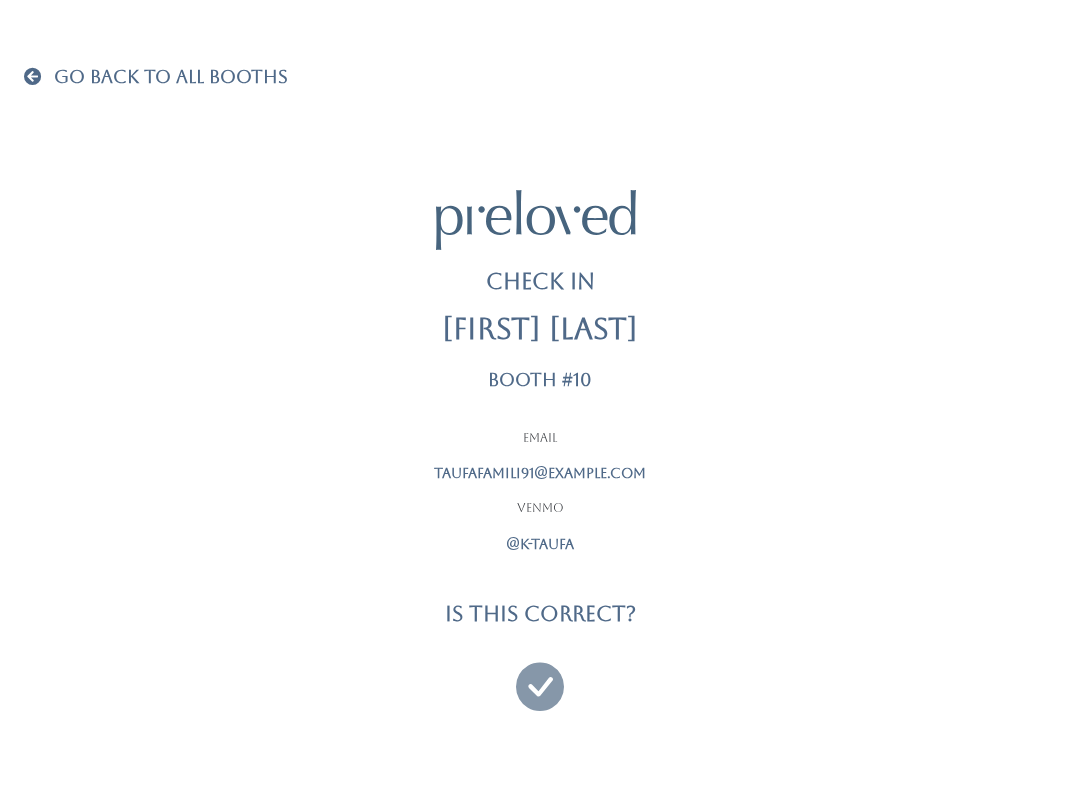 scroll, scrollTop: 0, scrollLeft: 0, axis: both 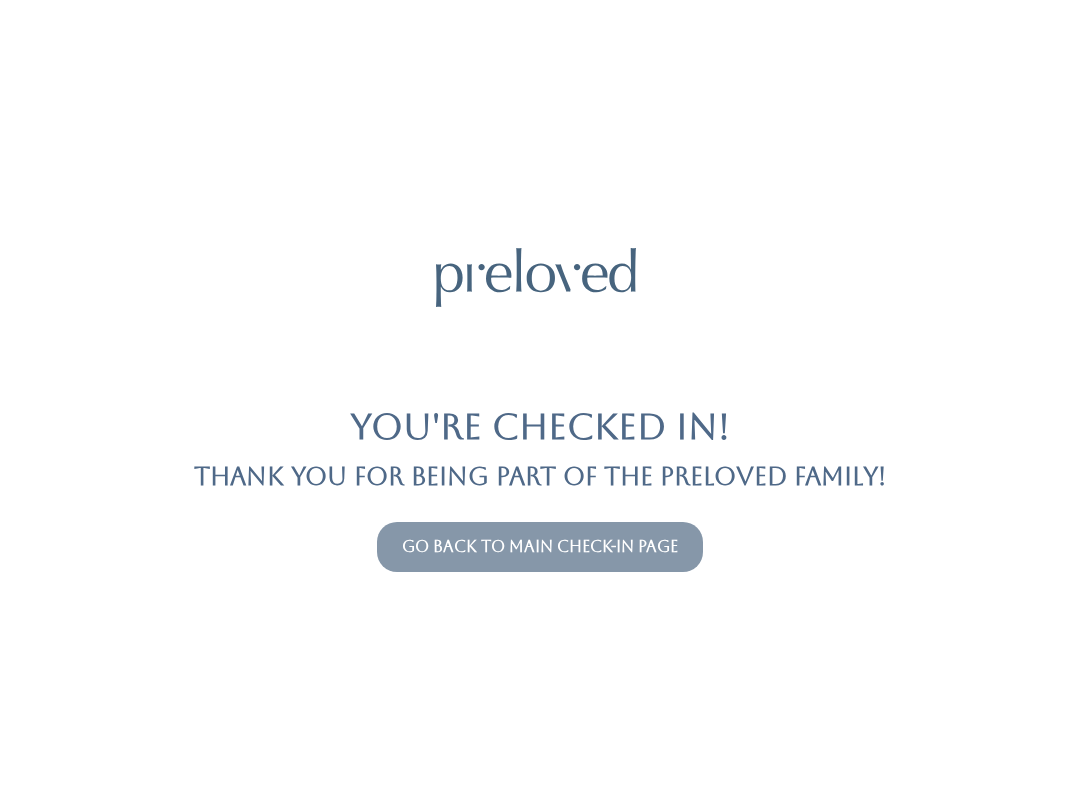 click on "You're checked in!
Thank you for being part of the Preloved family!
Go back to main check-in page" at bounding box center (540, 395) 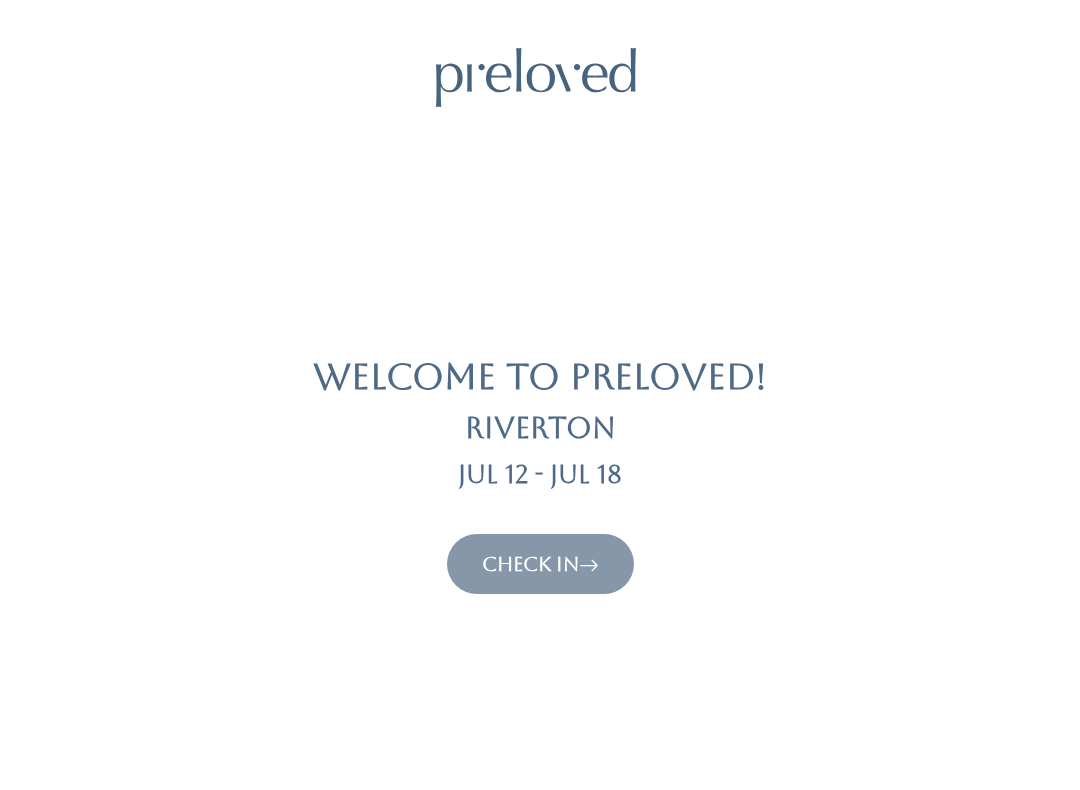 scroll, scrollTop: 0, scrollLeft: 0, axis: both 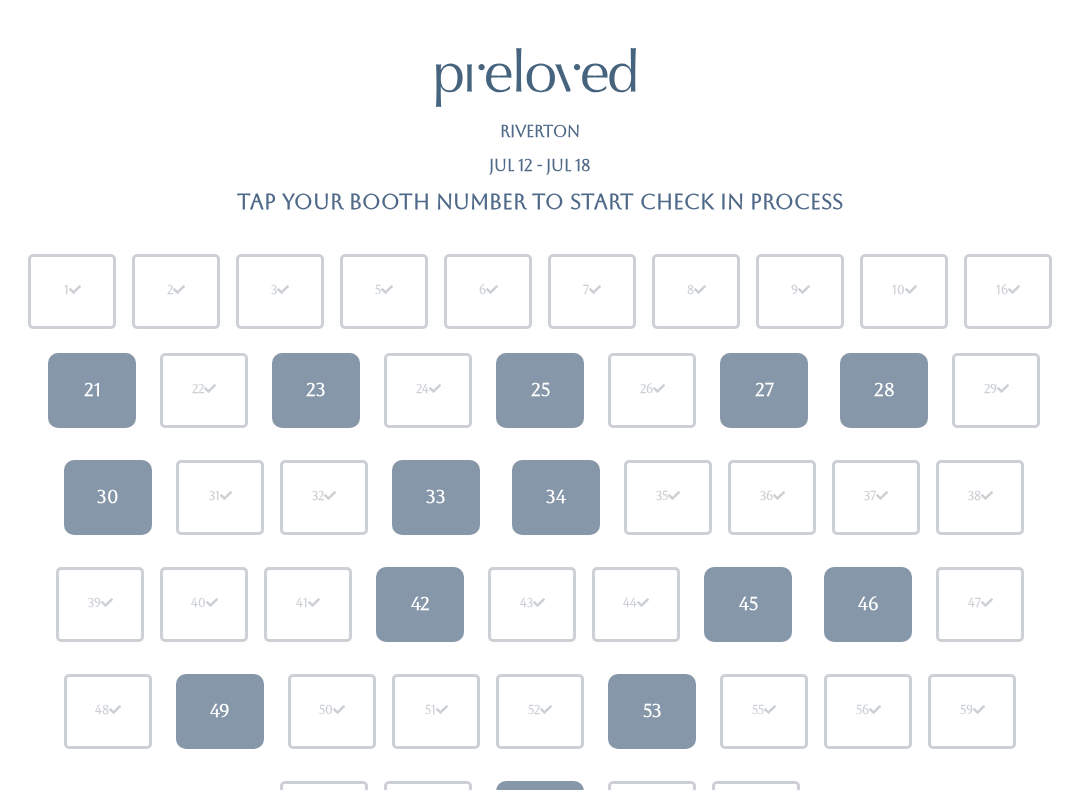 click on "28" at bounding box center (884, 390) 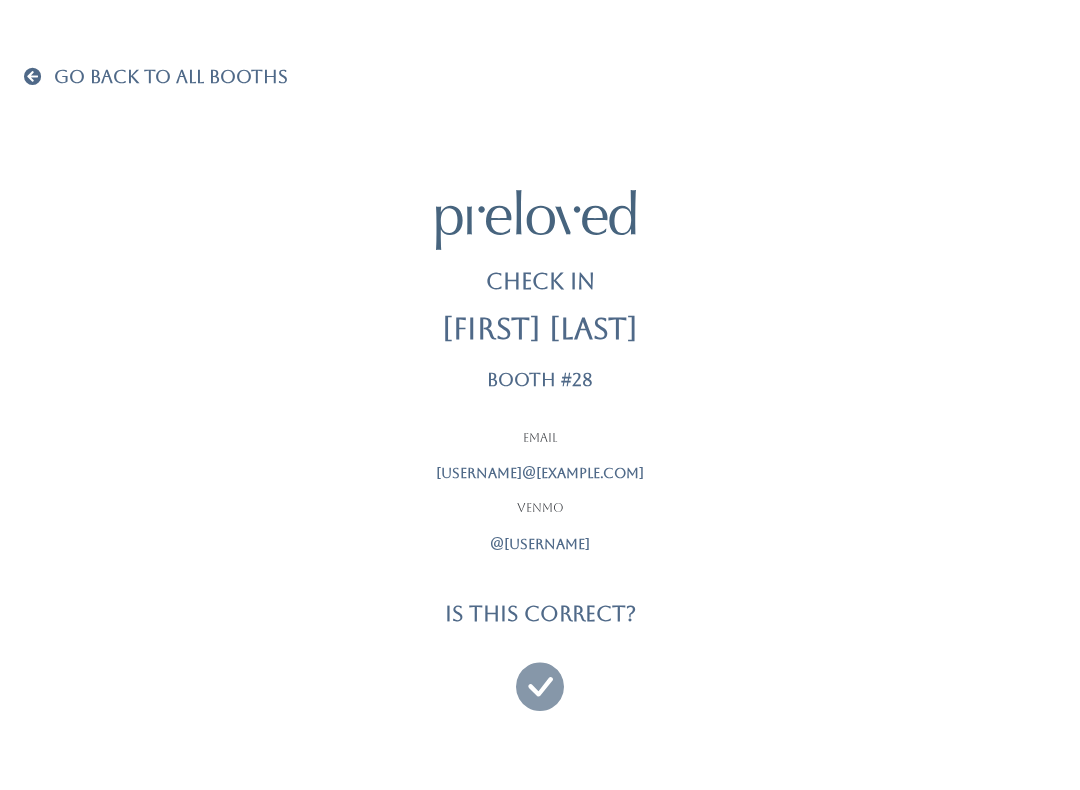 scroll, scrollTop: 0, scrollLeft: 0, axis: both 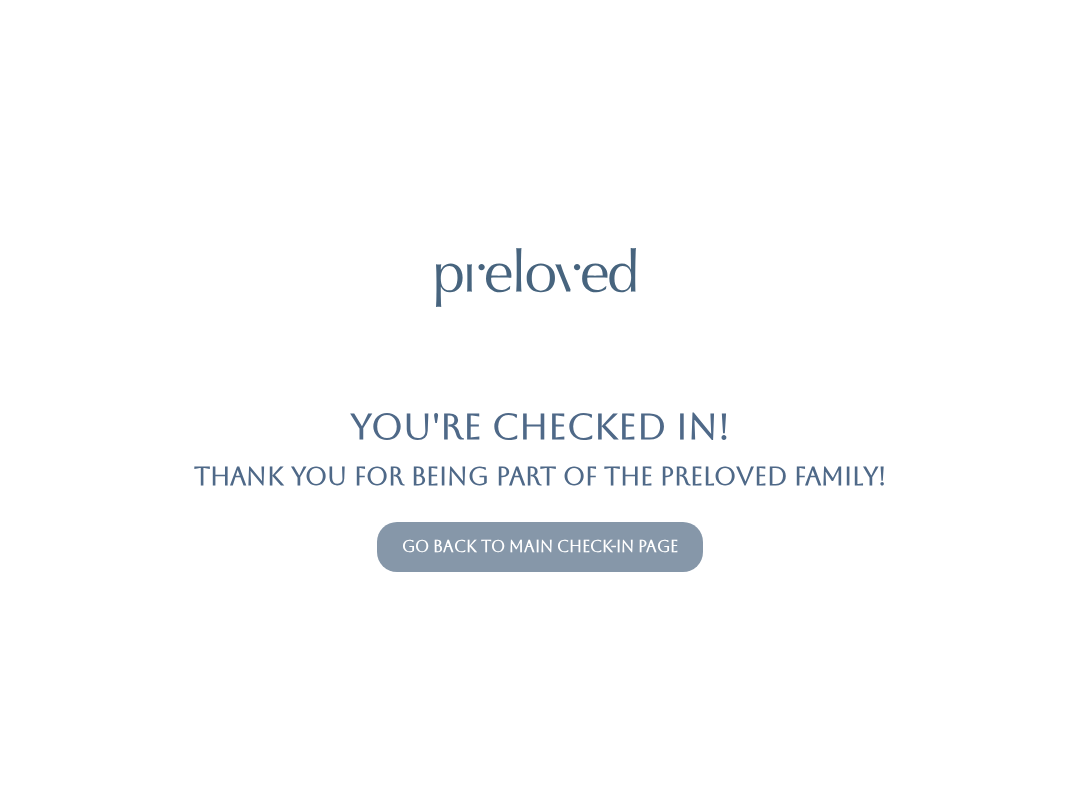 click on "Go back to main check-in page" at bounding box center [540, 546] 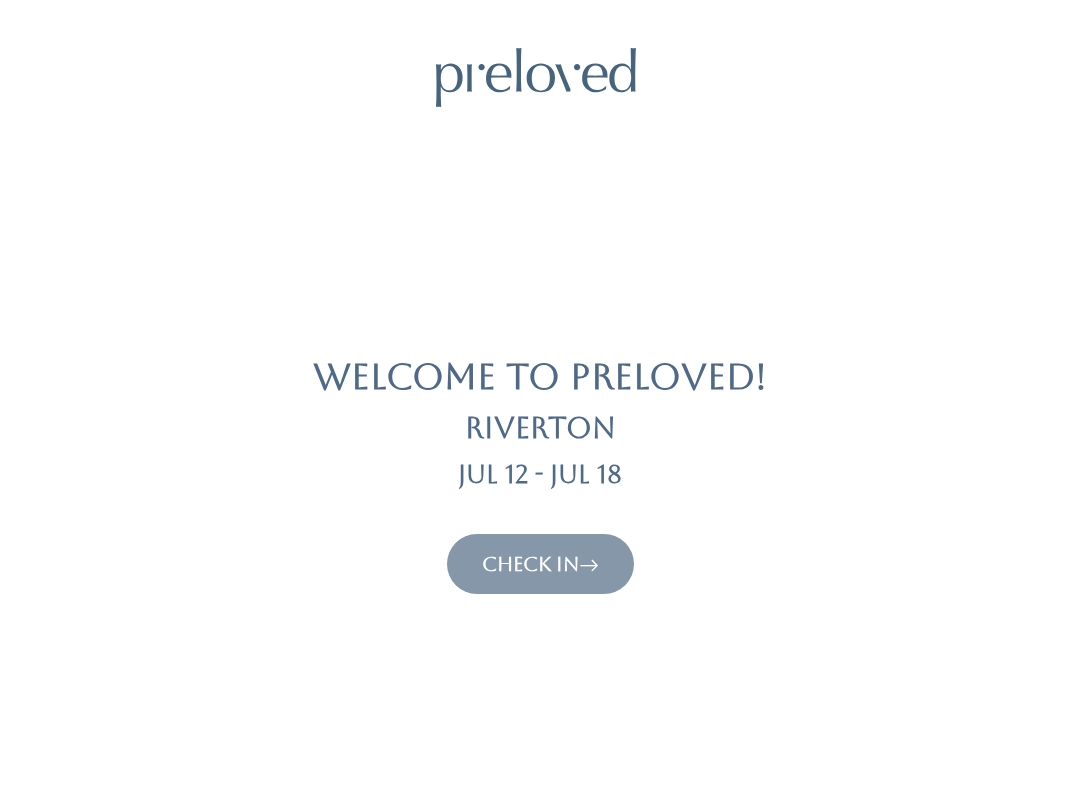 scroll, scrollTop: 0, scrollLeft: 0, axis: both 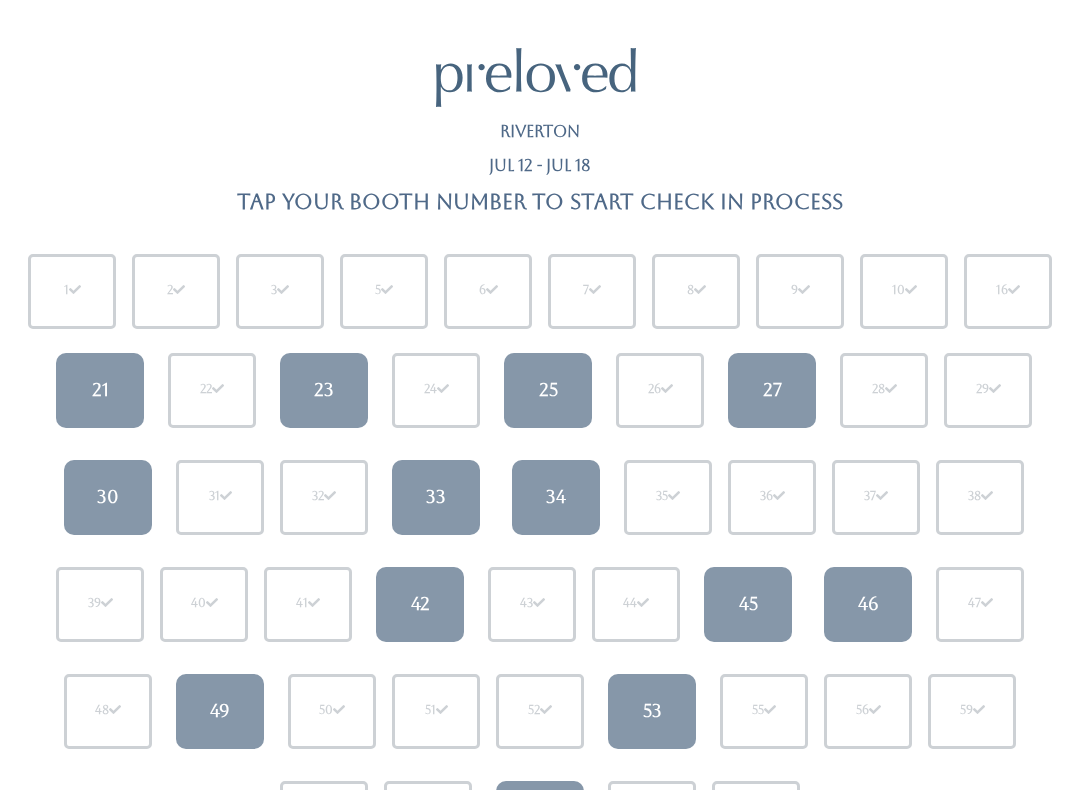 click on "23" at bounding box center [324, 390] 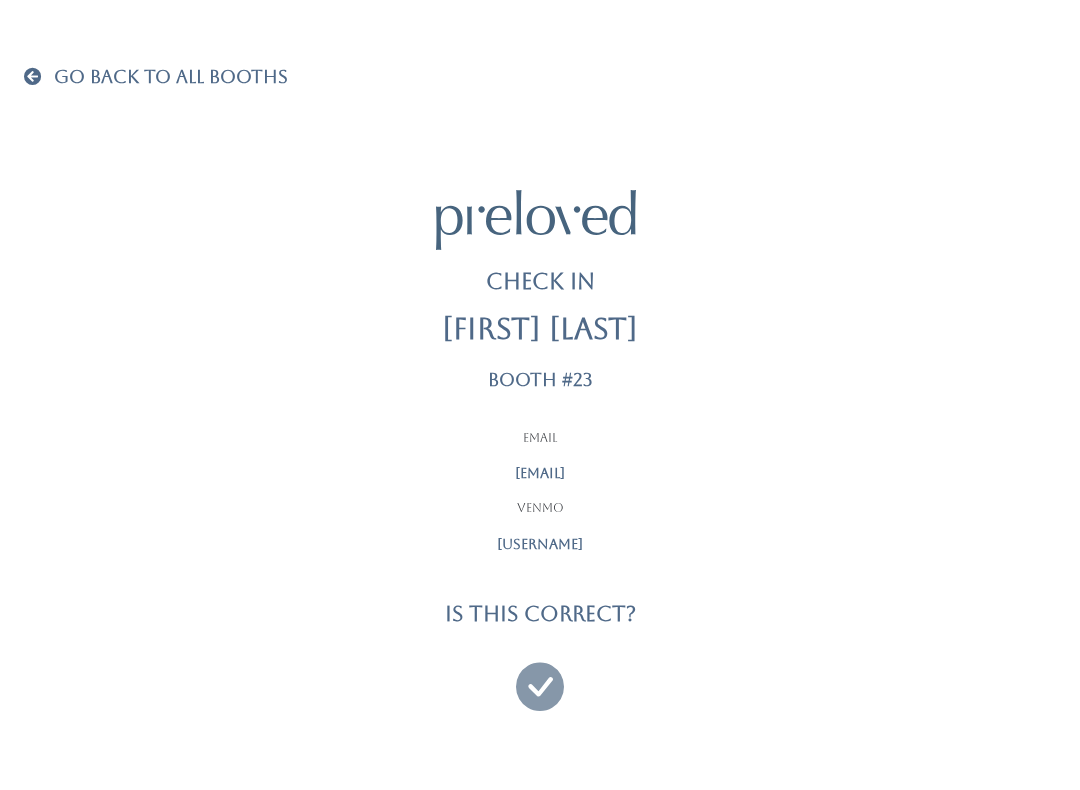 scroll, scrollTop: 0, scrollLeft: 0, axis: both 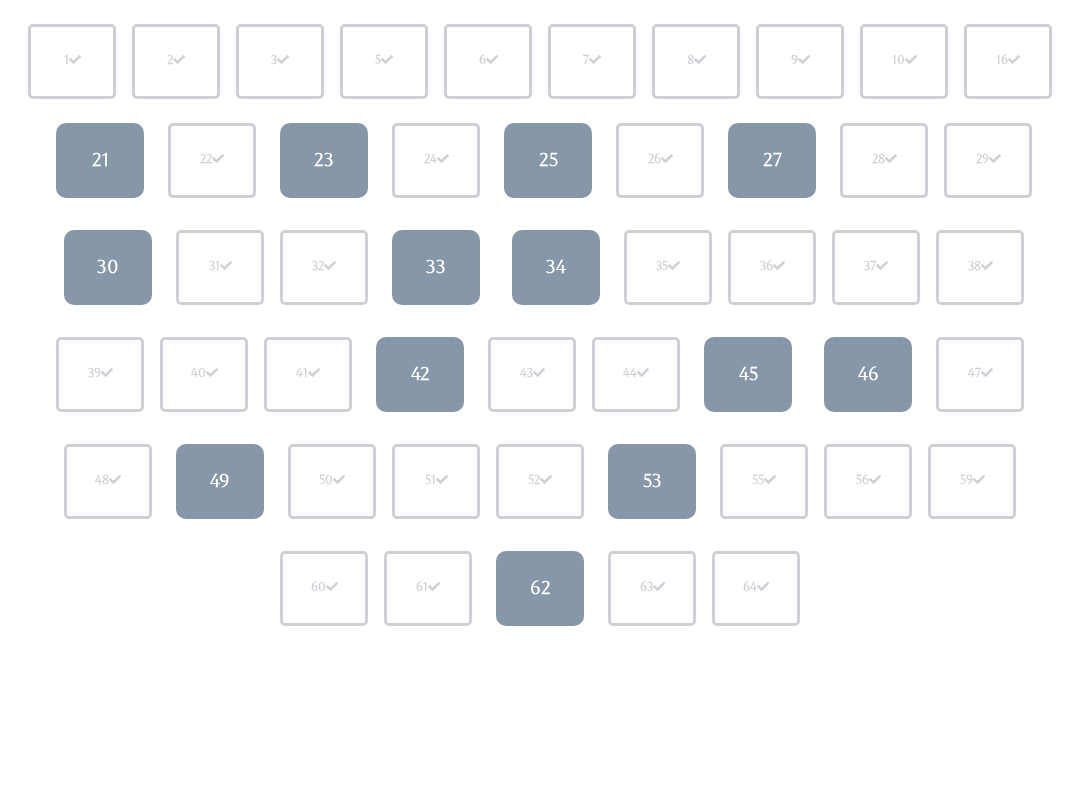 click on "46" at bounding box center (868, 375) 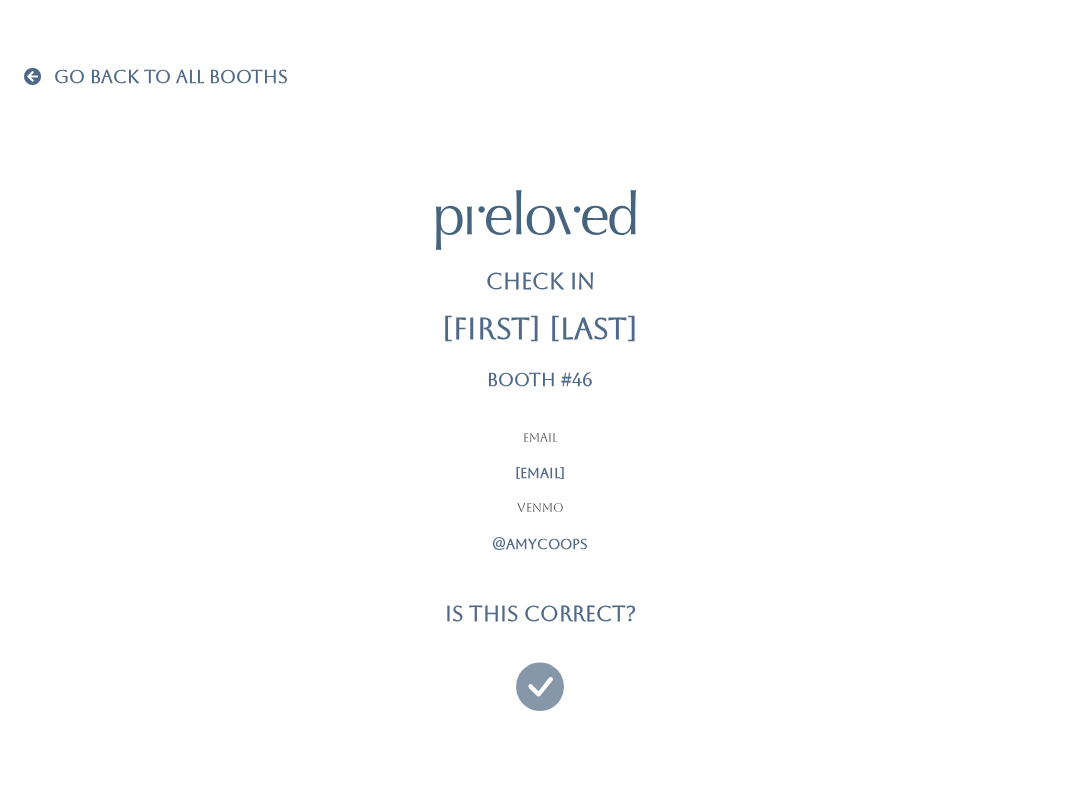scroll, scrollTop: 0, scrollLeft: 0, axis: both 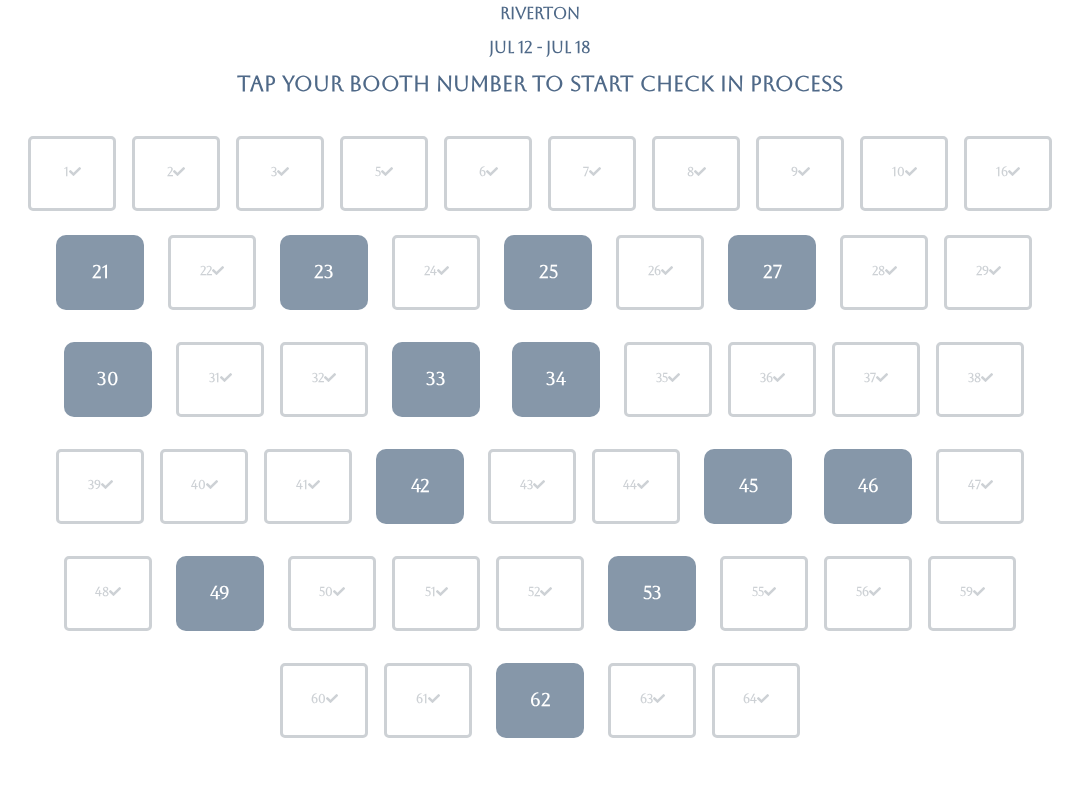 click on "62" at bounding box center (540, 701) 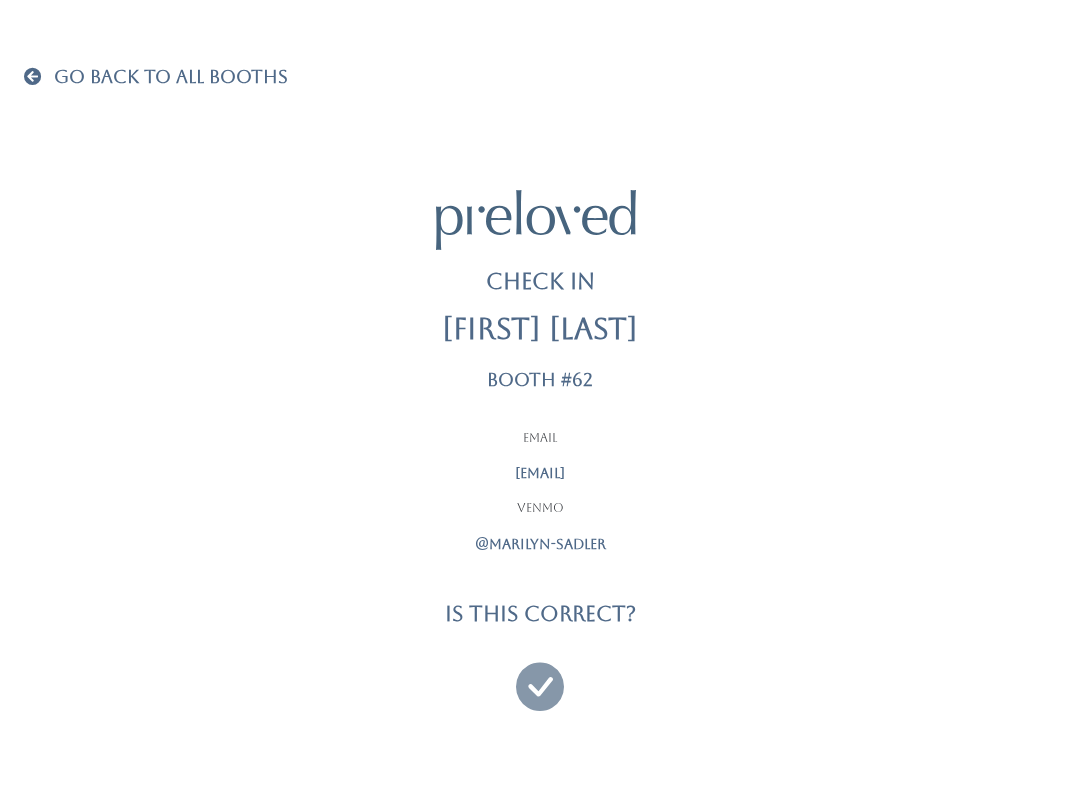 scroll, scrollTop: 0, scrollLeft: 0, axis: both 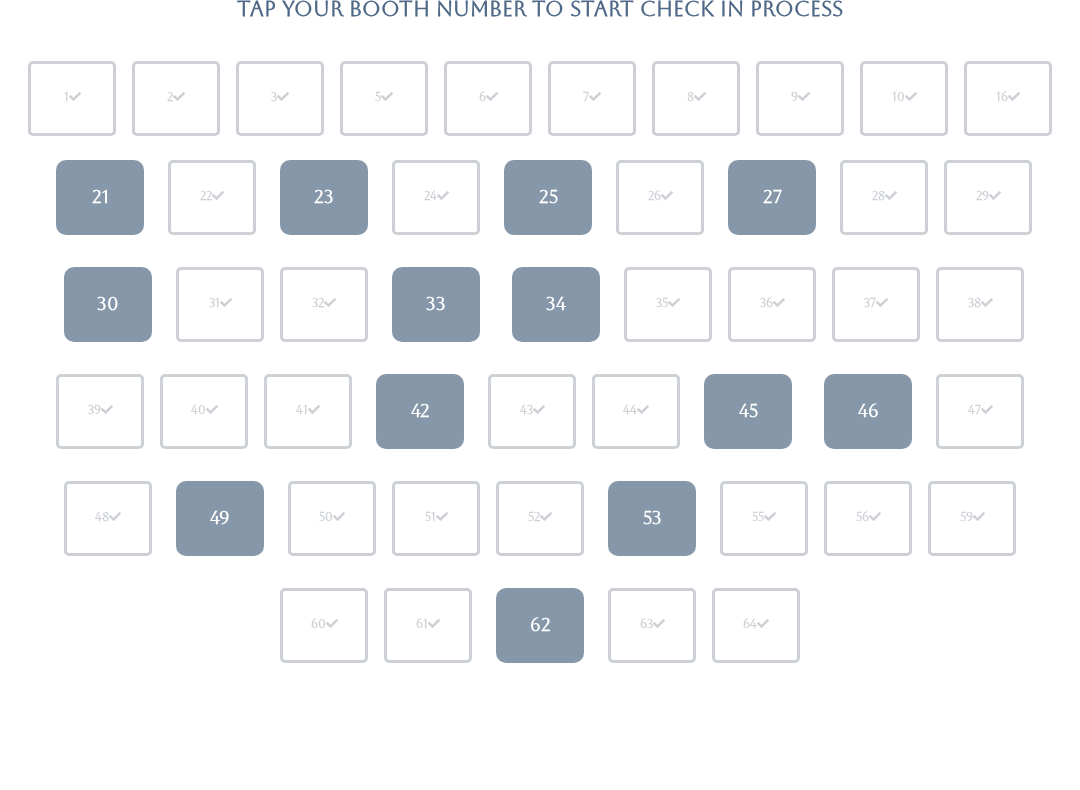 click on "53" at bounding box center [652, 519] 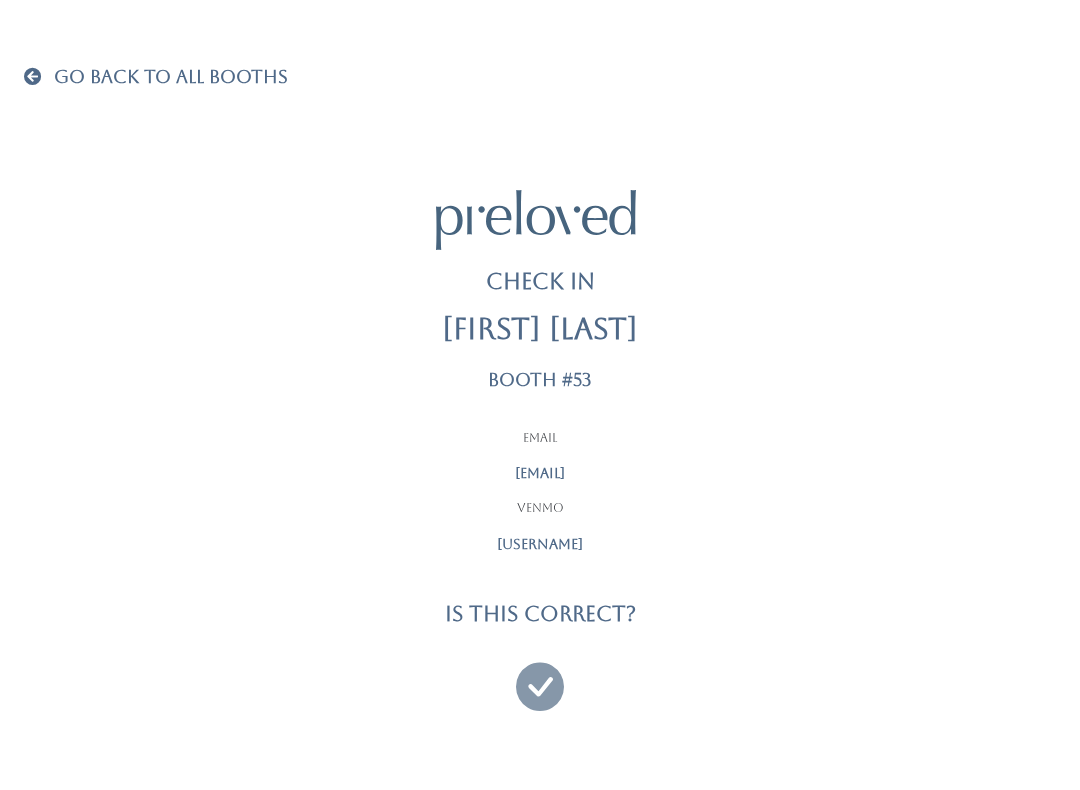 scroll, scrollTop: 0, scrollLeft: 0, axis: both 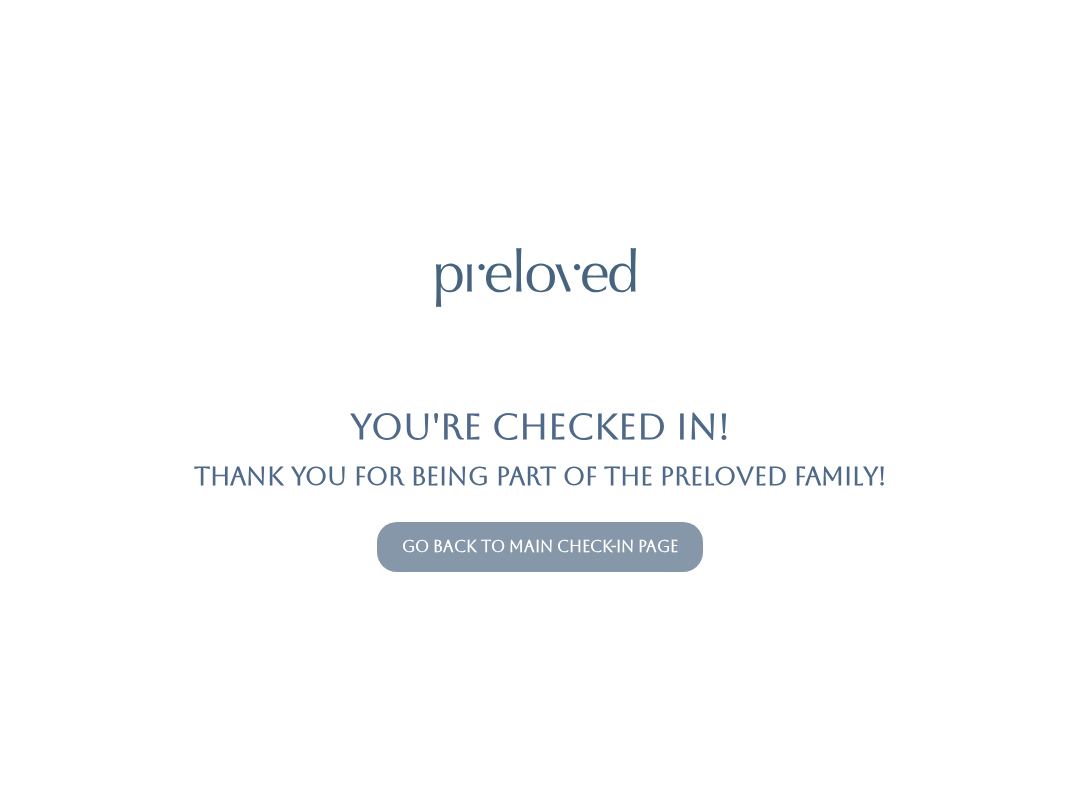 click on "Go back to main check-in page" at bounding box center [540, 546] 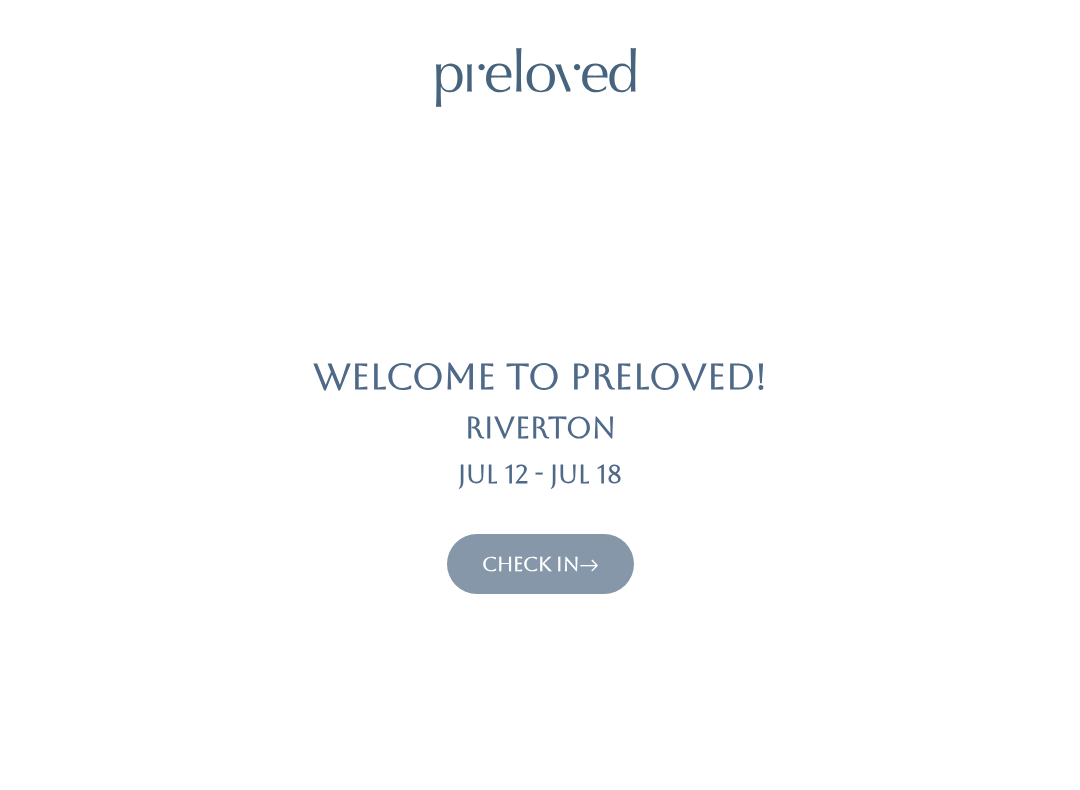 scroll, scrollTop: 0, scrollLeft: 0, axis: both 